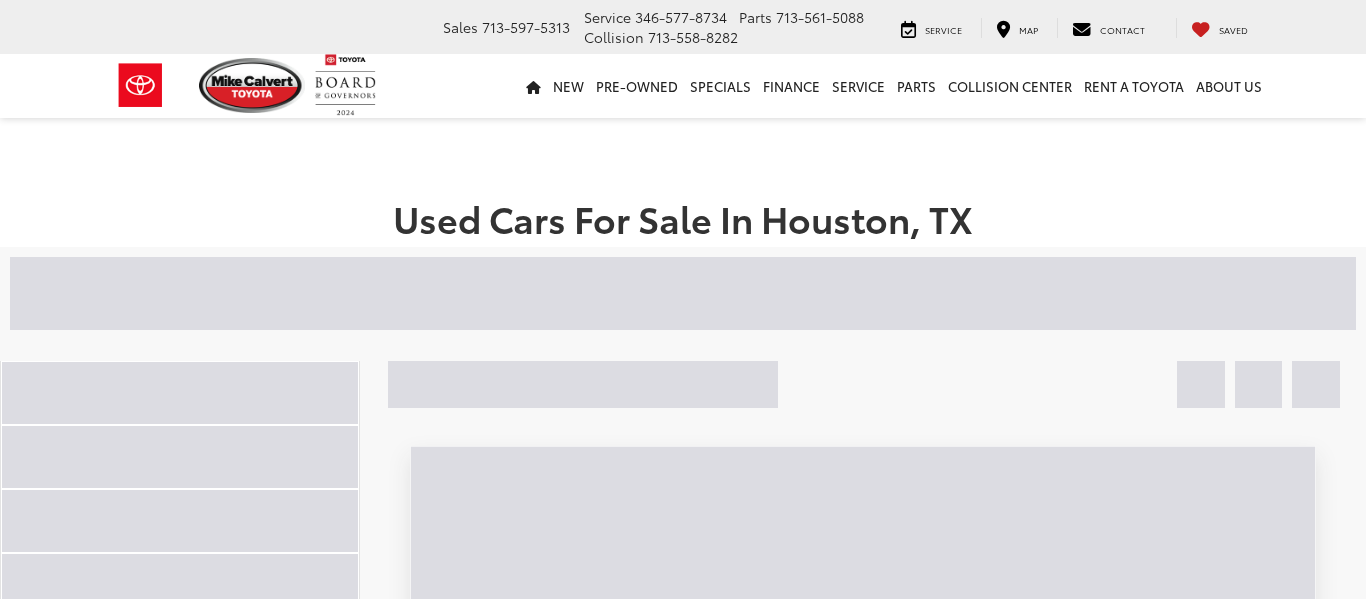 scroll, scrollTop: 0, scrollLeft: 0, axis: both 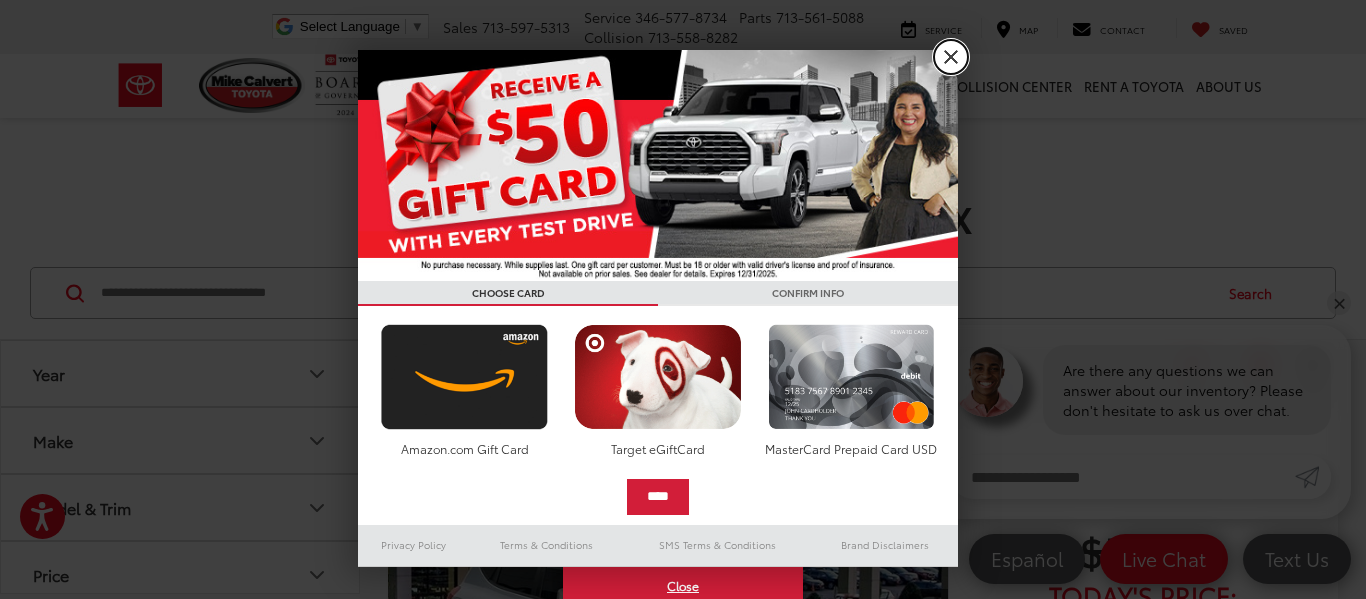 click on "X" at bounding box center (951, 57) 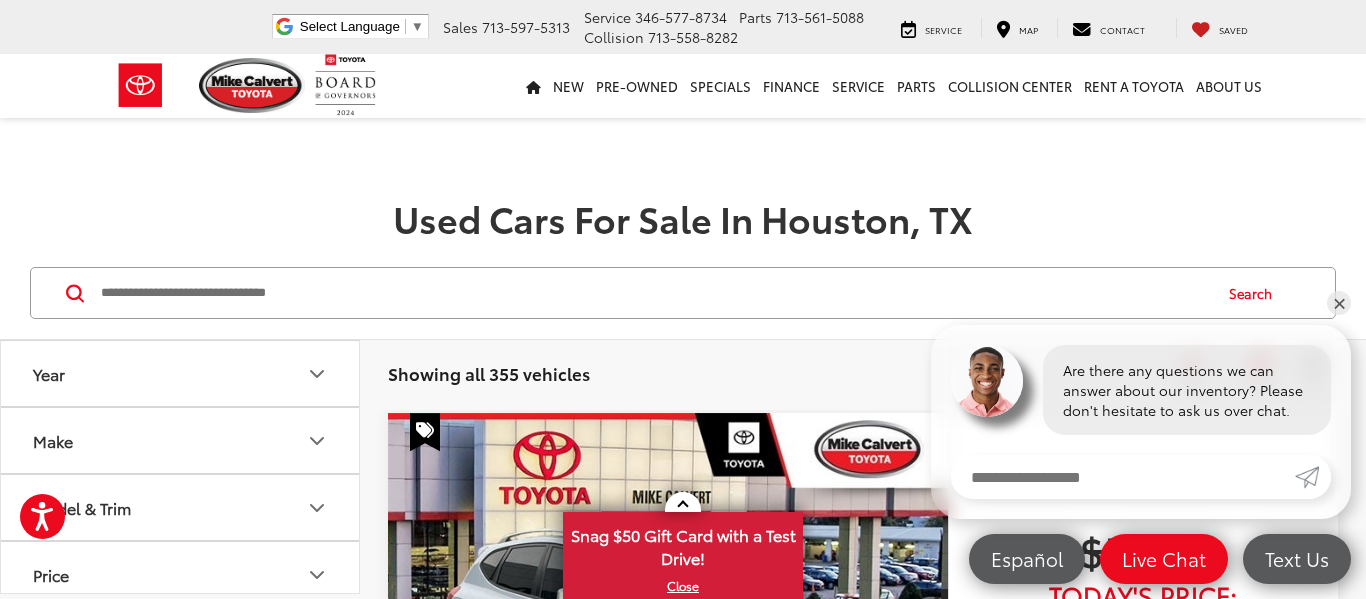 scroll, scrollTop: 0, scrollLeft: 0, axis: both 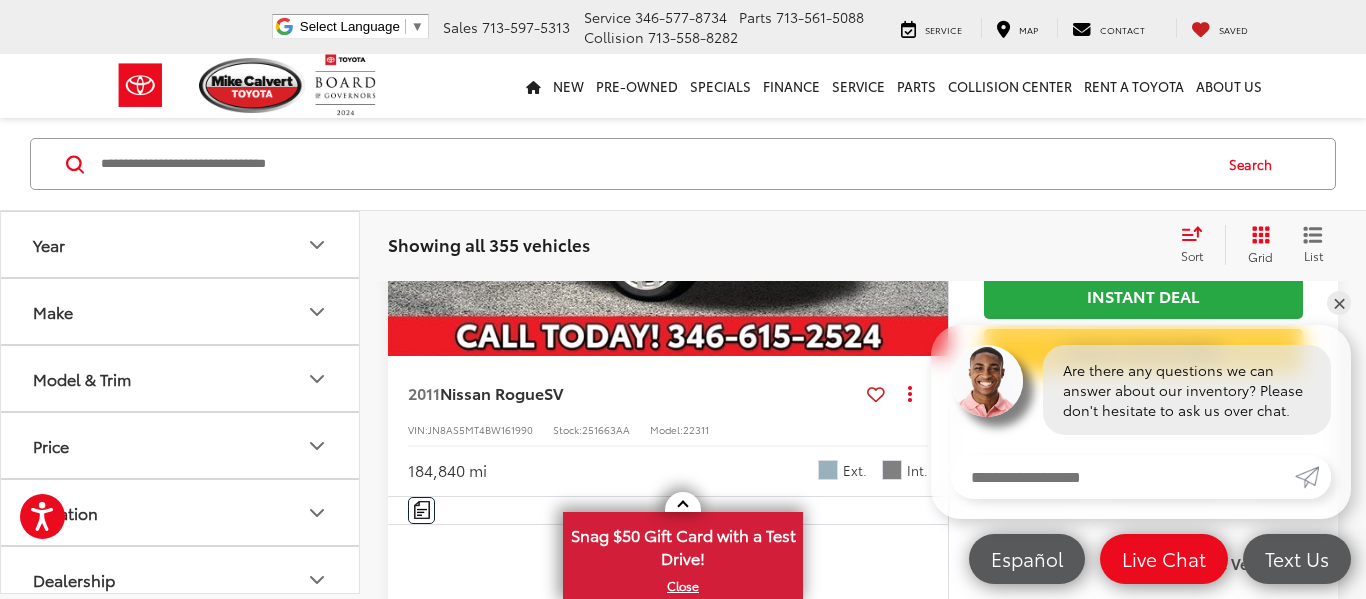 click 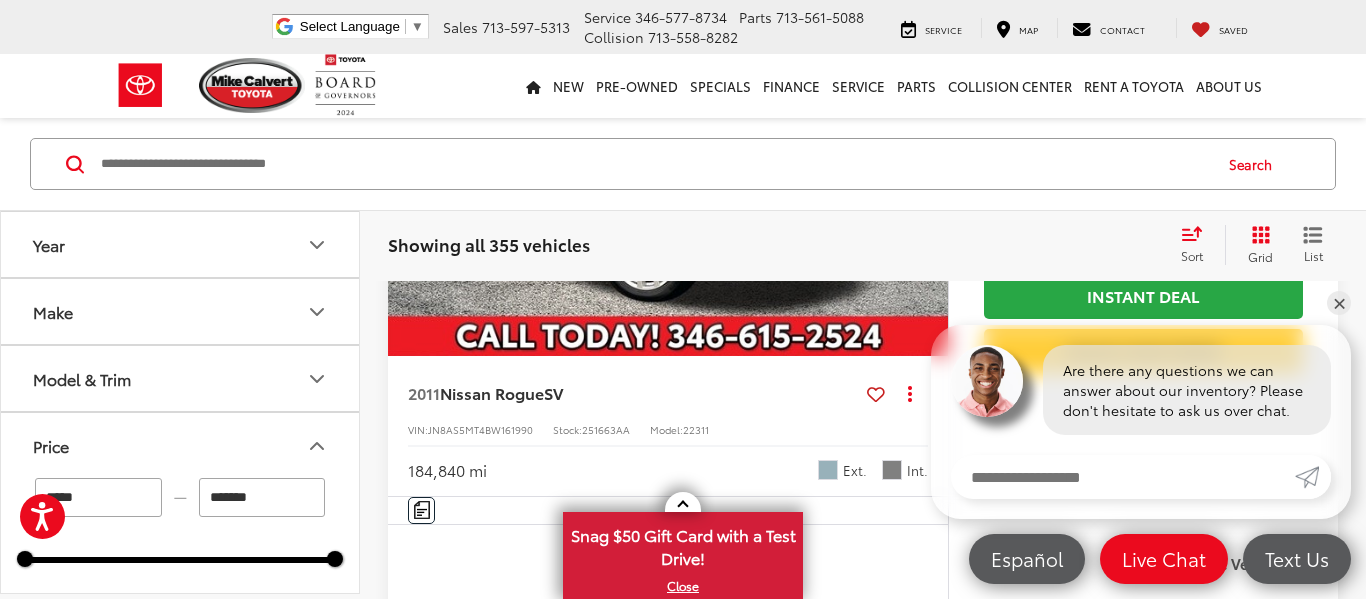 click on "*******" at bounding box center (262, 497) 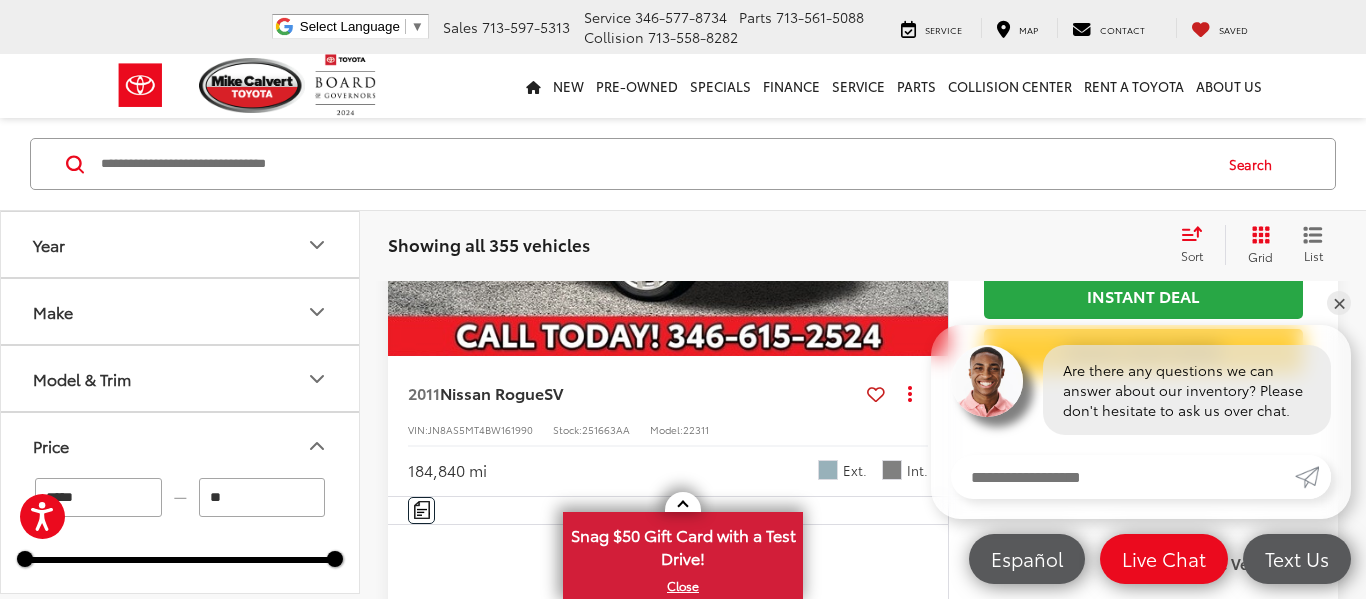 type on "*" 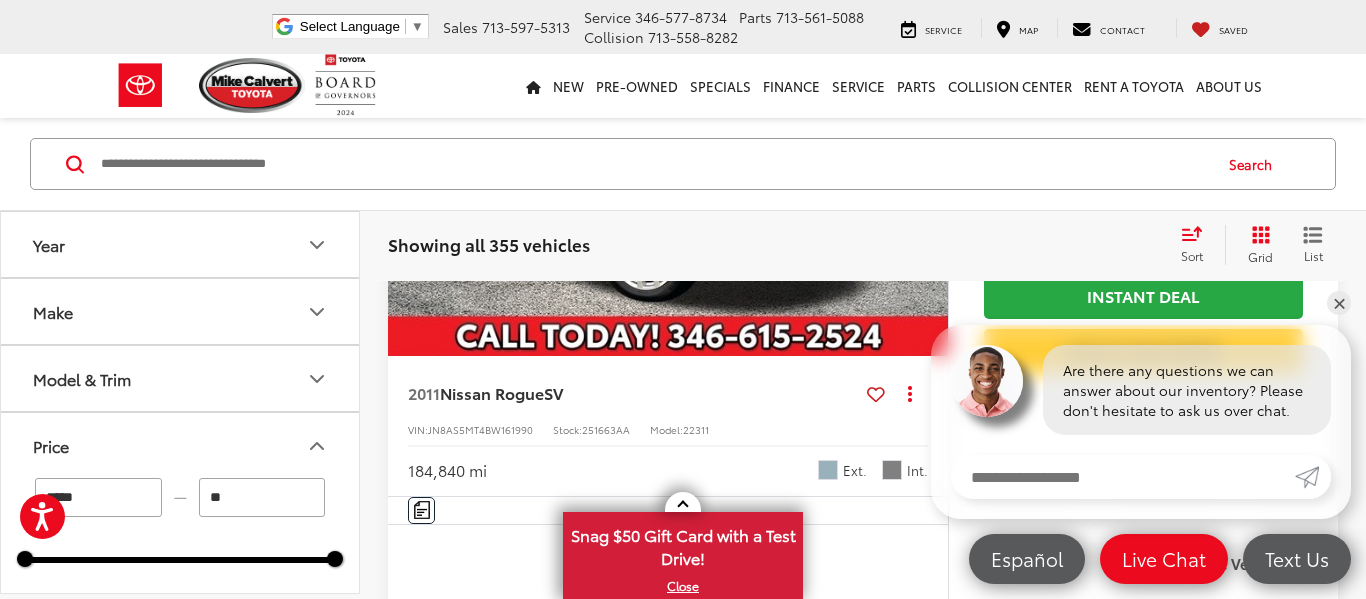 type on "*" 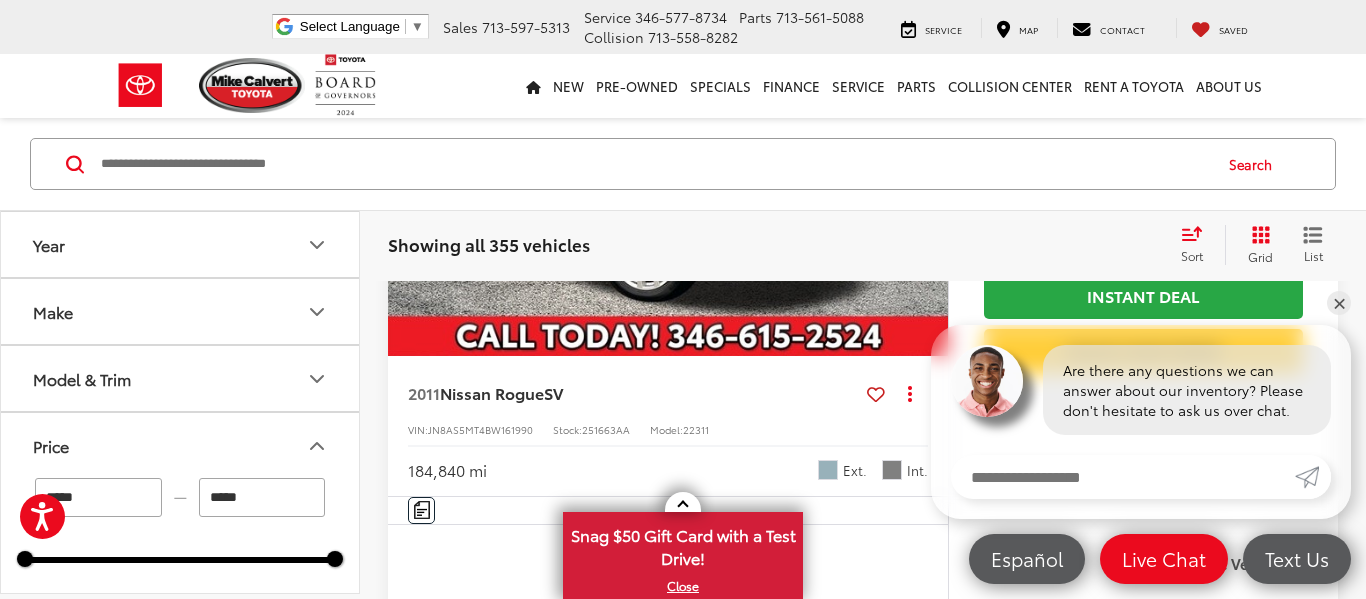 click on "***** — ***** 5000 516000 Special Offers Only  Only show vehicles with special offers" at bounding box center (180, 574) 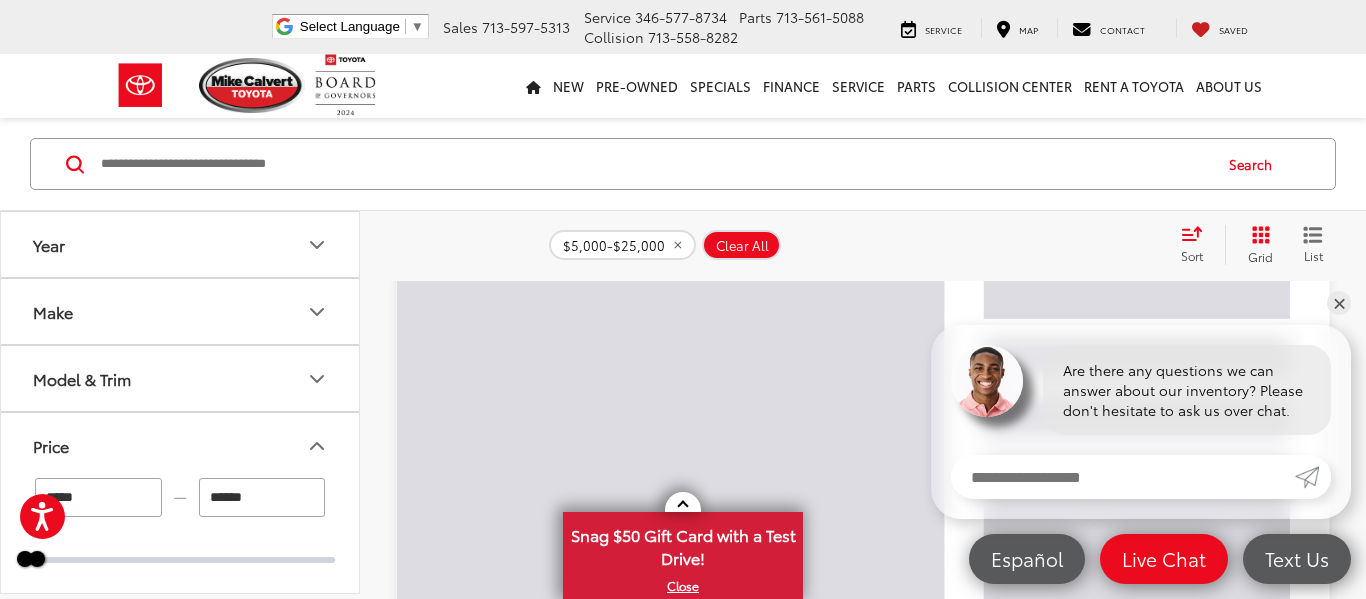 scroll, scrollTop: 129, scrollLeft: 0, axis: vertical 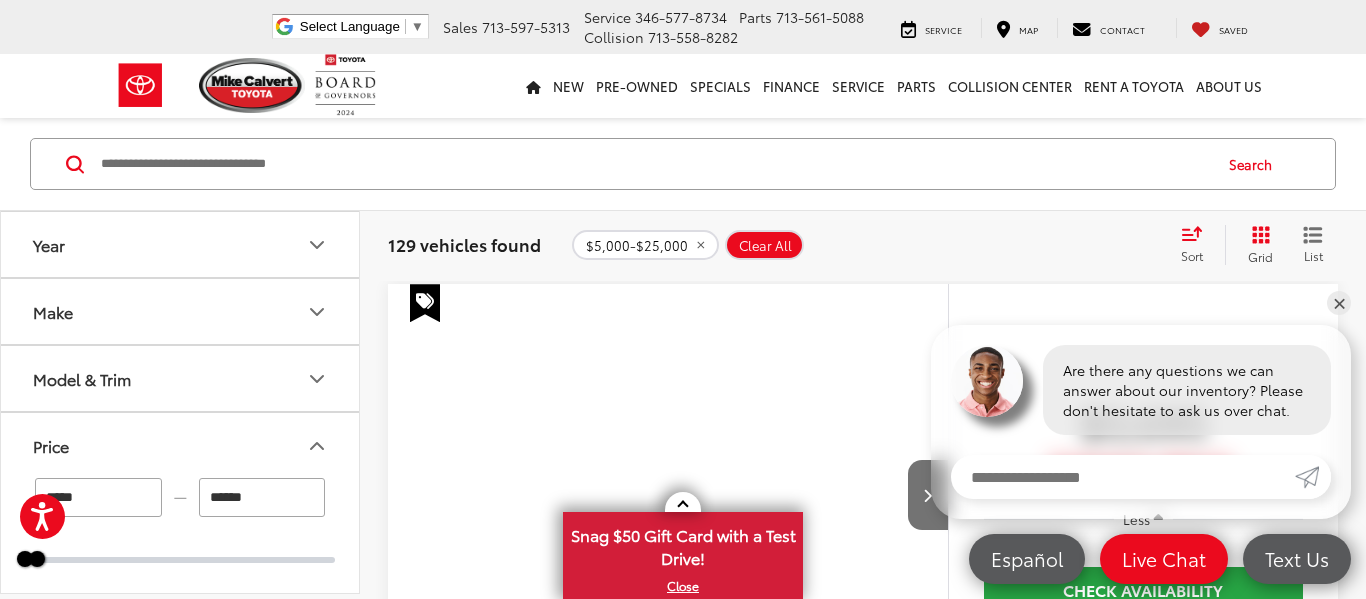 click 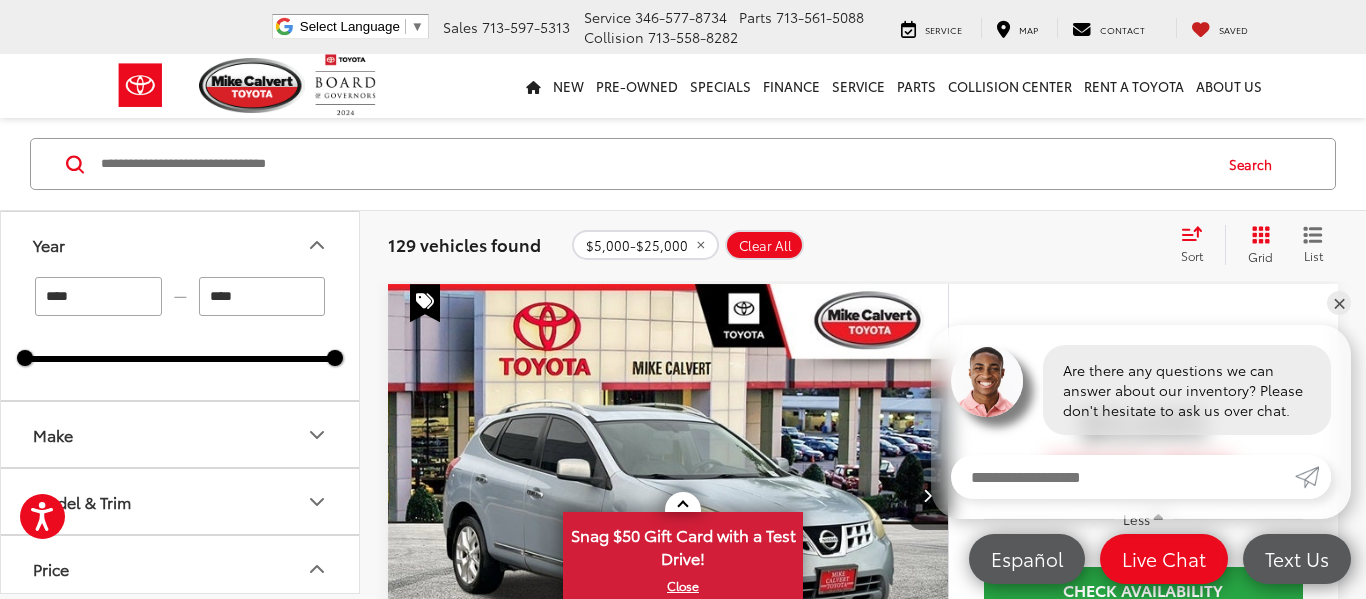 click on "****" at bounding box center [98, 296] 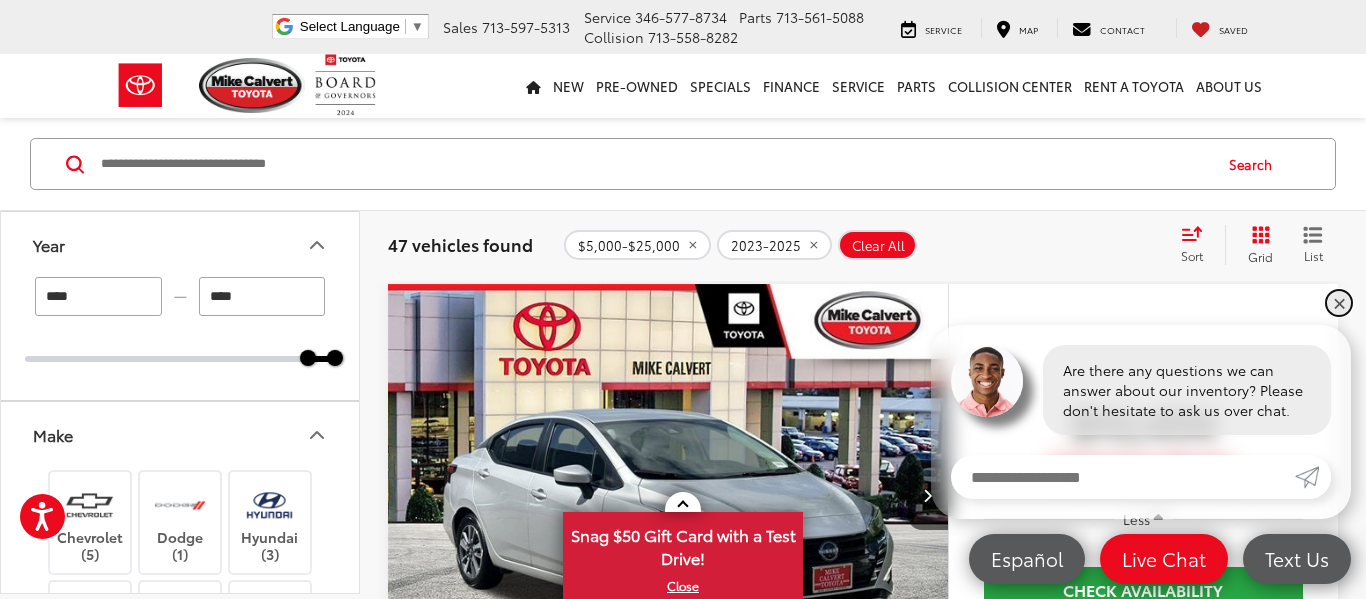click on "✕" at bounding box center [1339, 303] 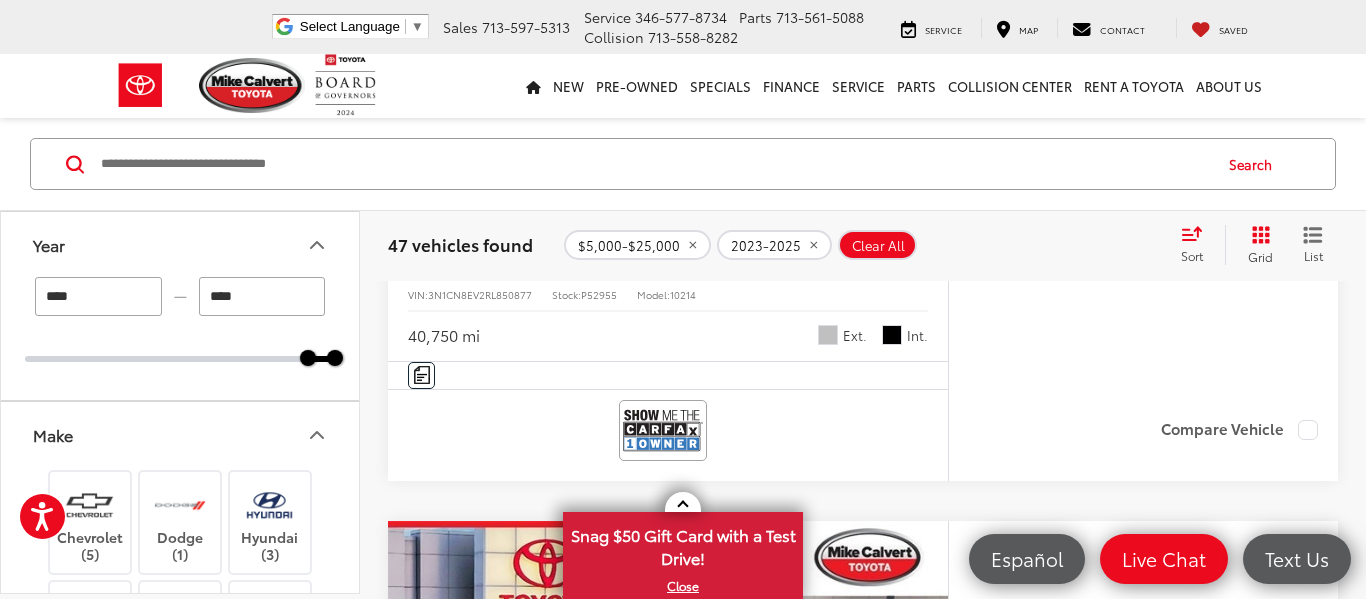 scroll, scrollTop: 630, scrollLeft: 0, axis: vertical 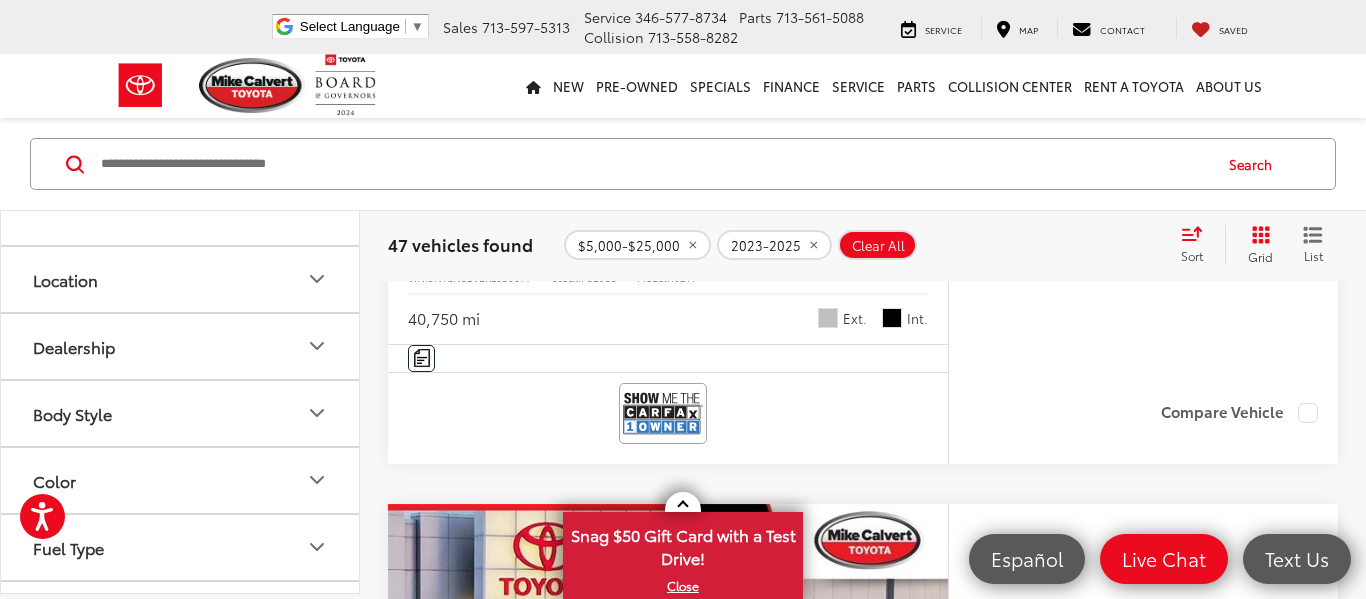click 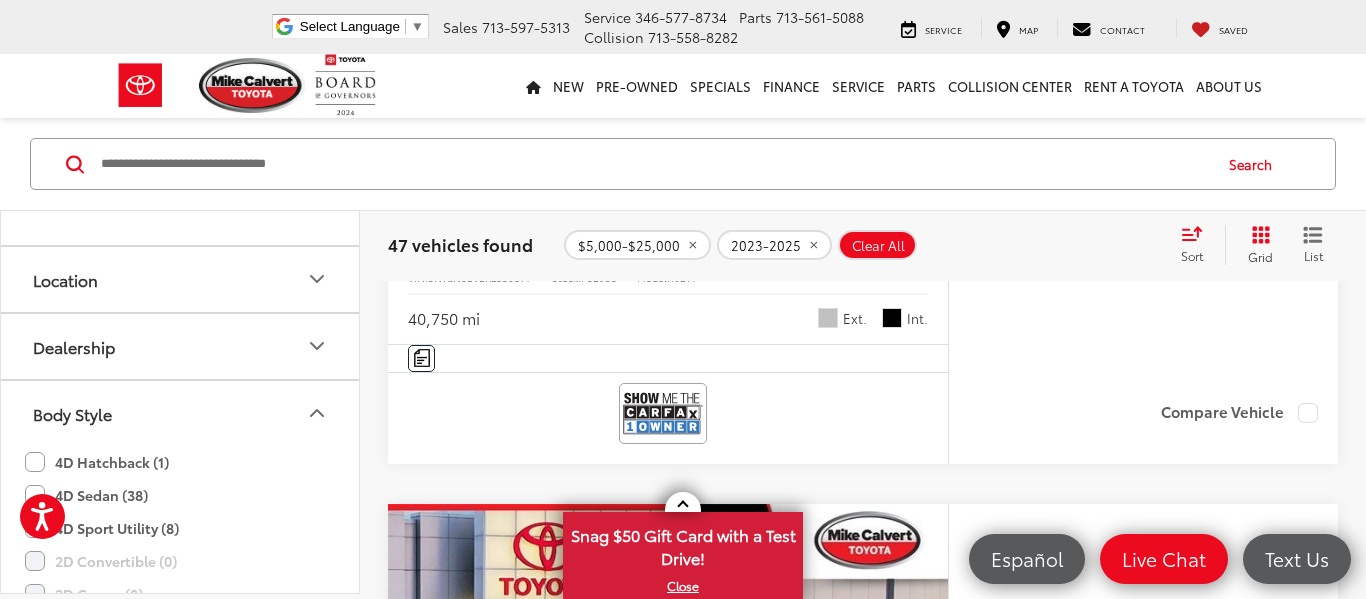 click 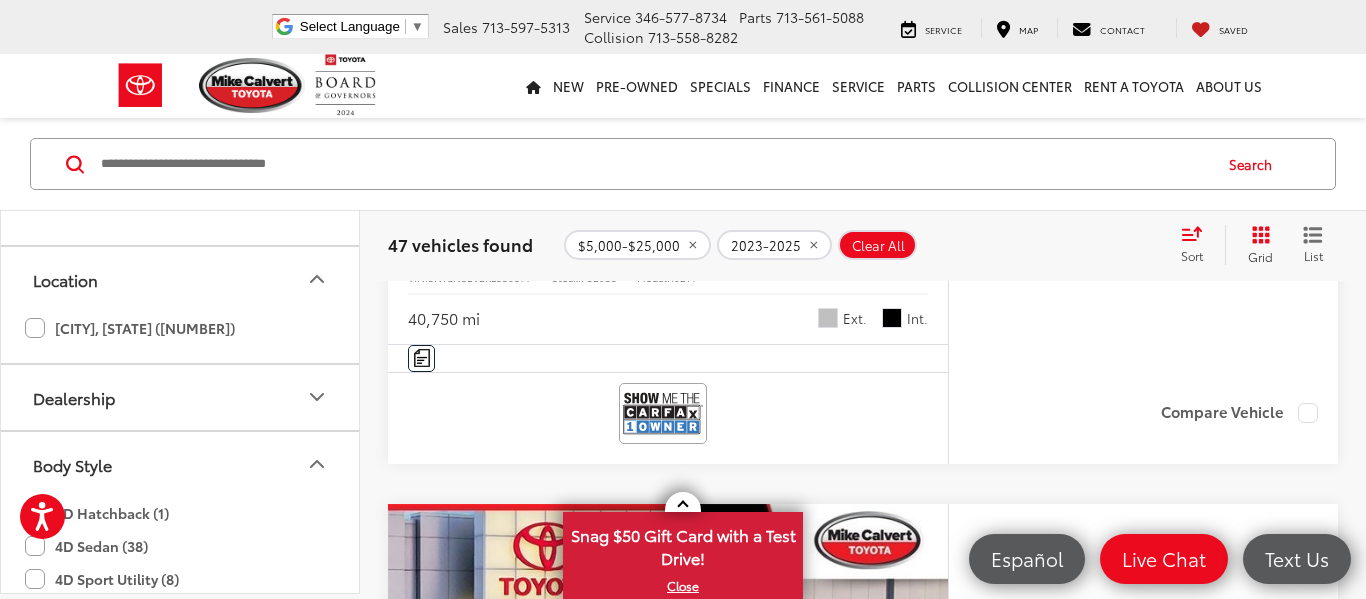 click on "Houston, TX (47)" 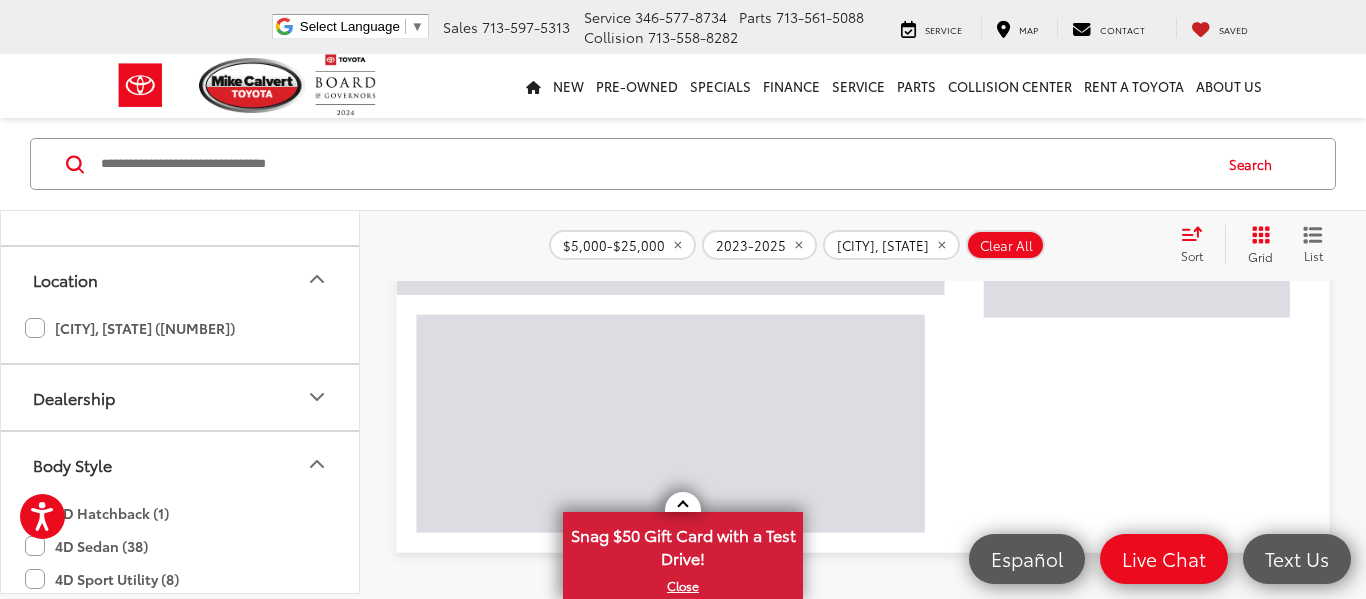 scroll, scrollTop: 129, scrollLeft: 0, axis: vertical 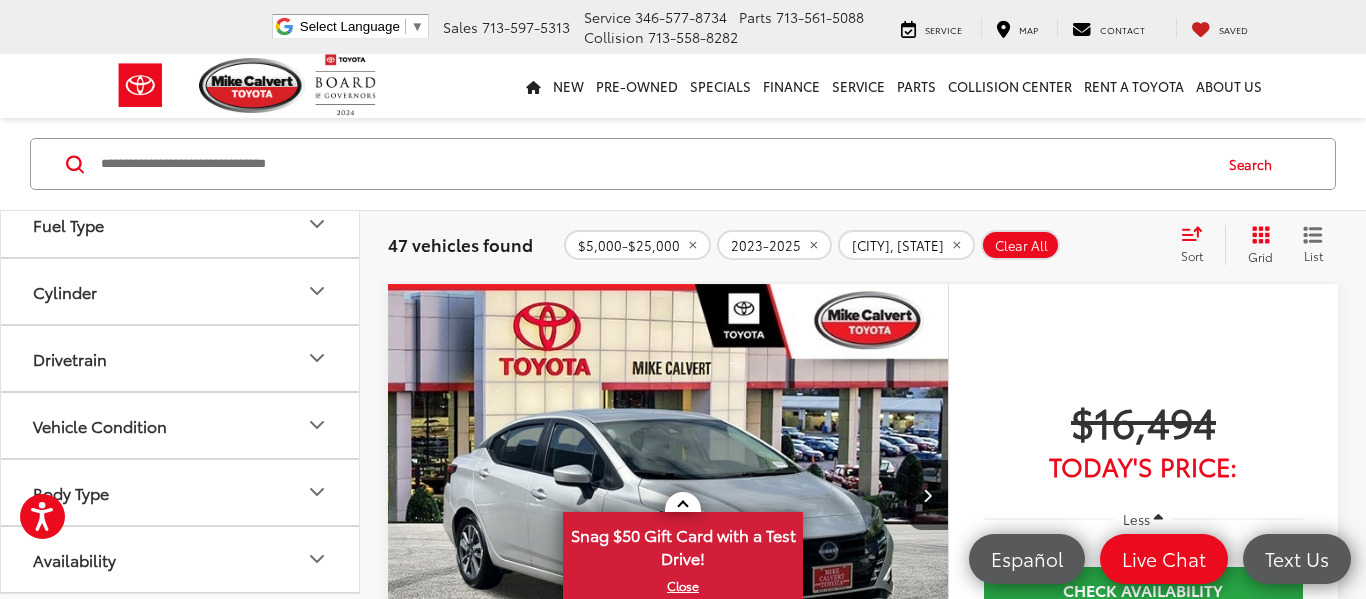 click 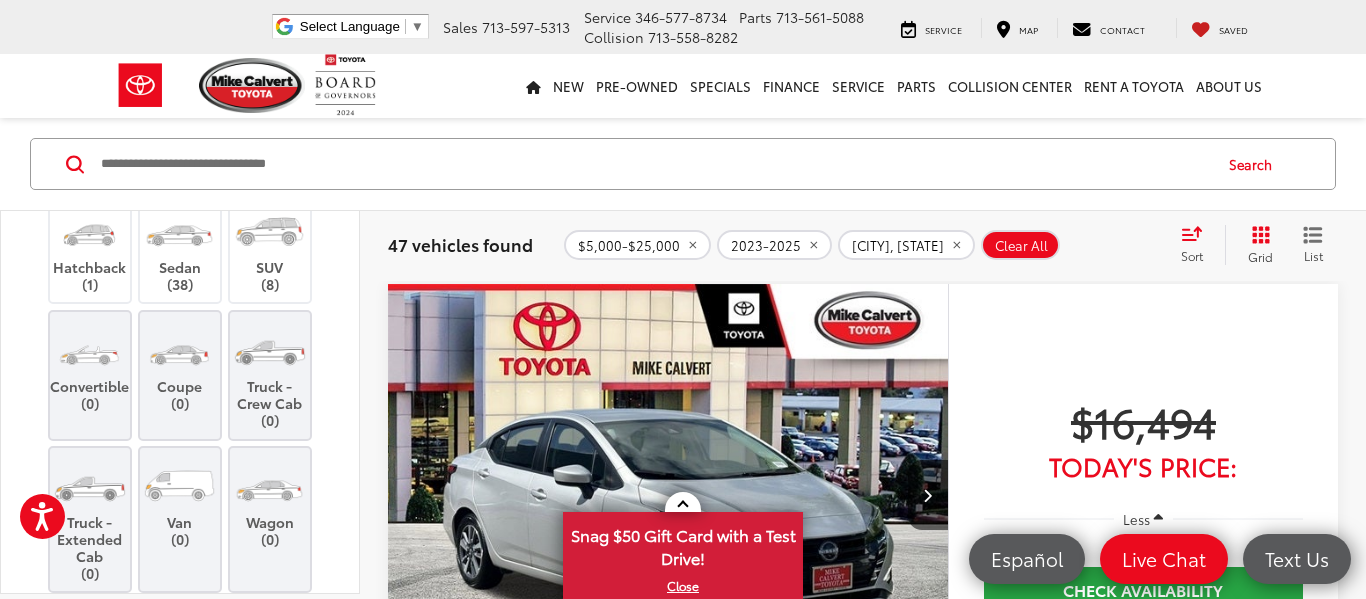 scroll, scrollTop: 2750, scrollLeft: 0, axis: vertical 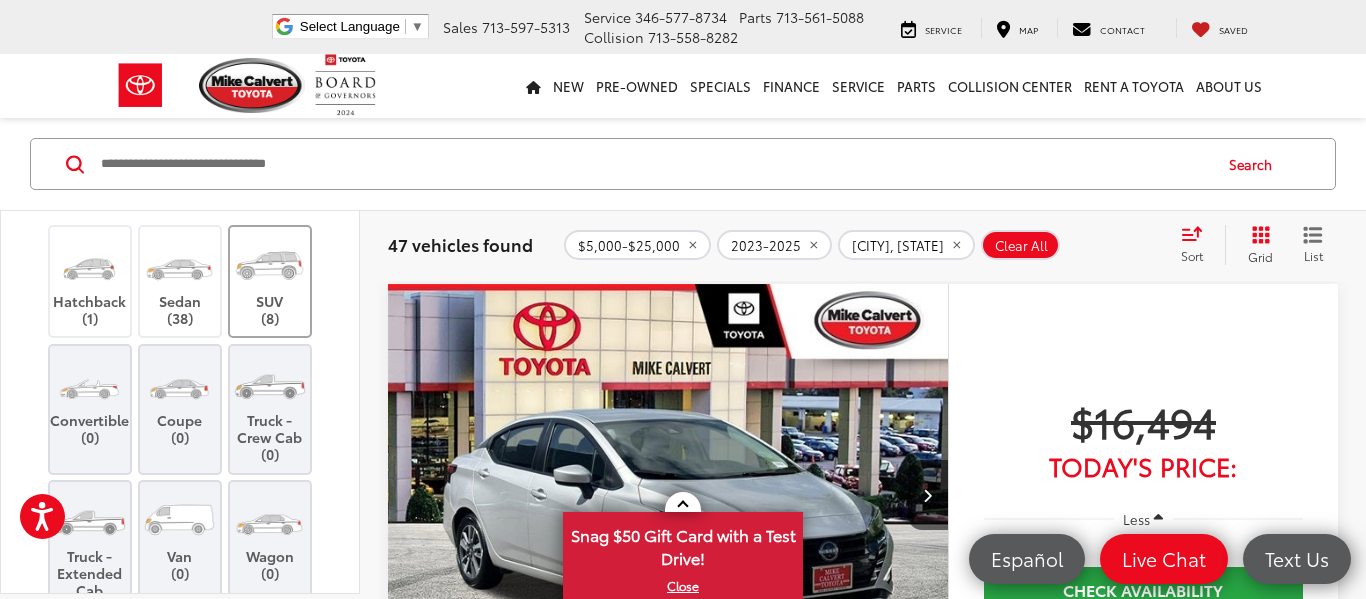 click at bounding box center [269, 265] 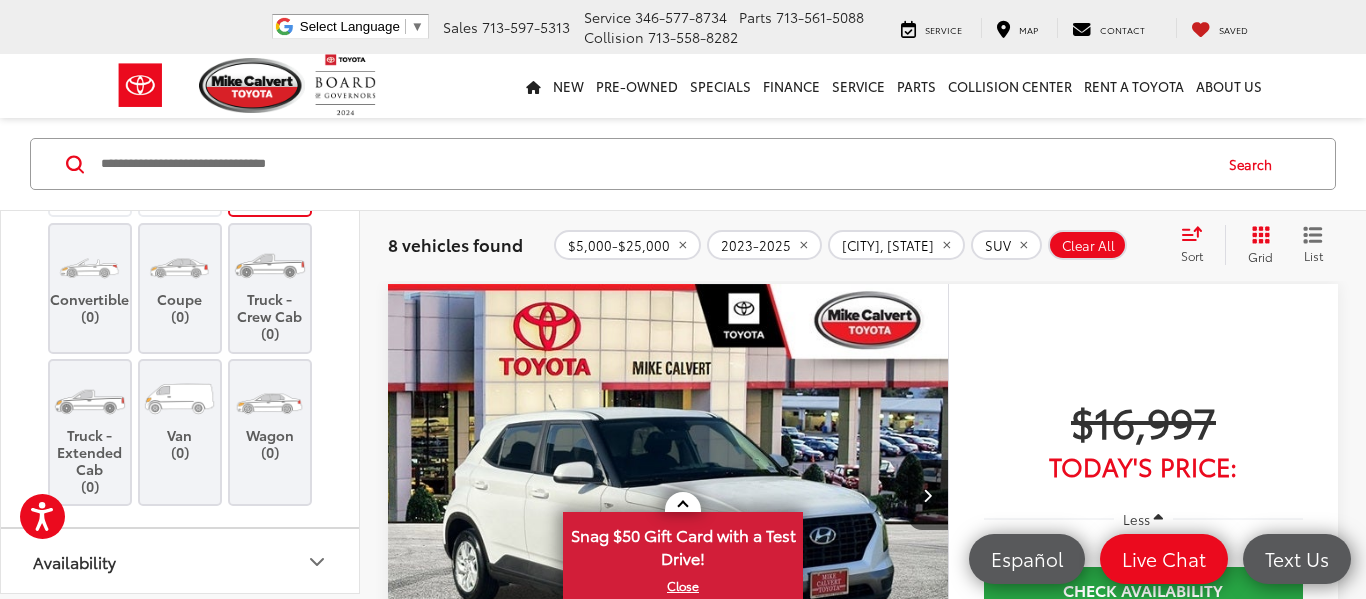 scroll, scrollTop: 2890, scrollLeft: 0, axis: vertical 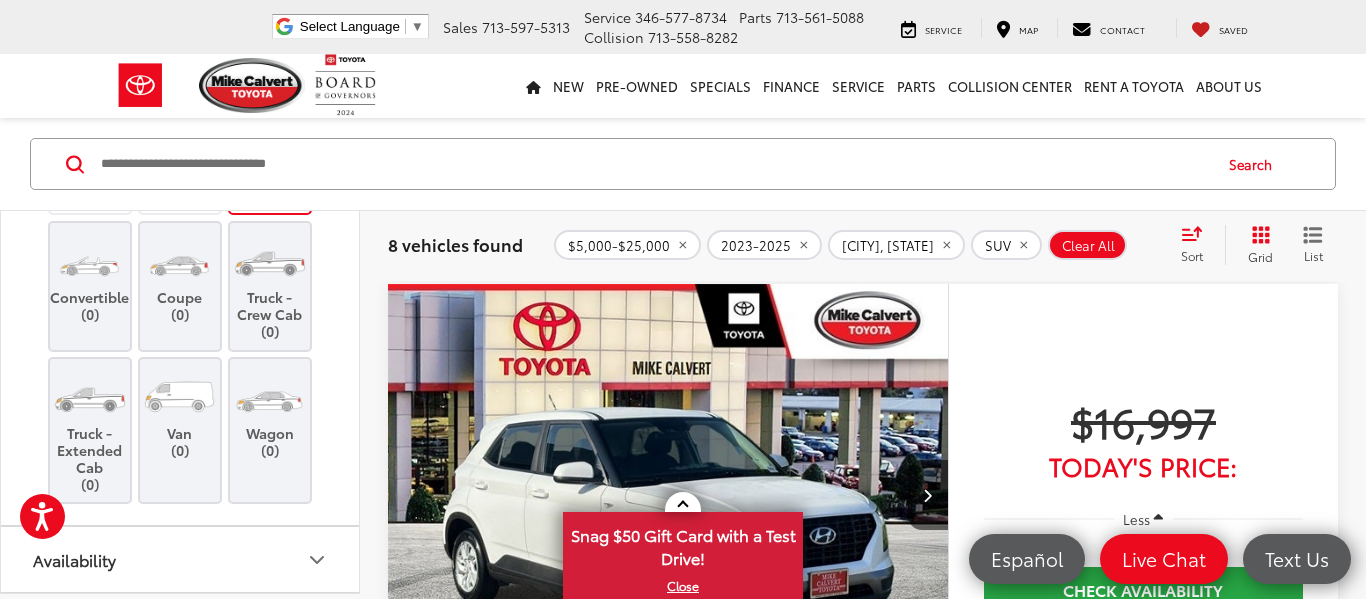 click 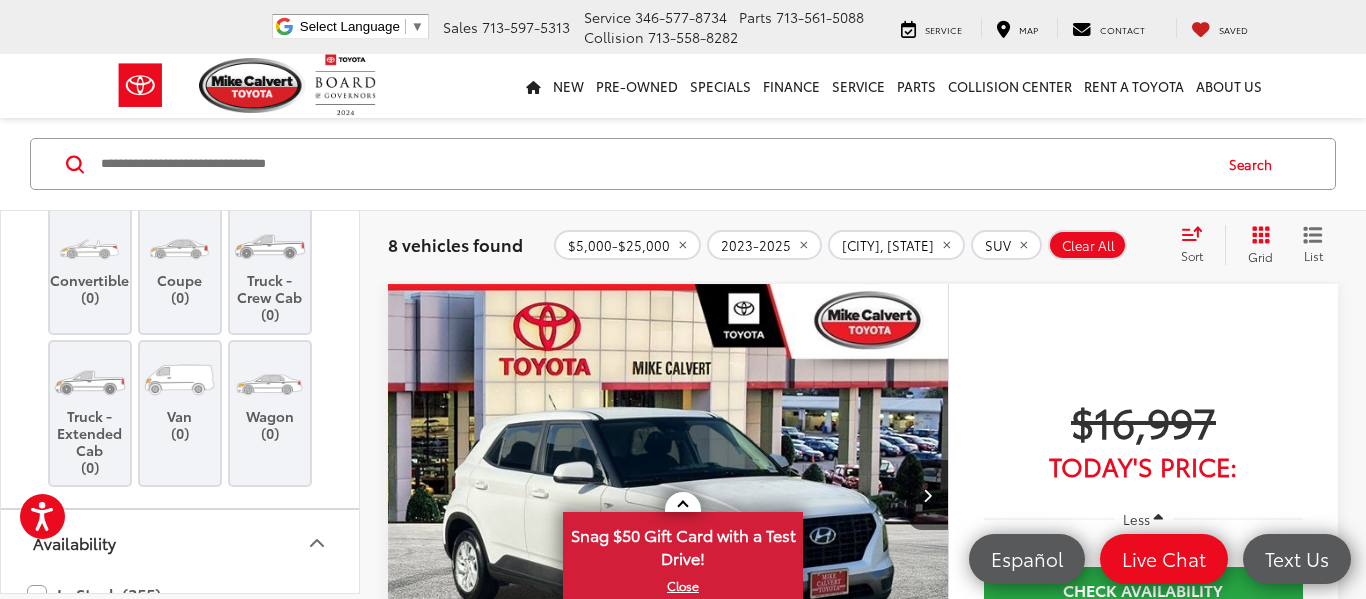 scroll, scrollTop: 2947, scrollLeft: 0, axis: vertical 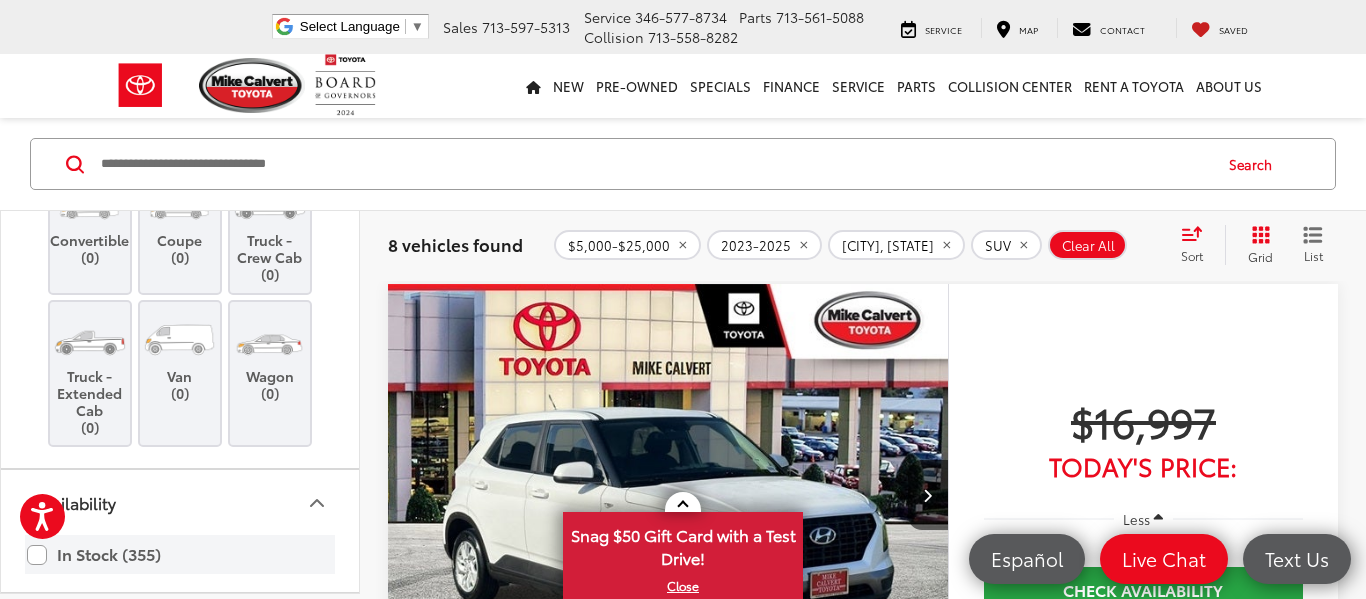 click on "In Stock (355)" at bounding box center (180, 554) 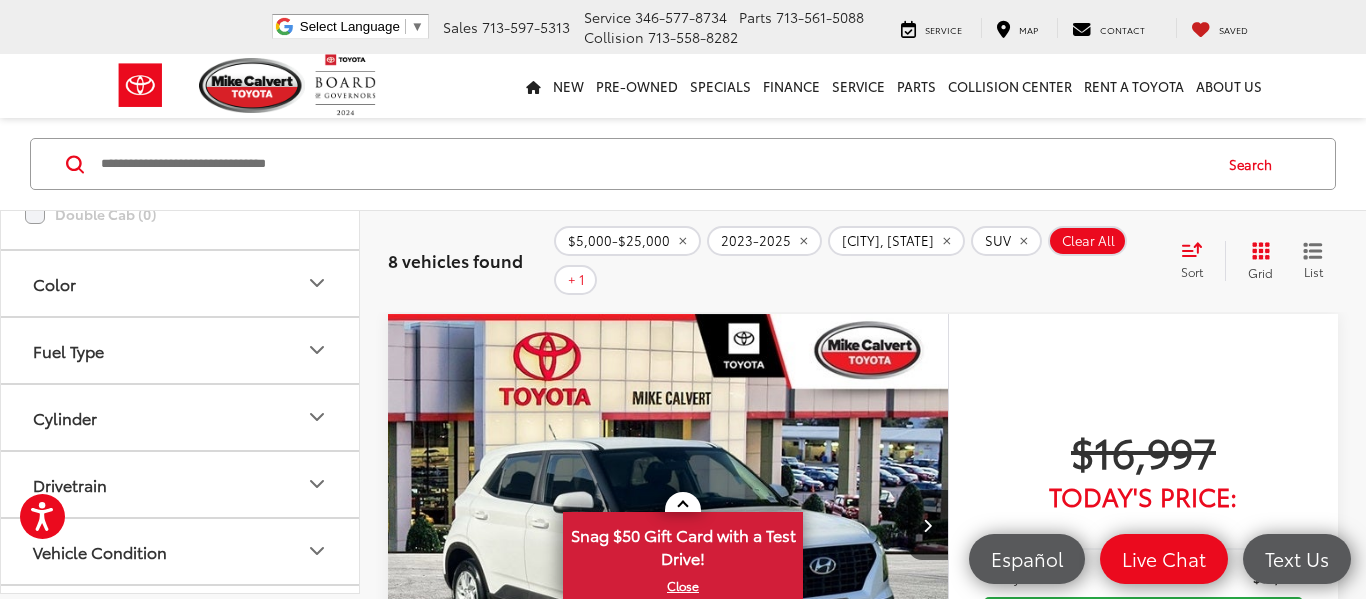 scroll, scrollTop: 2417, scrollLeft: 0, axis: vertical 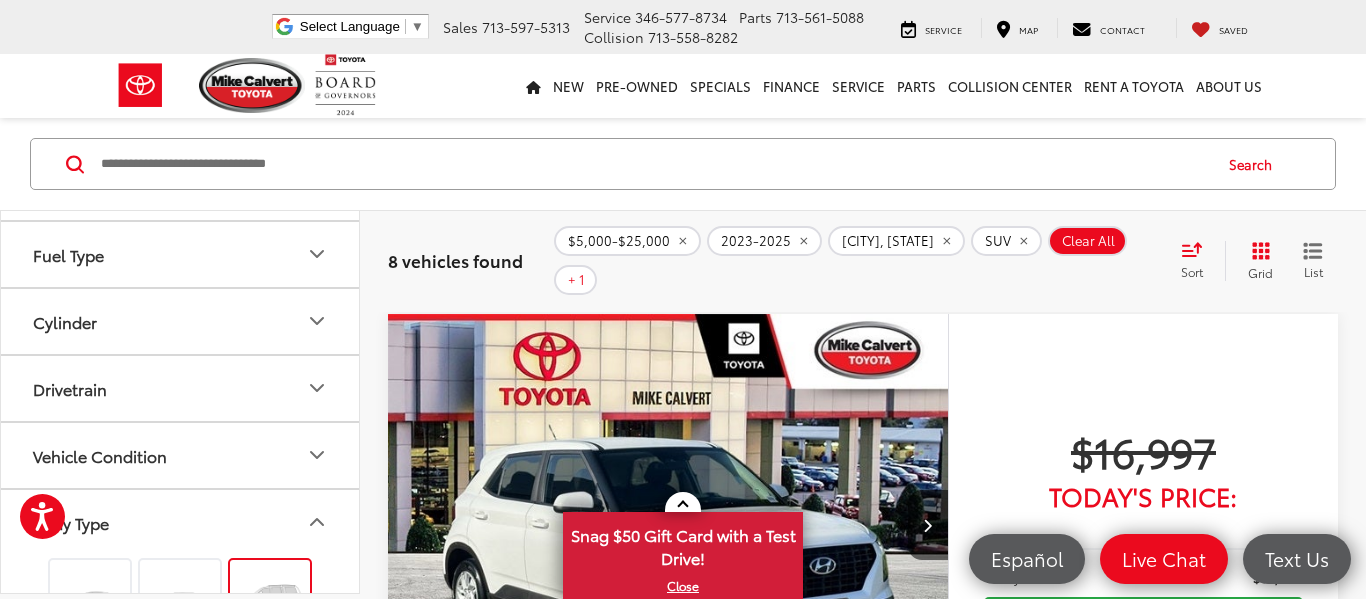 click 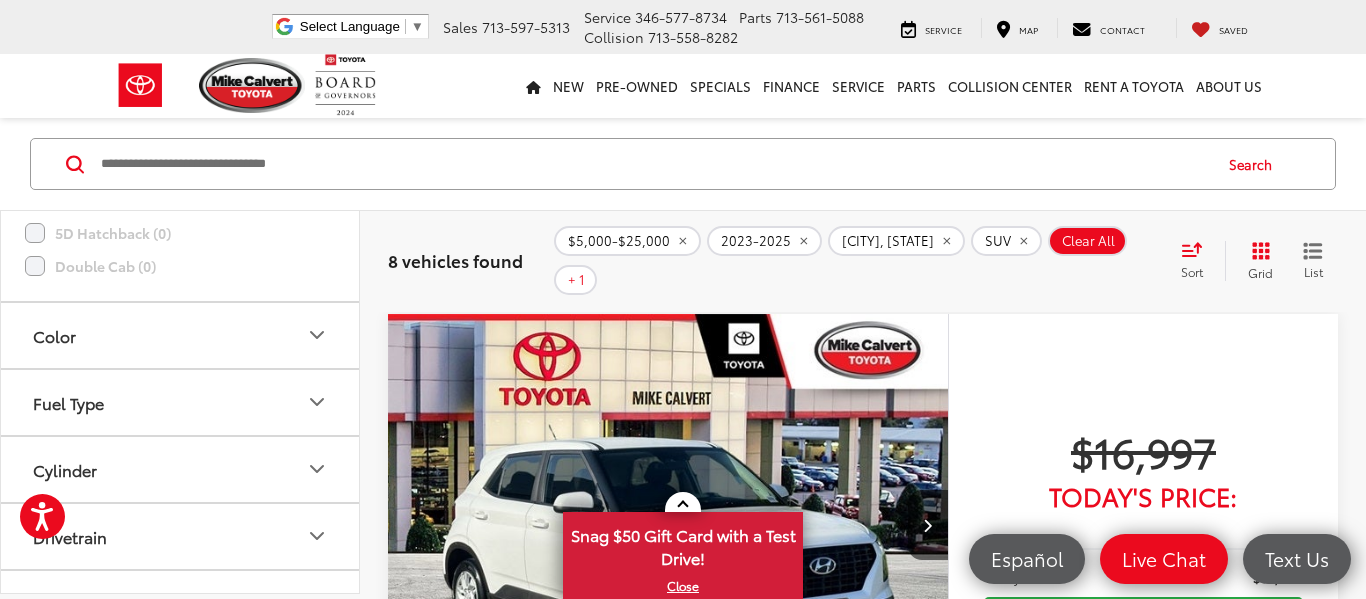 scroll, scrollTop: 2260, scrollLeft: 0, axis: vertical 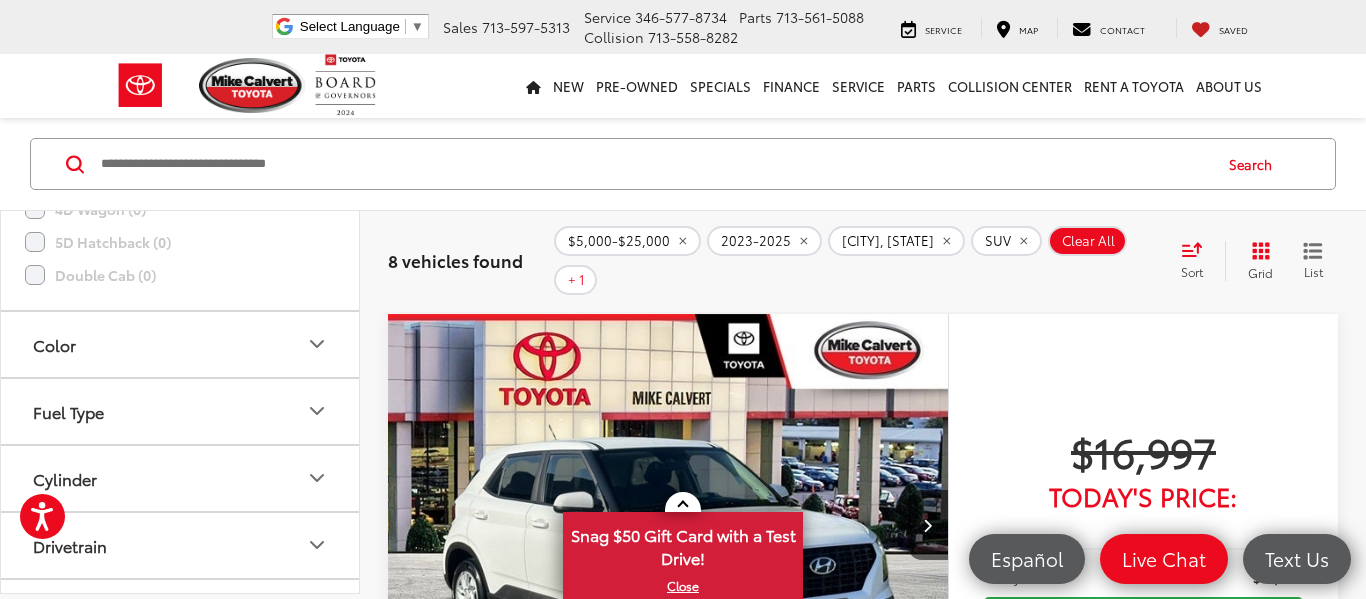 click 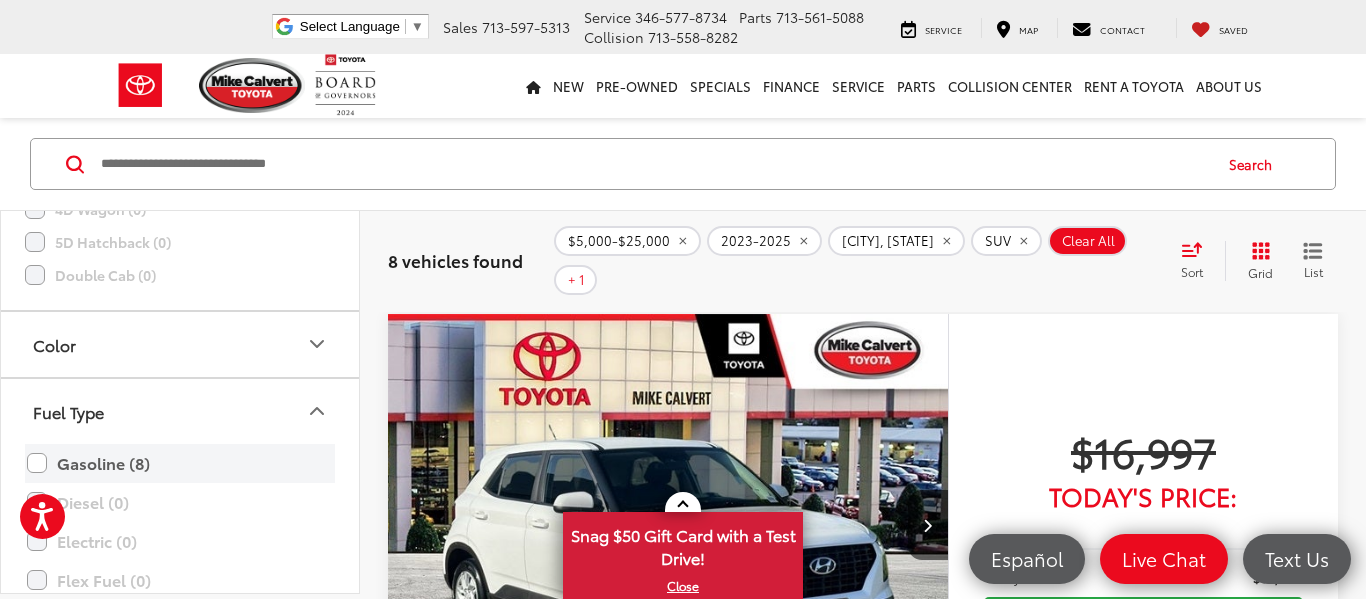 click on "Gasoline (8)" at bounding box center [180, 463] 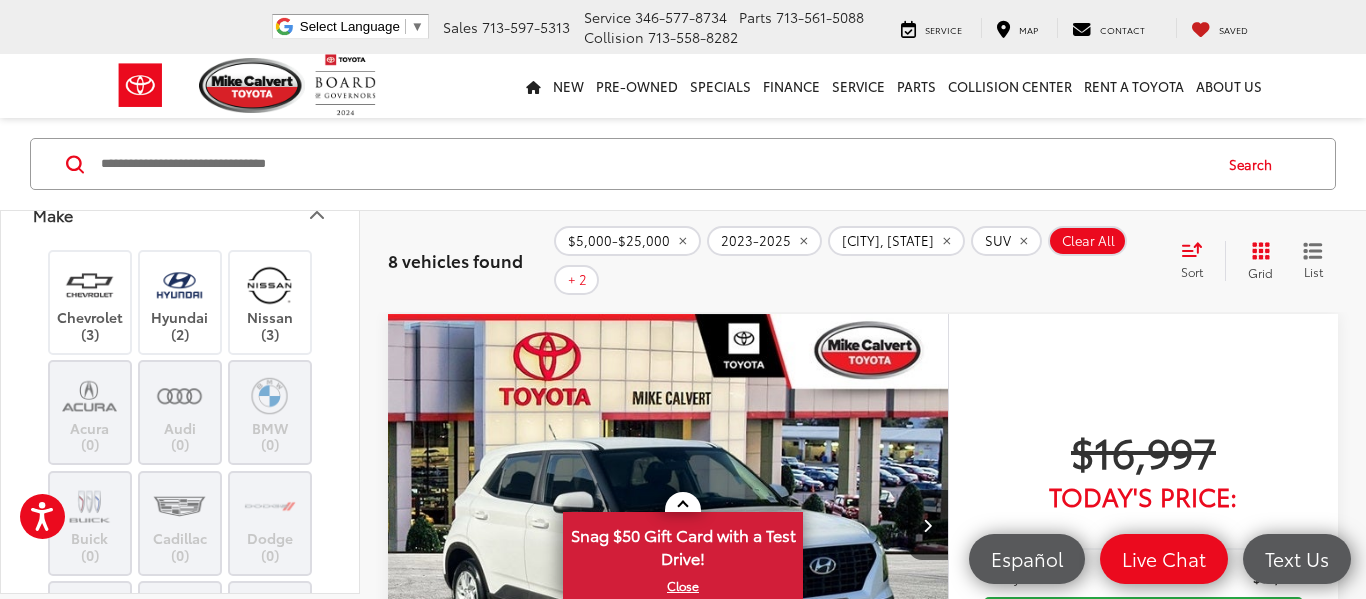 scroll, scrollTop: 211, scrollLeft: 0, axis: vertical 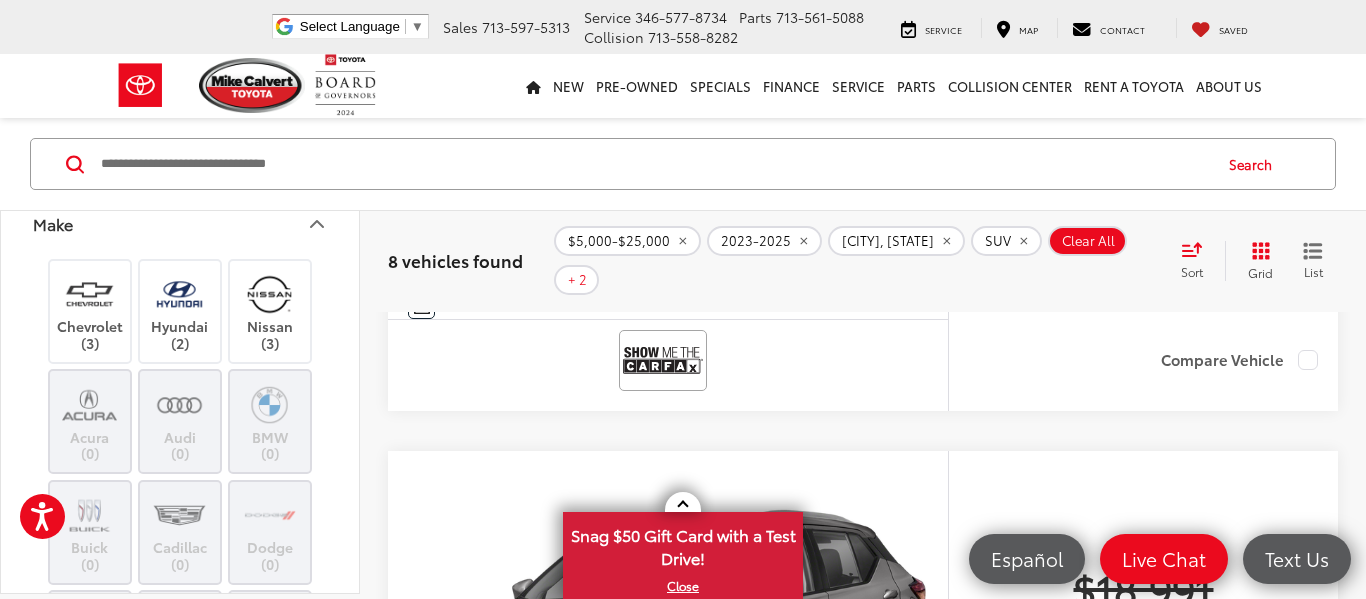 click at bounding box center [654, 164] 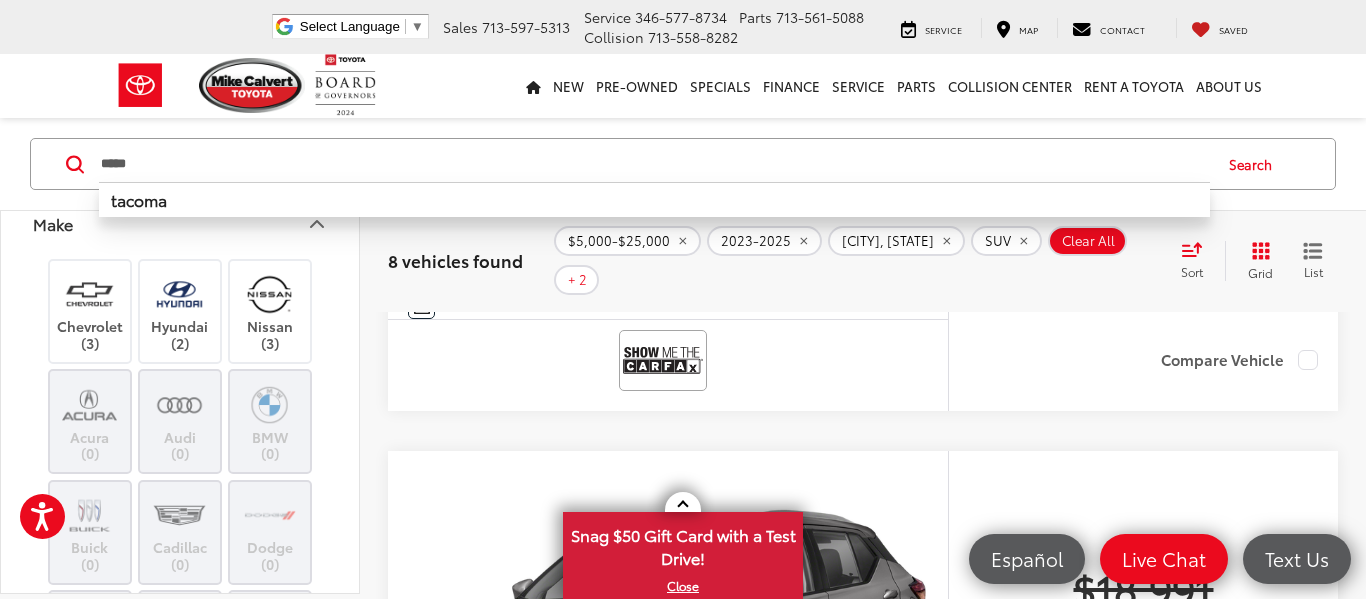 type on "*****" 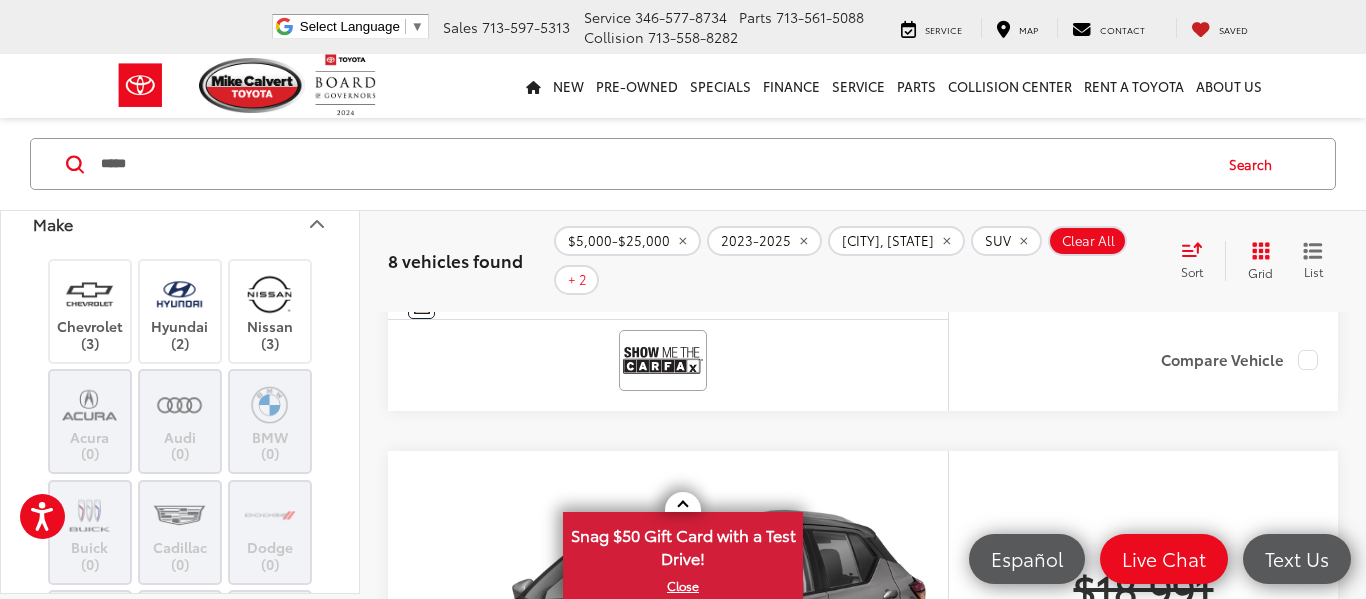 type on "****" 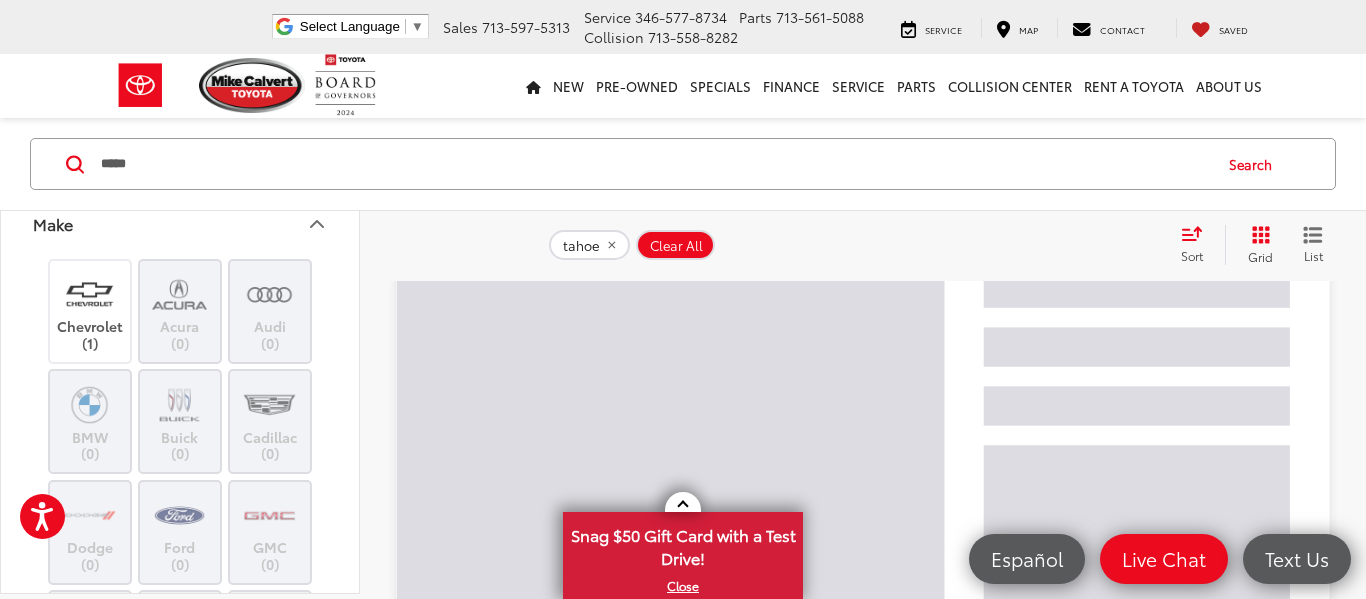 scroll, scrollTop: 129, scrollLeft: 0, axis: vertical 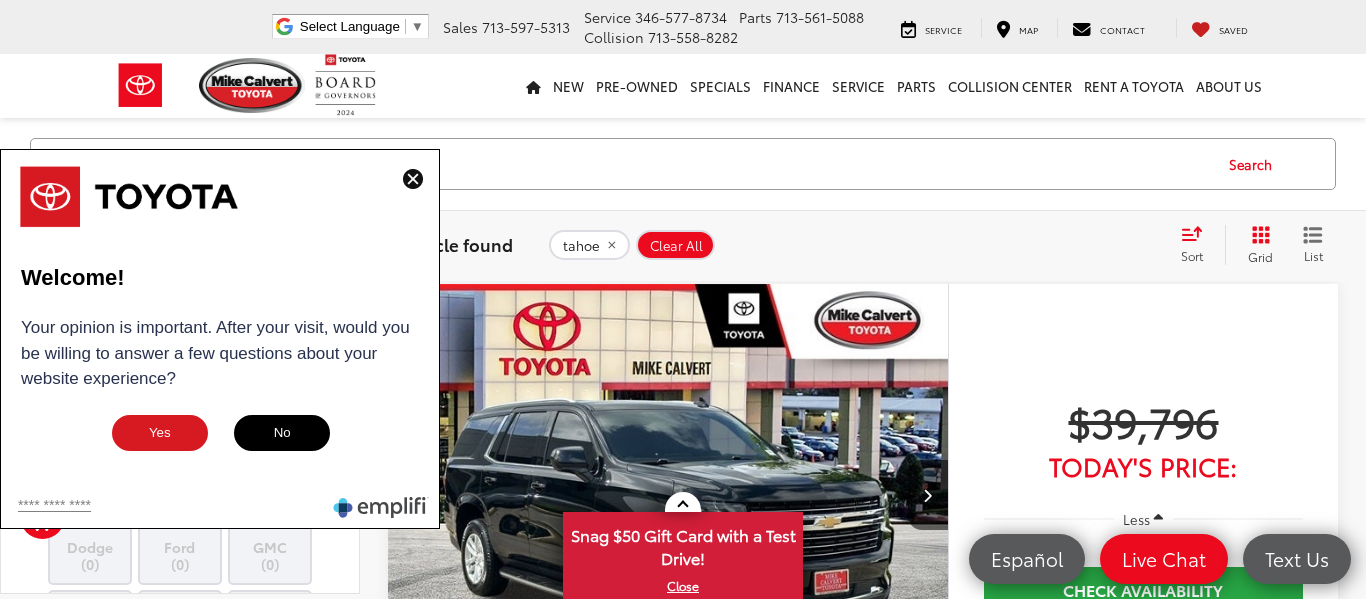 click at bounding box center [413, 179] 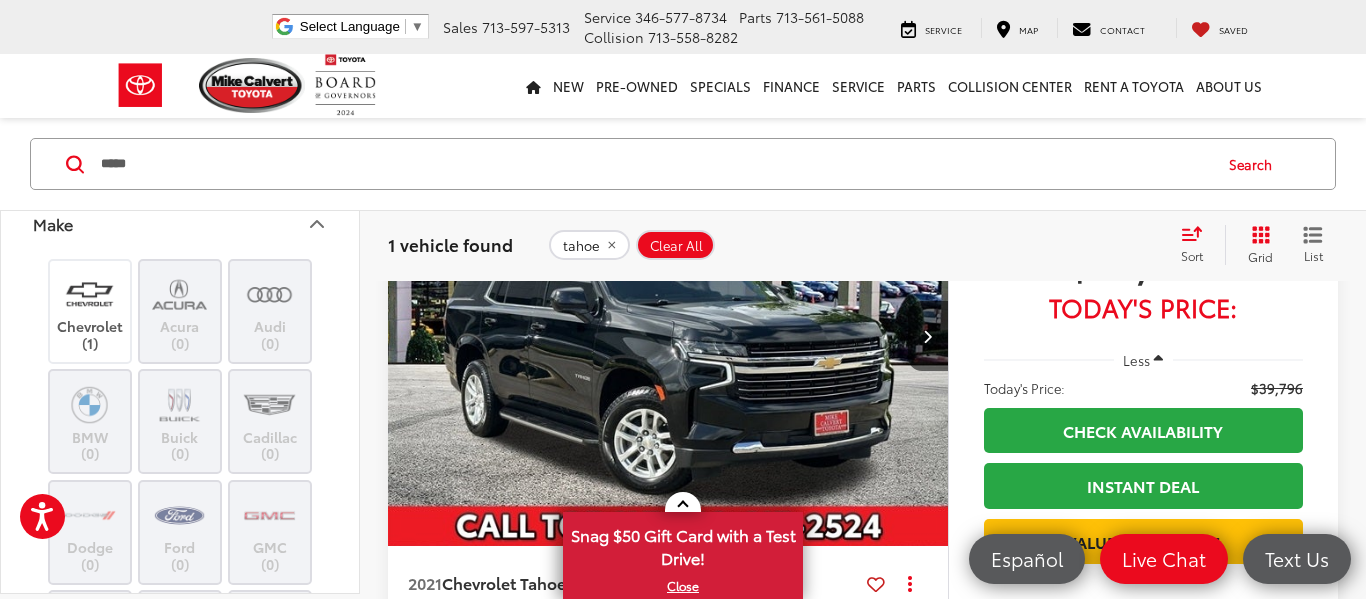 scroll, scrollTop: 284, scrollLeft: 0, axis: vertical 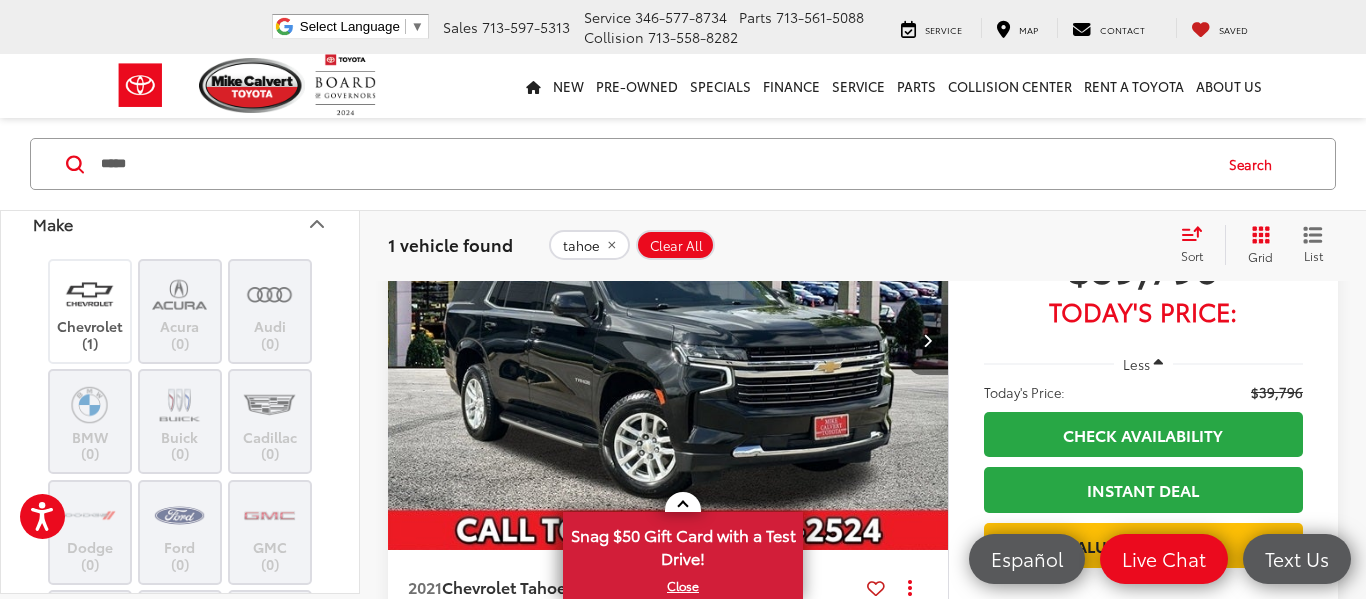 click at bounding box center (927, 340) 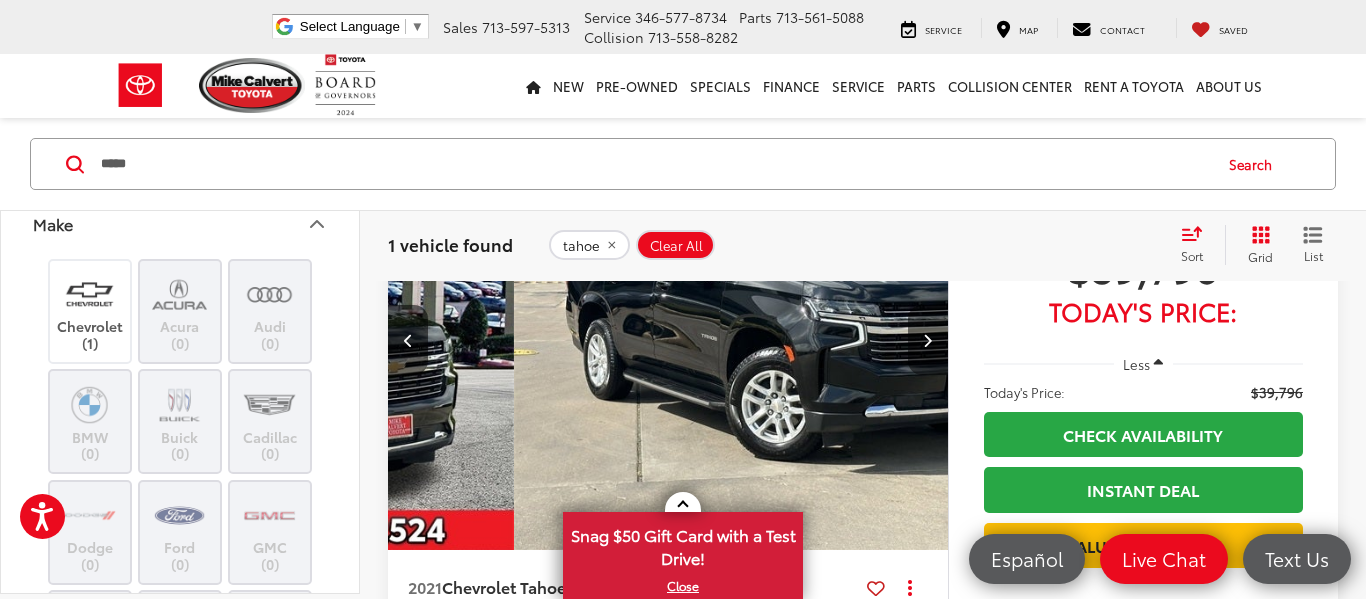 scroll, scrollTop: 0, scrollLeft: 563, axis: horizontal 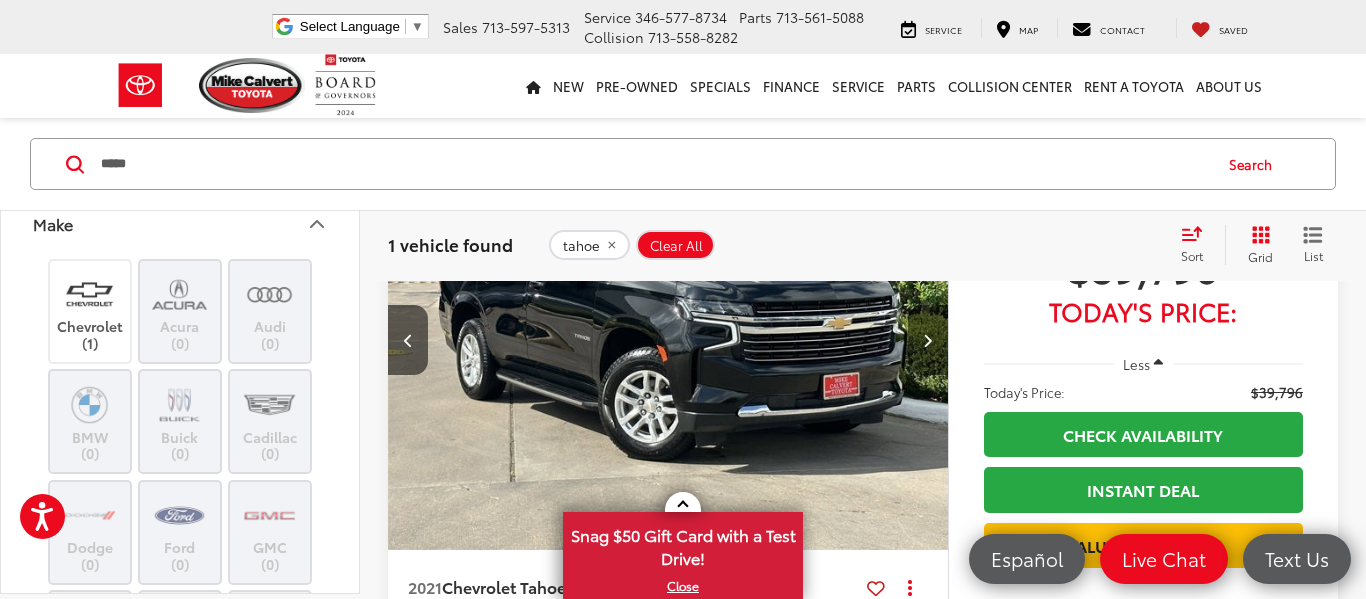 click at bounding box center (927, 340) 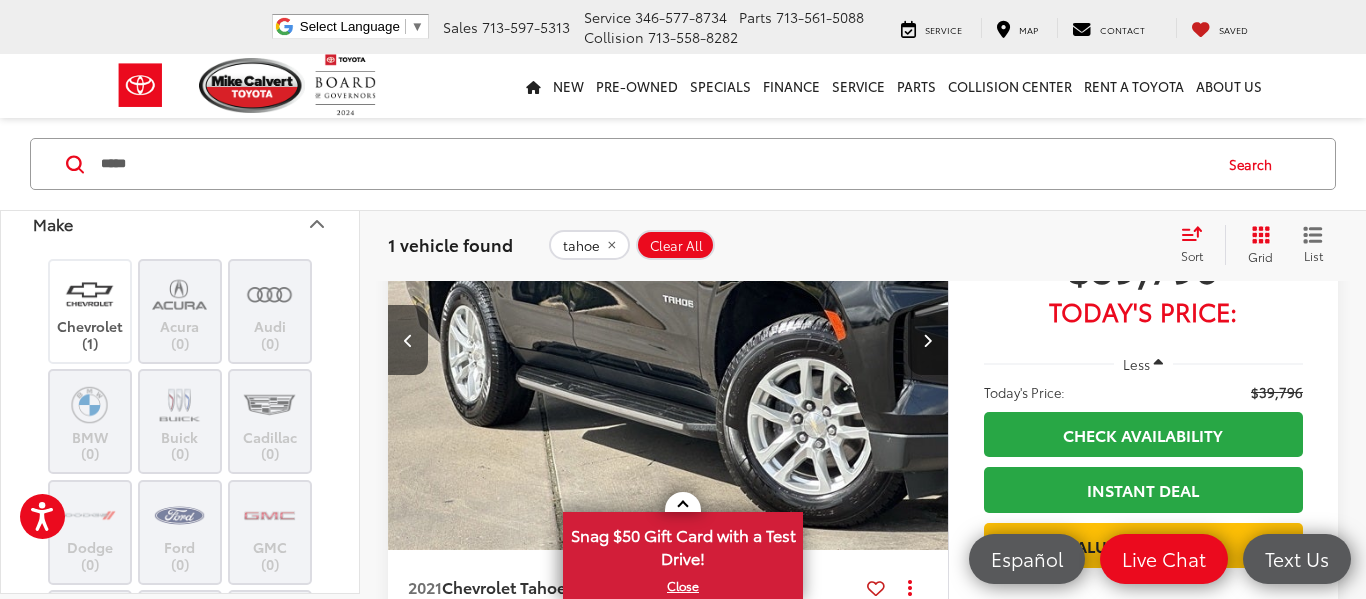click at bounding box center (927, 340) 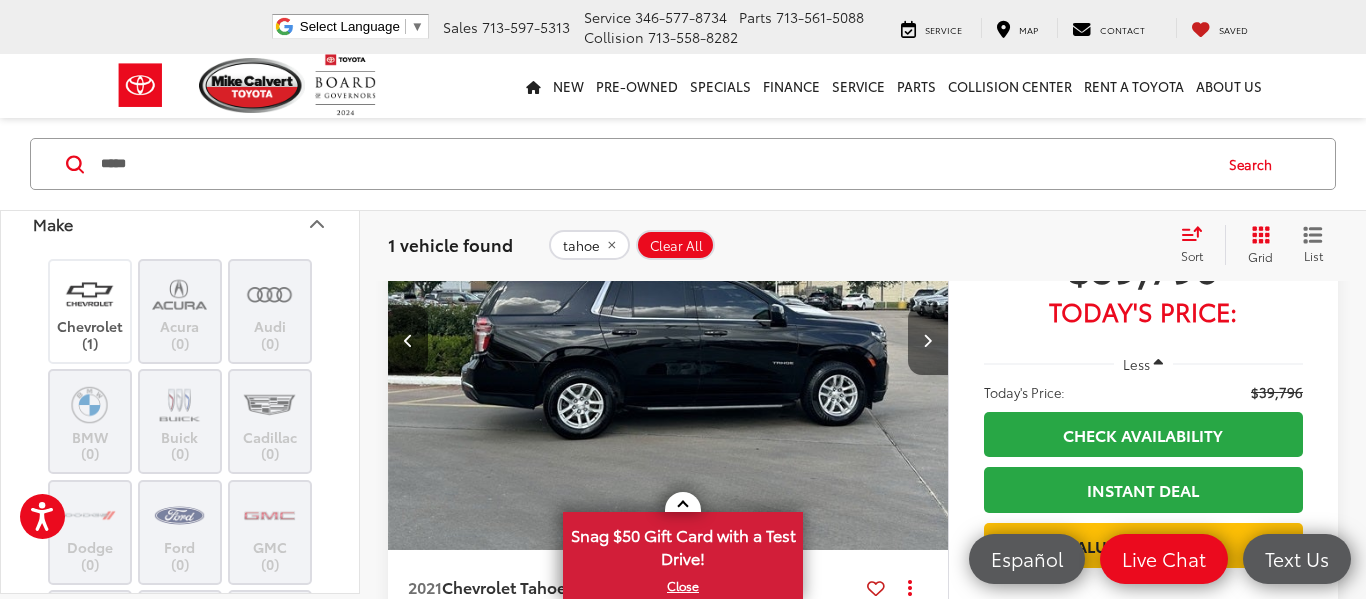 scroll, scrollTop: 0, scrollLeft: 1689, axis: horizontal 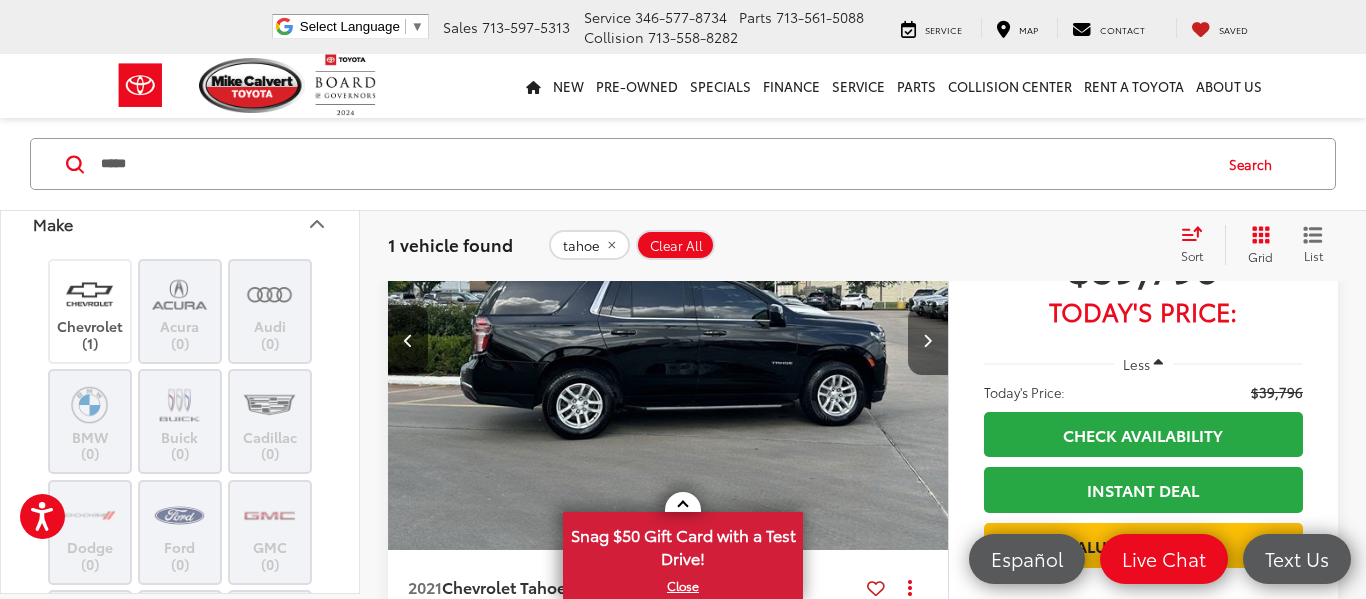 click at bounding box center (927, 340) 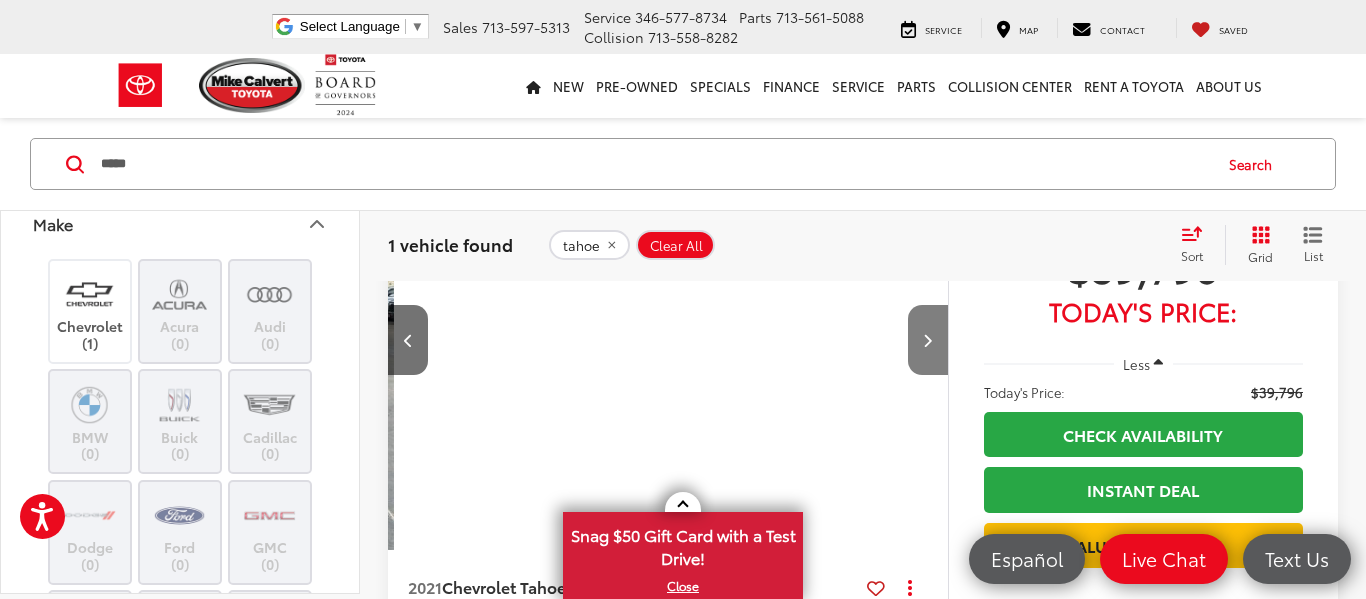 scroll, scrollTop: 0, scrollLeft: 2252, axis: horizontal 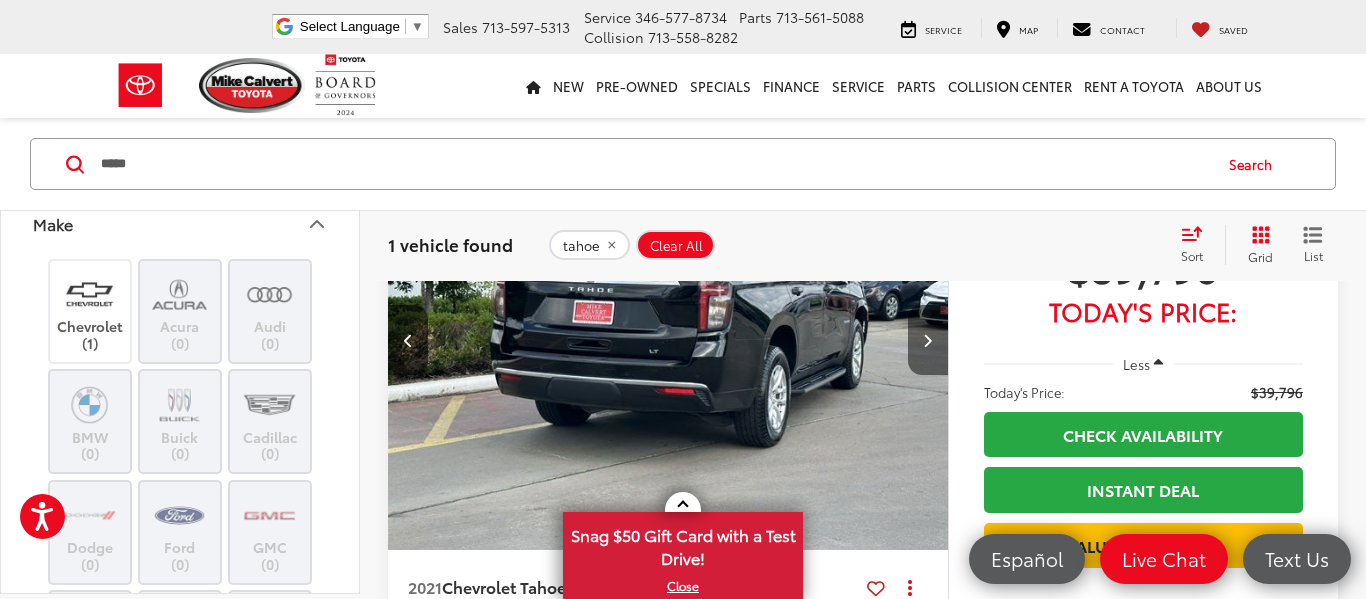 click at bounding box center (927, 340) 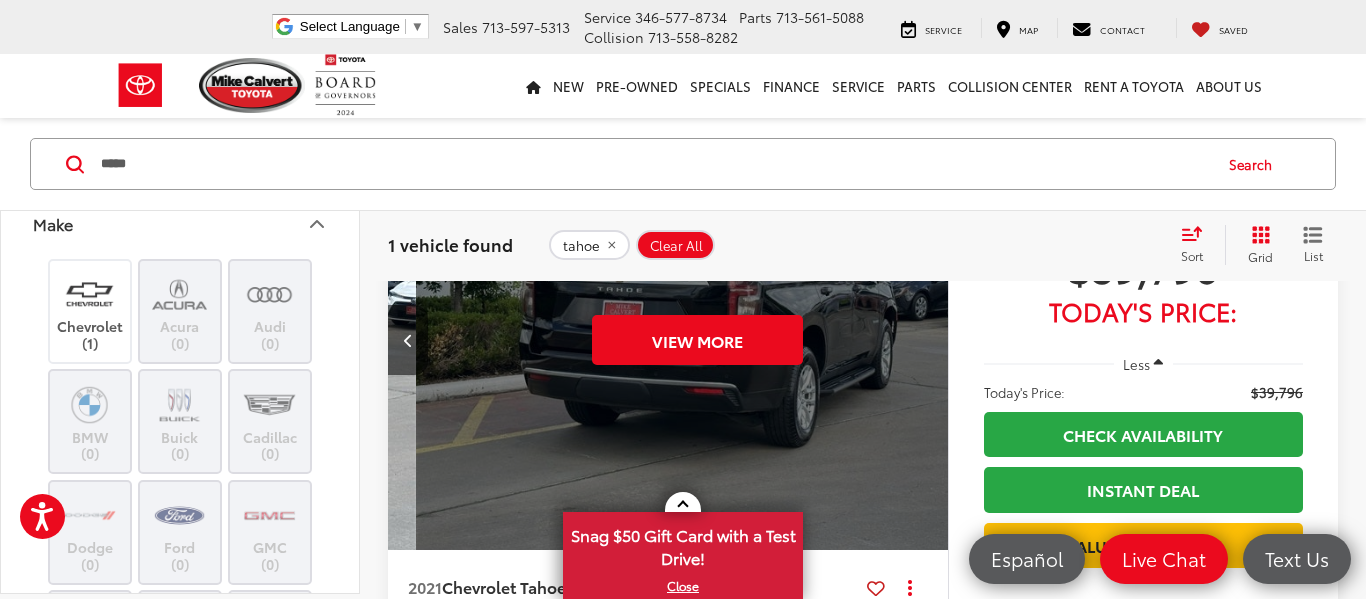scroll, scrollTop: 0, scrollLeft: 2815, axis: horizontal 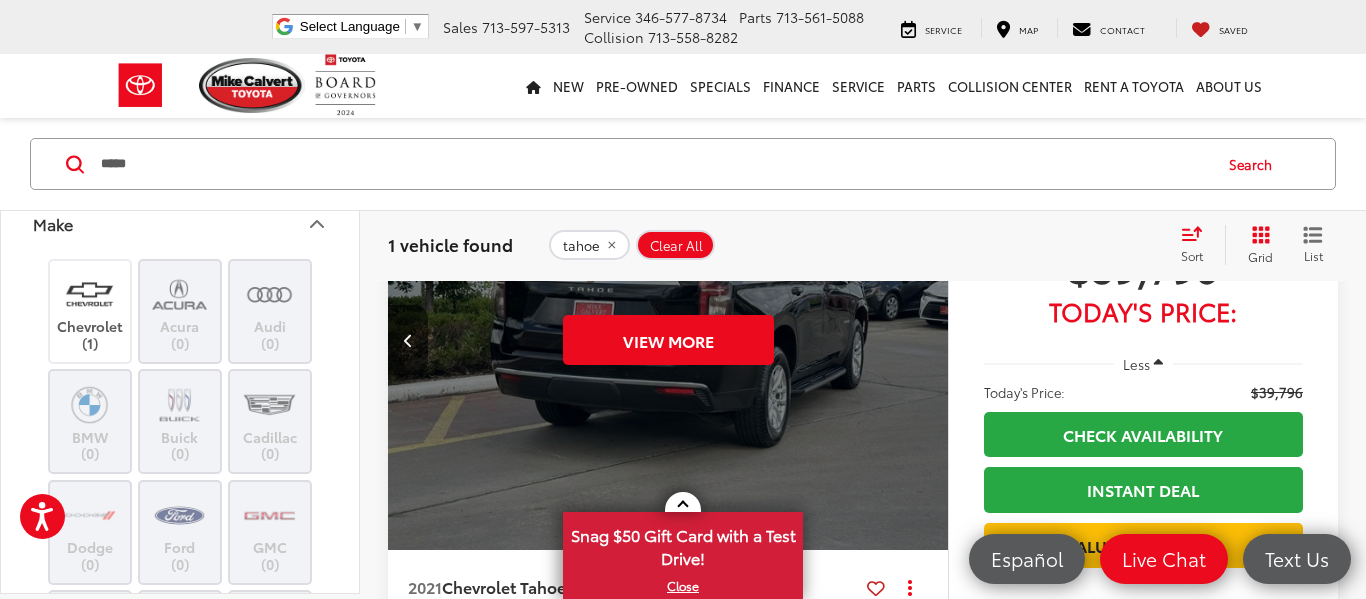 click on "View More" at bounding box center [668, 340] 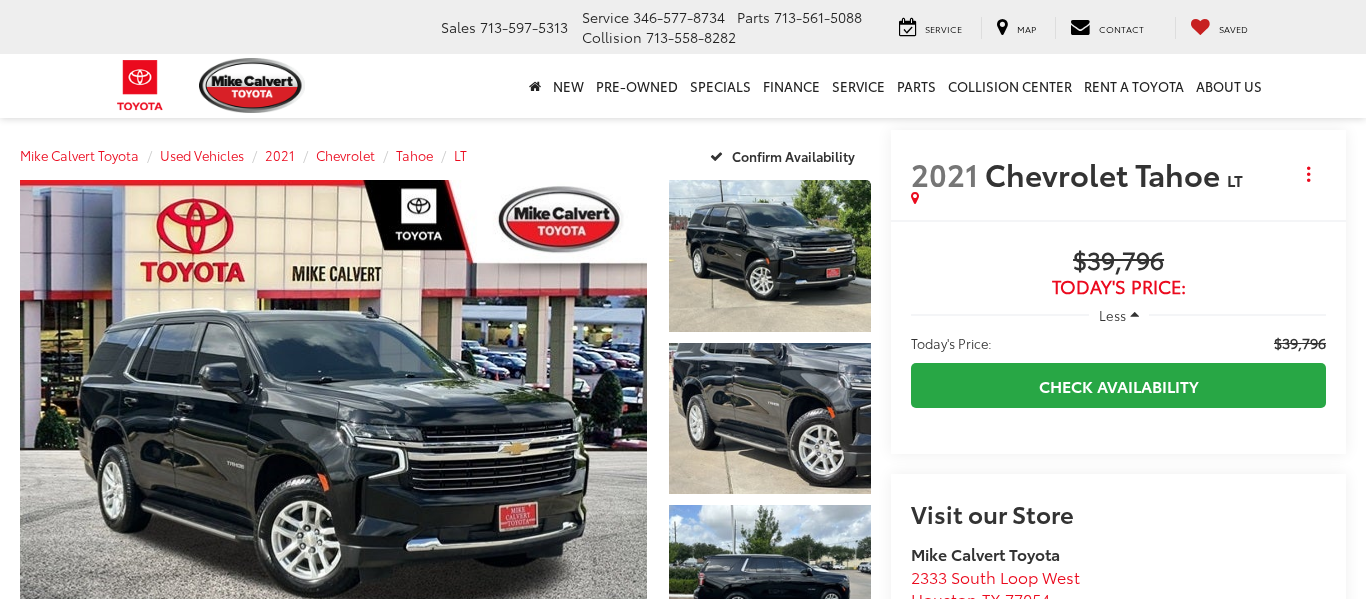 scroll, scrollTop: 0, scrollLeft: 0, axis: both 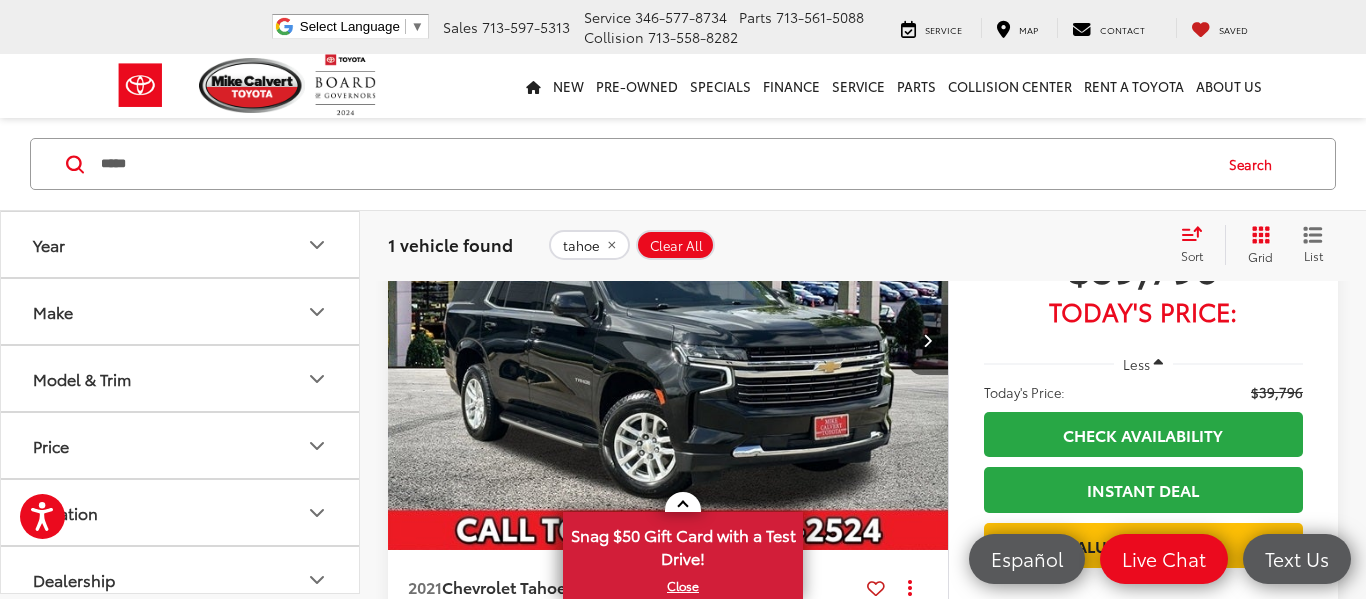 click on "*****" at bounding box center [654, 164] 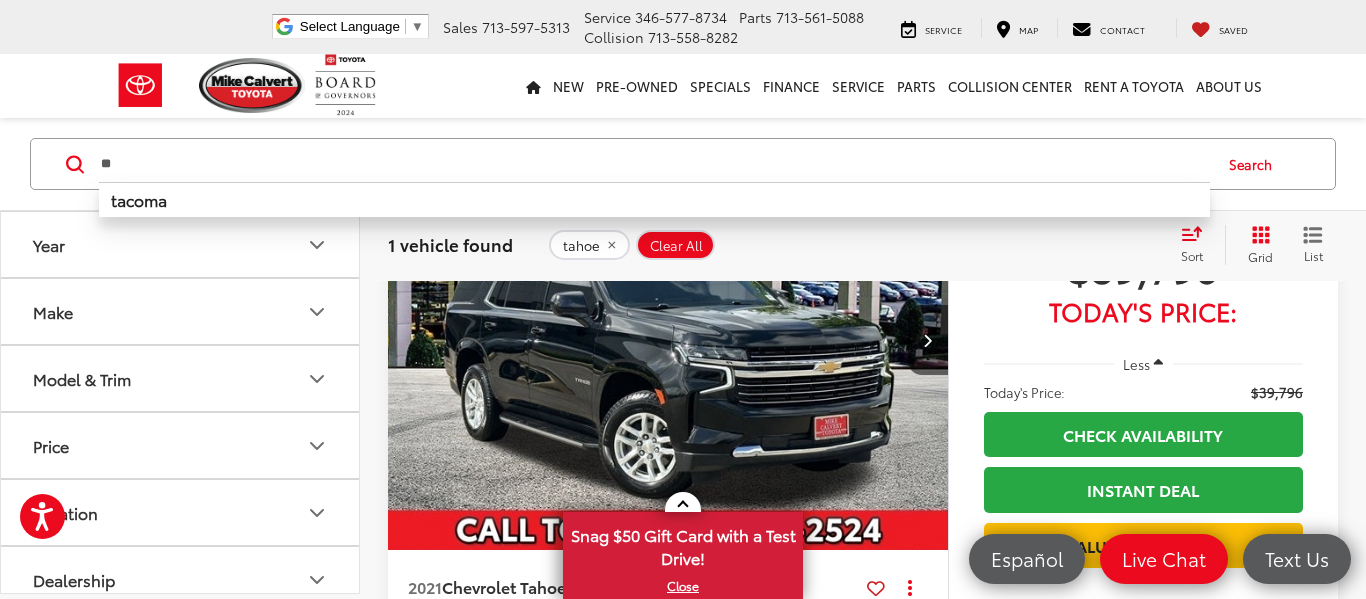 type on "*" 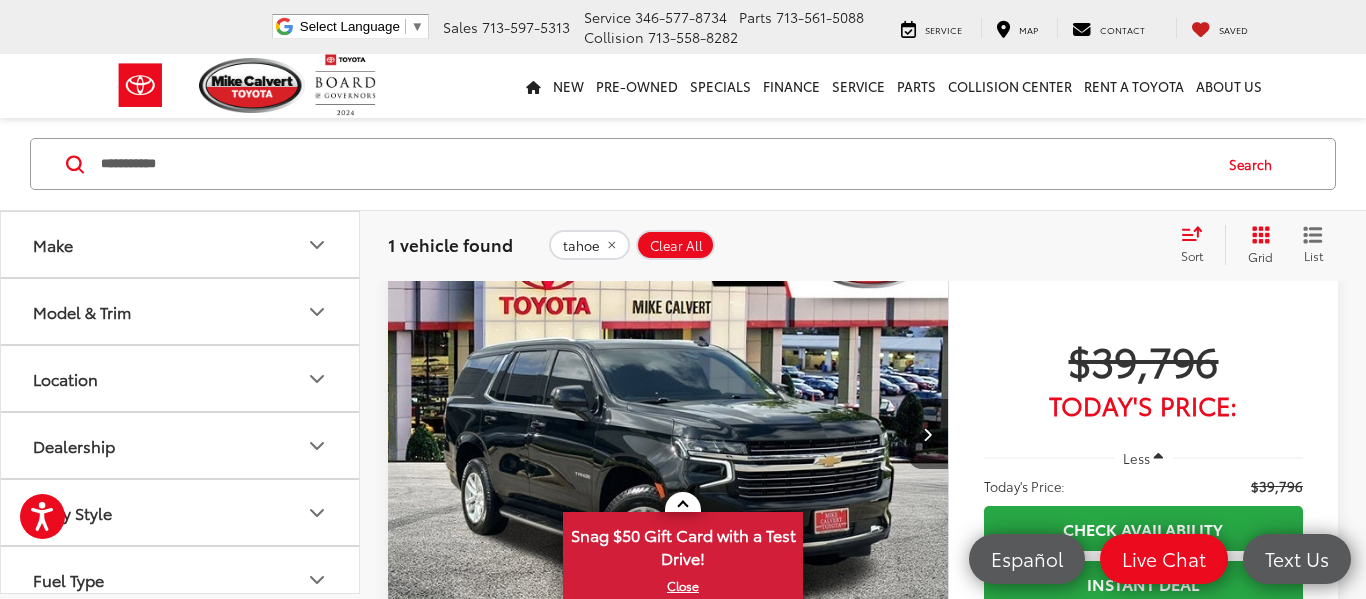 scroll, scrollTop: 129, scrollLeft: 0, axis: vertical 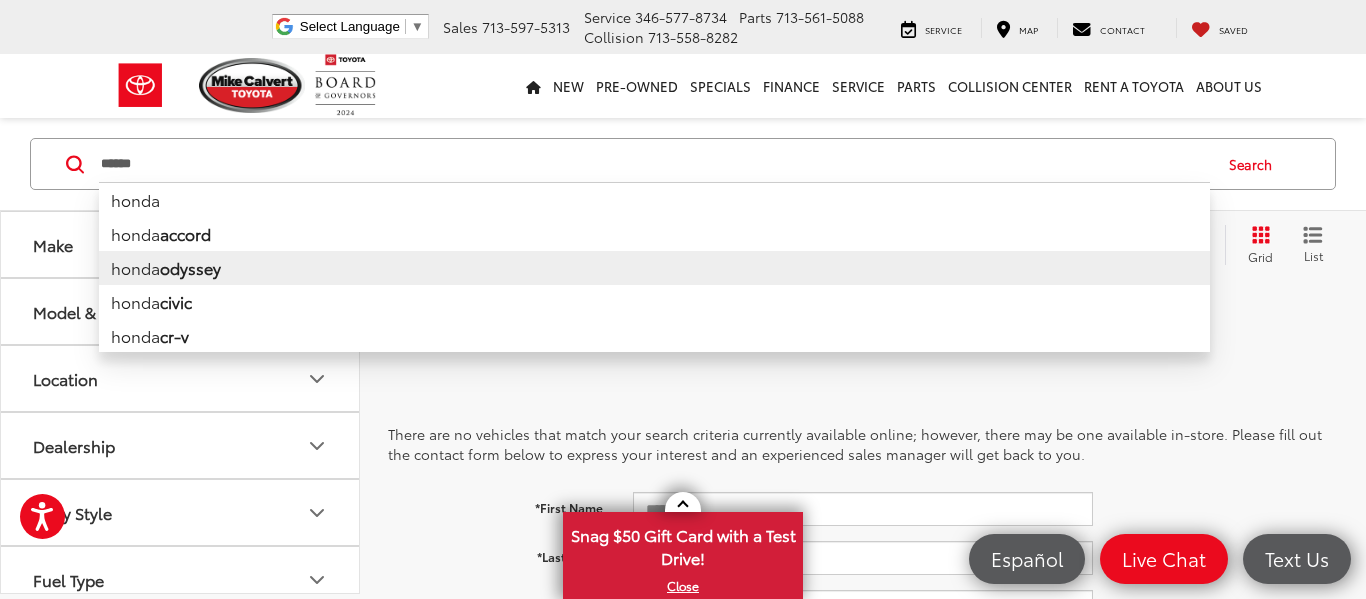 click on "honda  odyssey" at bounding box center (654, 268) 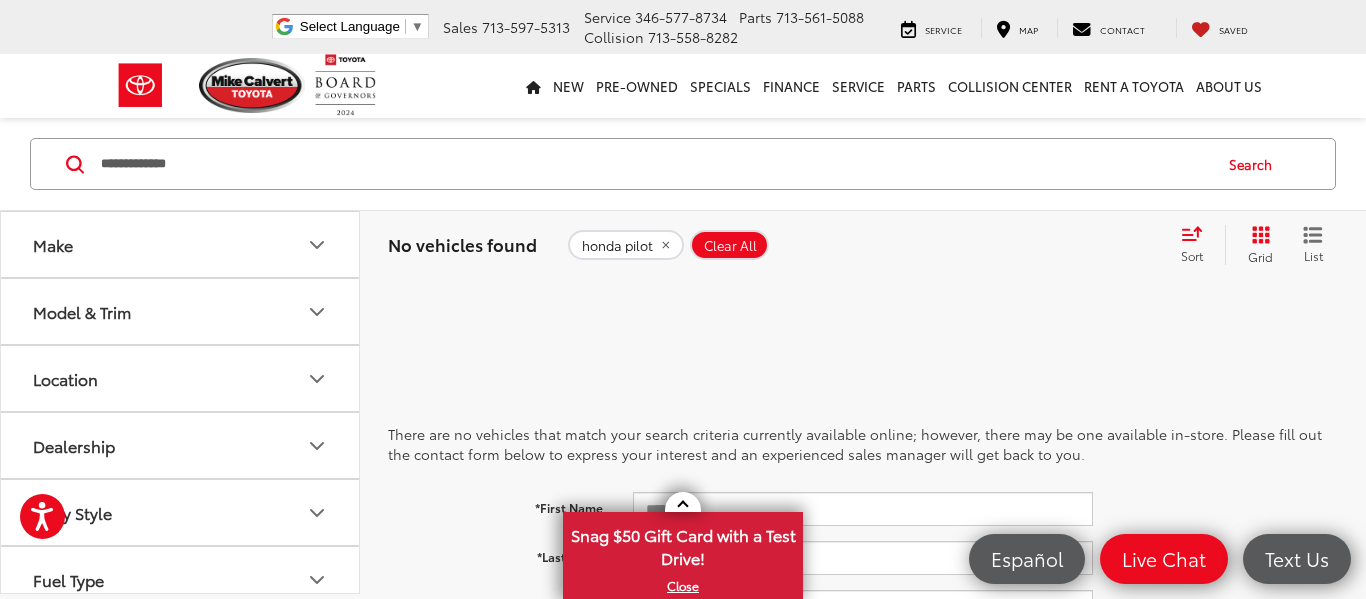 click on "**********" at bounding box center [654, 164] 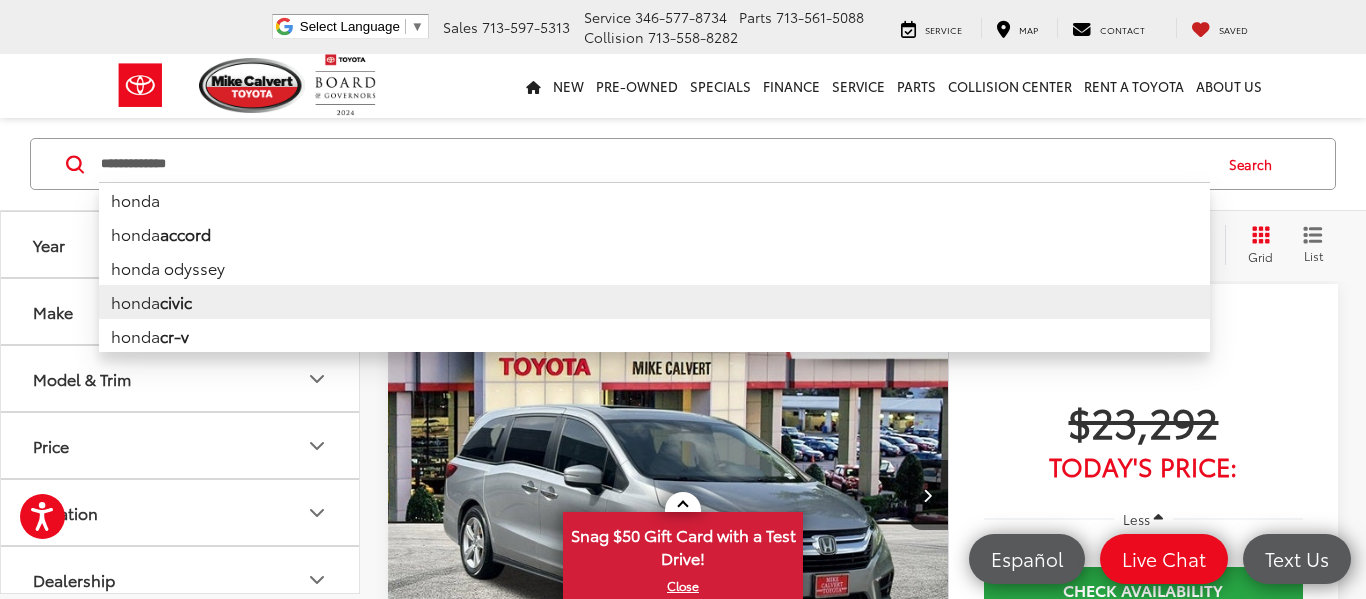 click on "honda  civic" at bounding box center [654, 302] 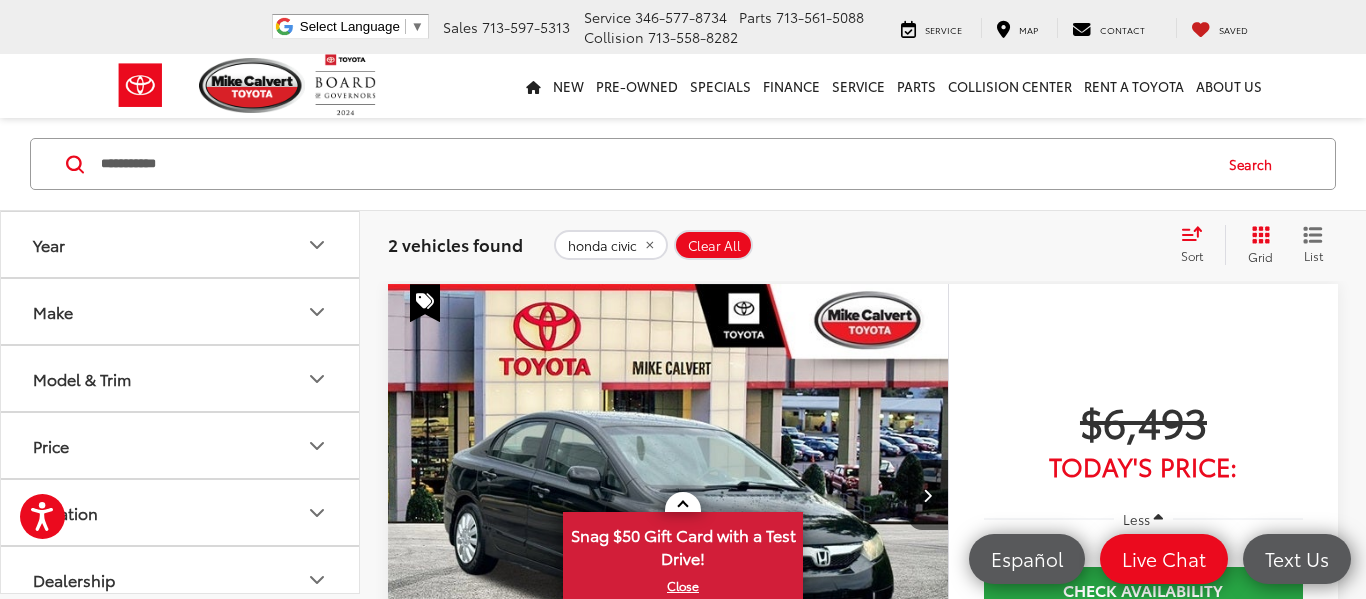 click on "**********" at bounding box center [654, 164] 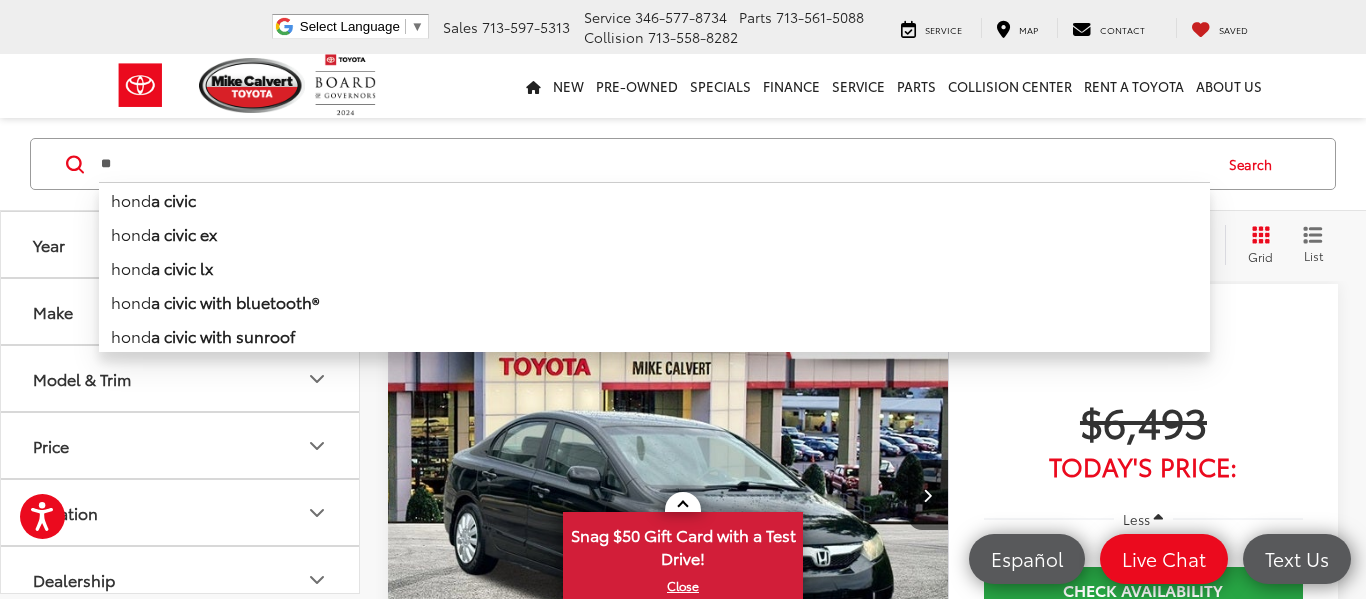 type on "*" 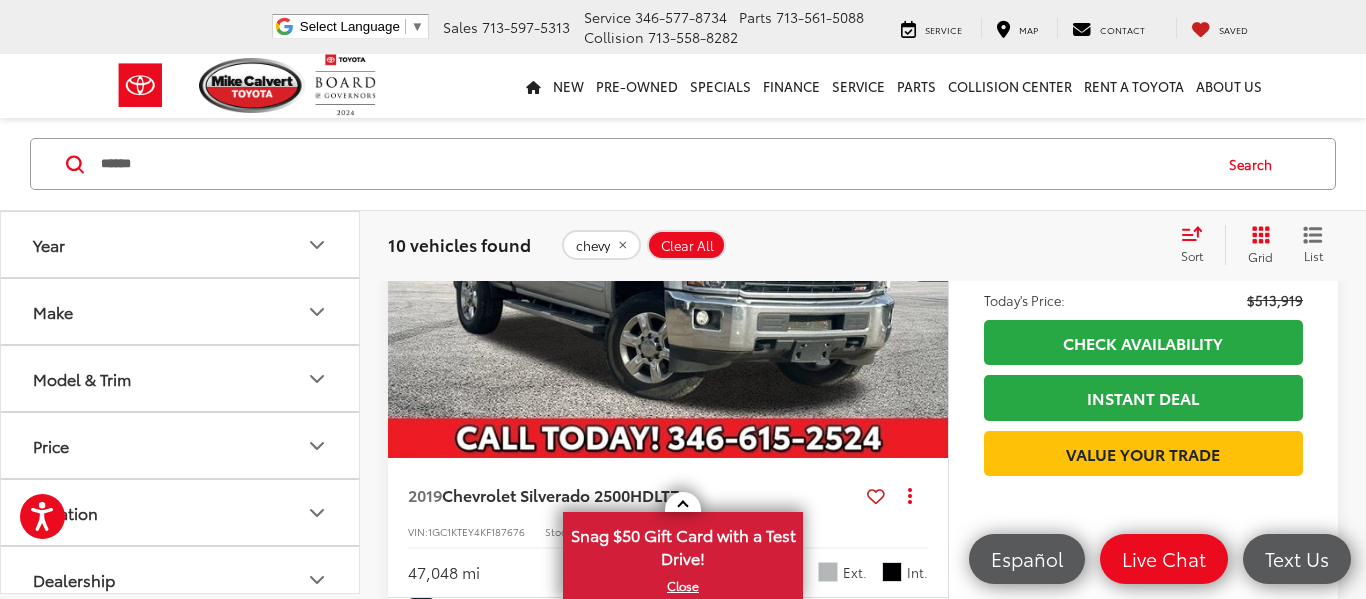 scroll, scrollTop: 6749, scrollLeft: 0, axis: vertical 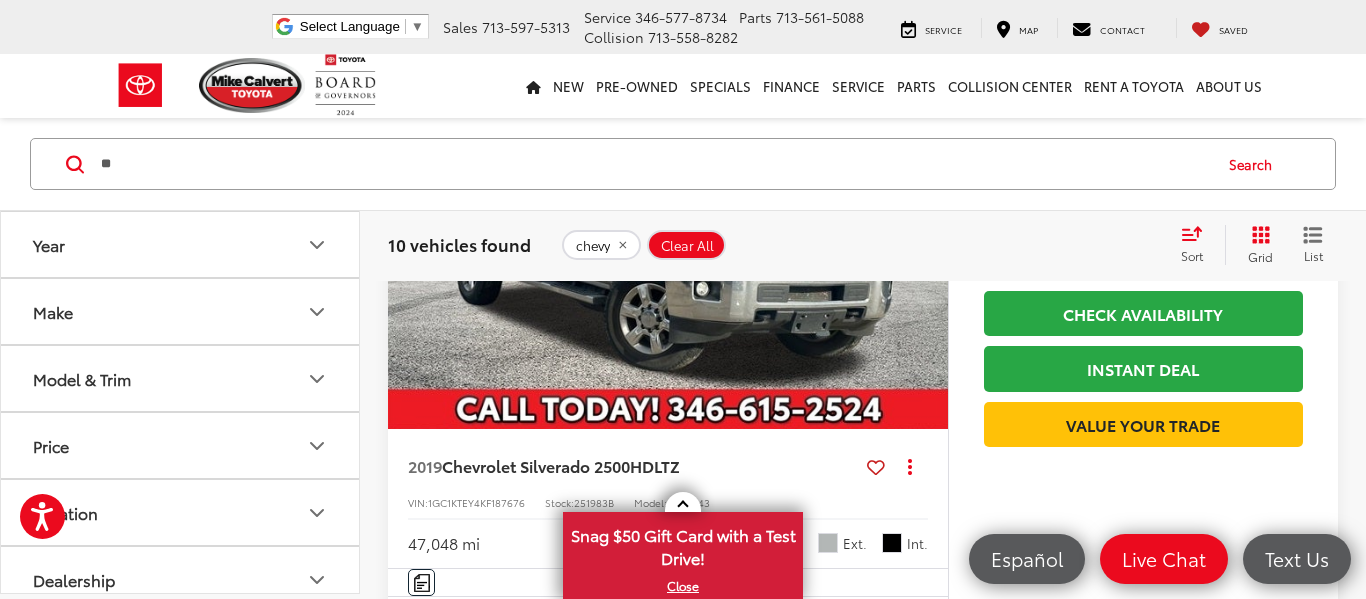 type on "*" 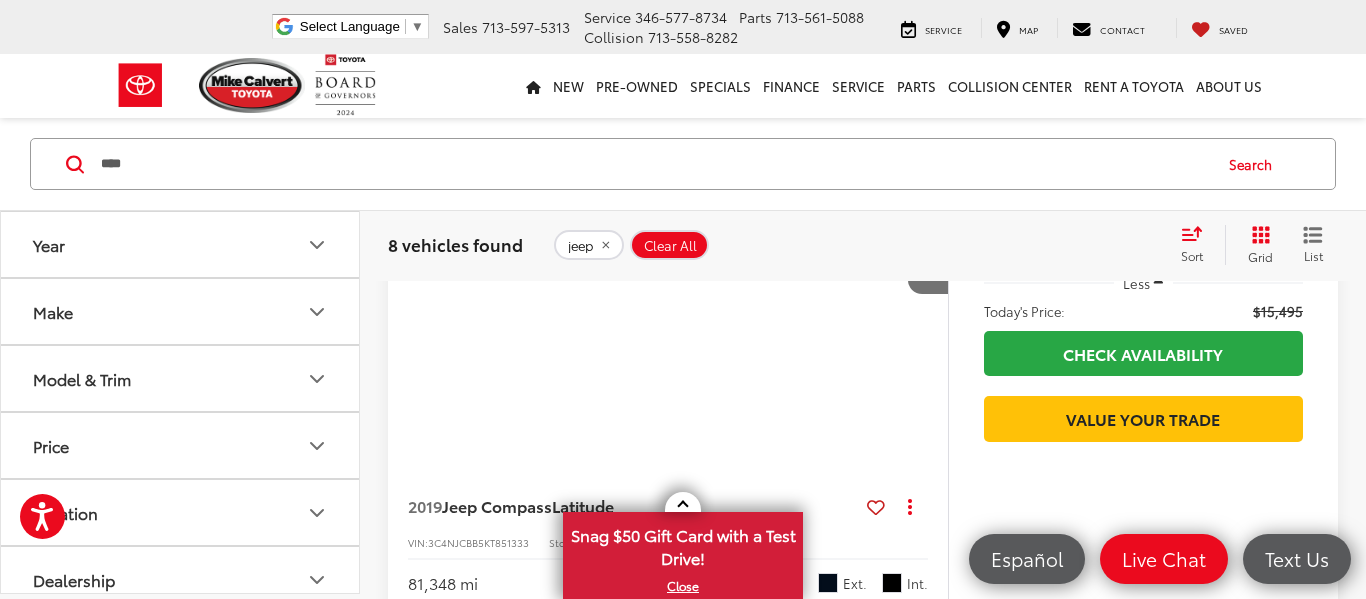 scroll, scrollTop: 129, scrollLeft: 0, axis: vertical 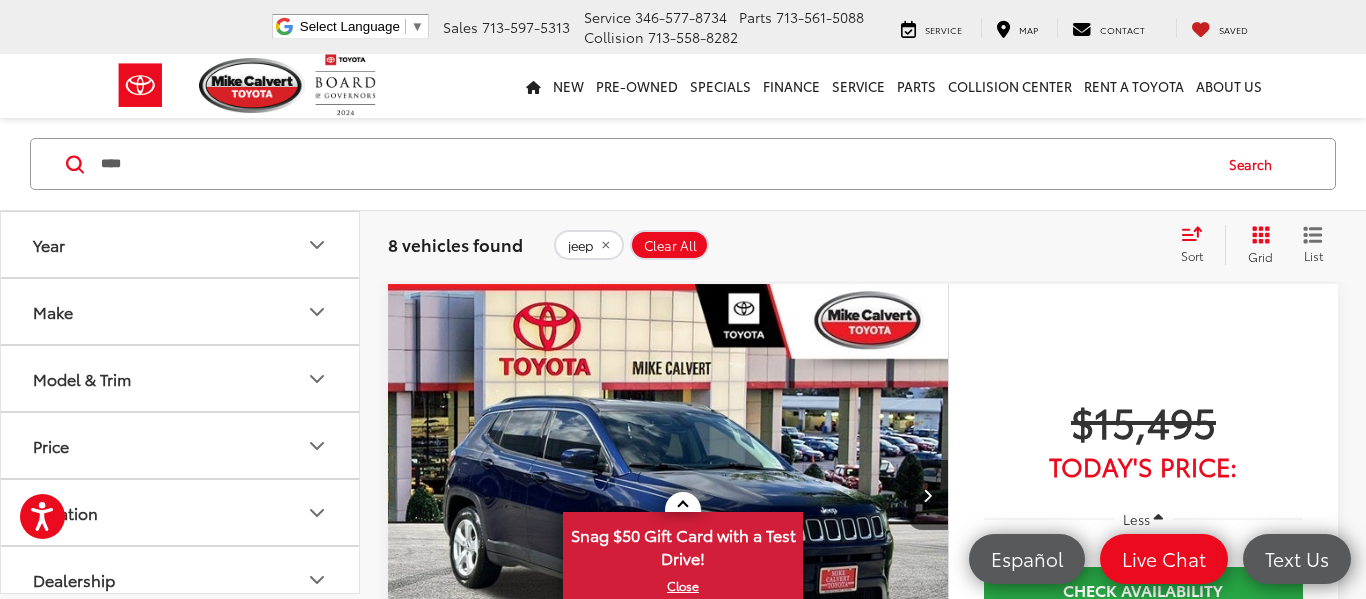 type on "**********" 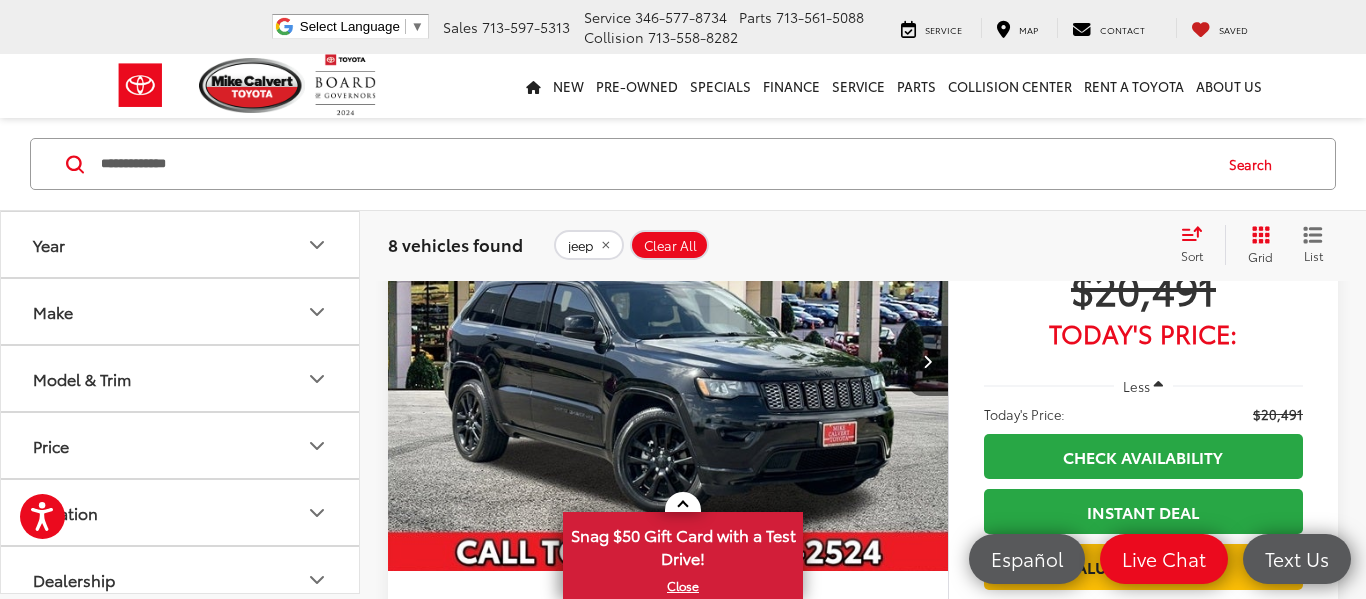 scroll, scrollTop: 971, scrollLeft: 0, axis: vertical 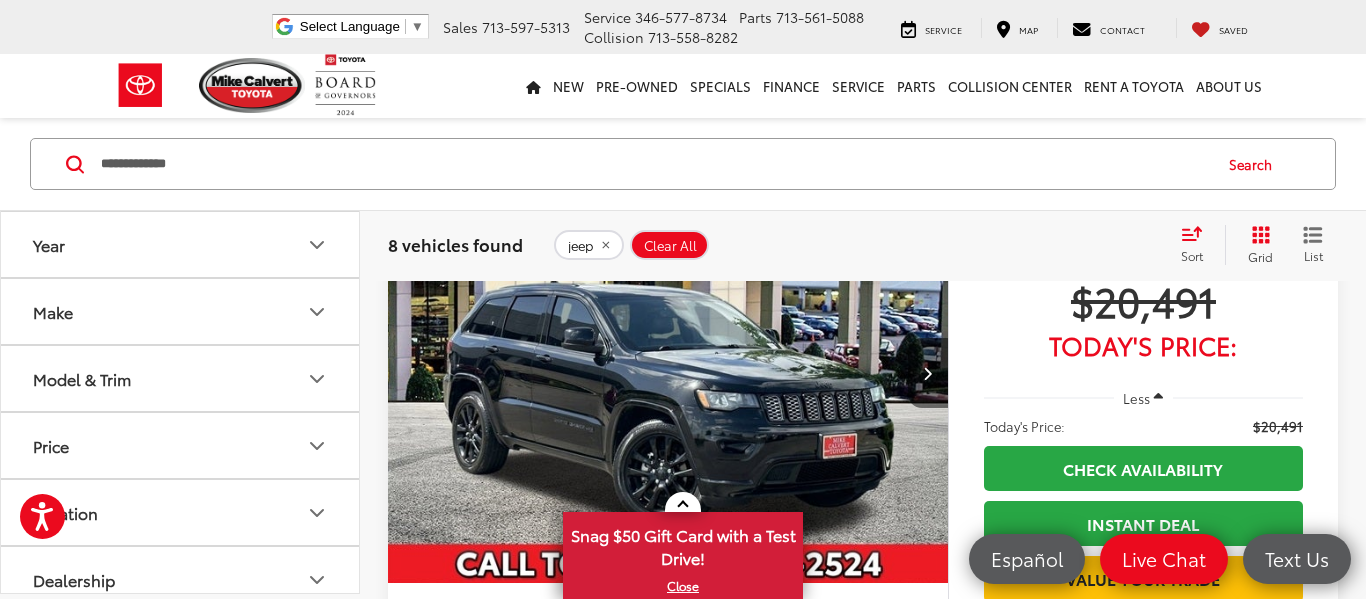 click at bounding box center [927, 373] 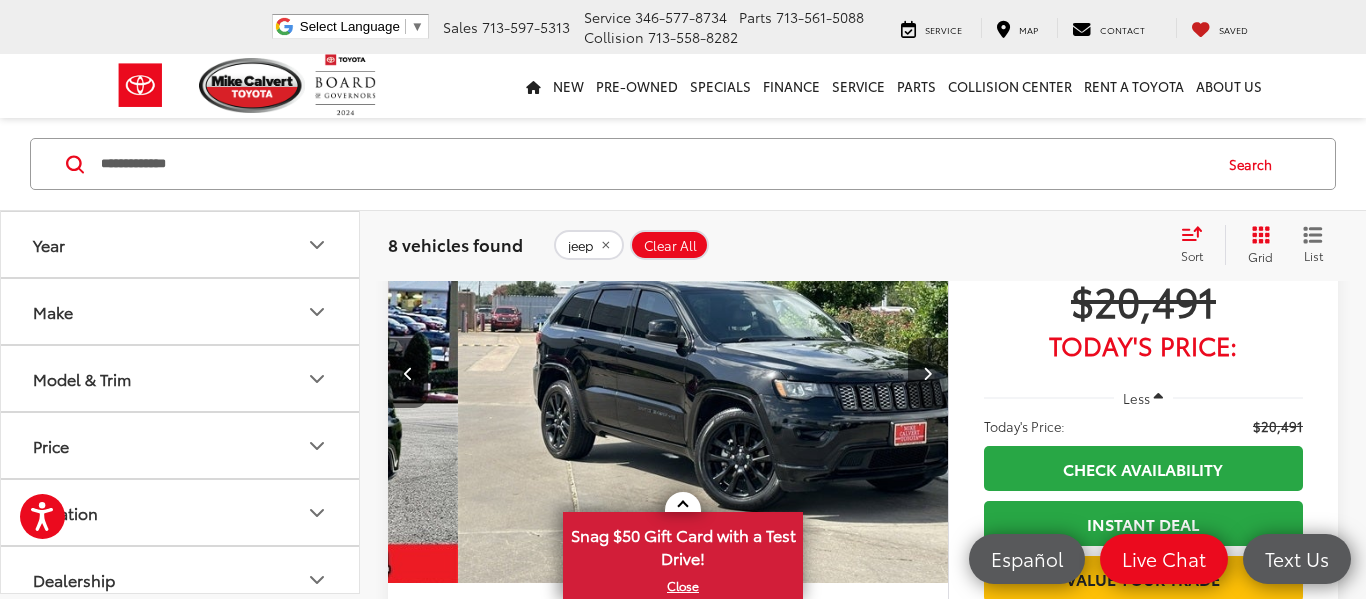 scroll, scrollTop: 0, scrollLeft: 563, axis: horizontal 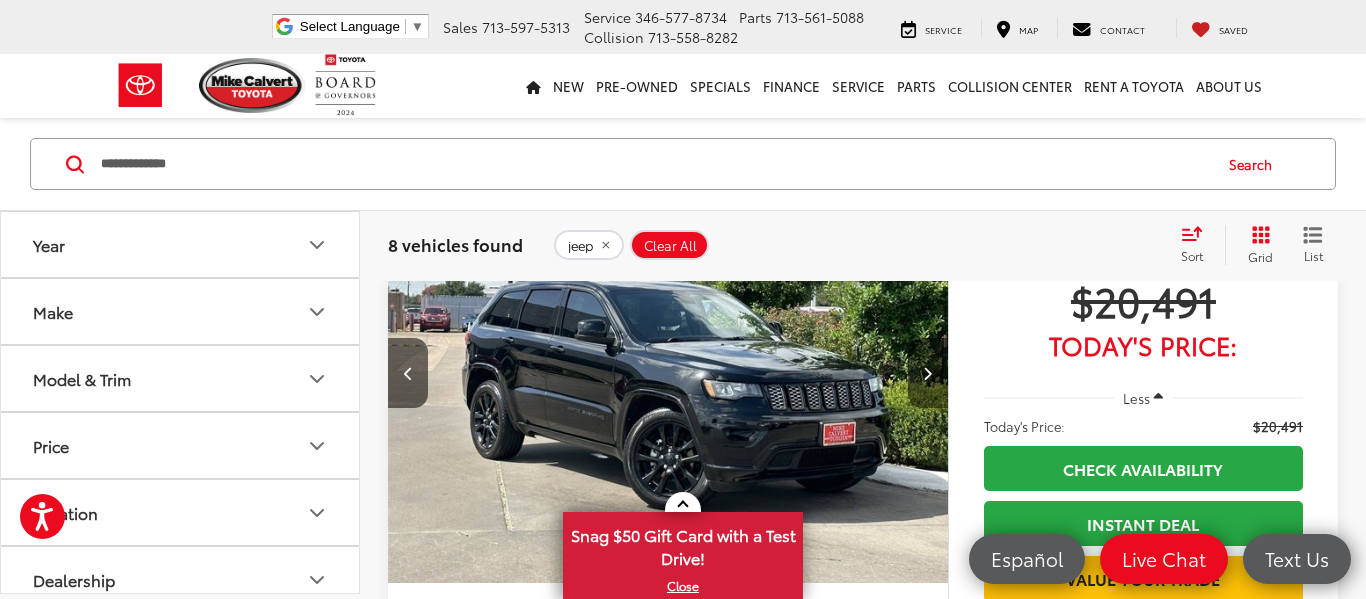 click at bounding box center (927, 373) 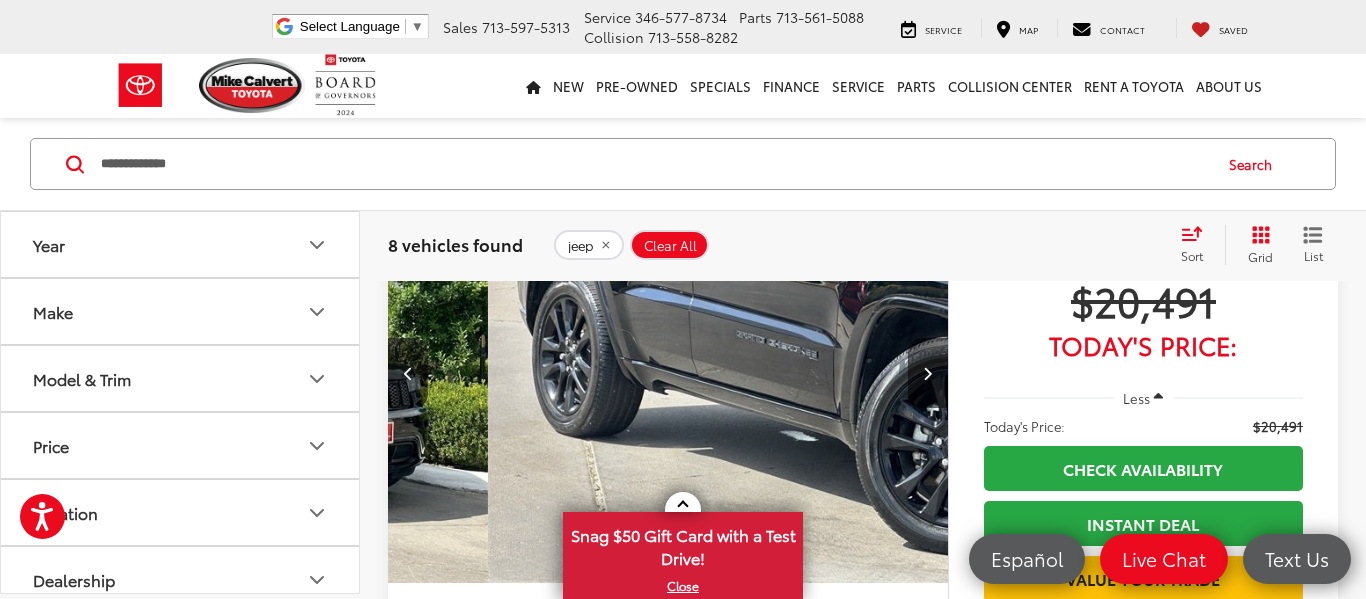 scroll, scrollTop: 0, scrollLeft: 1126, axis: horizontal 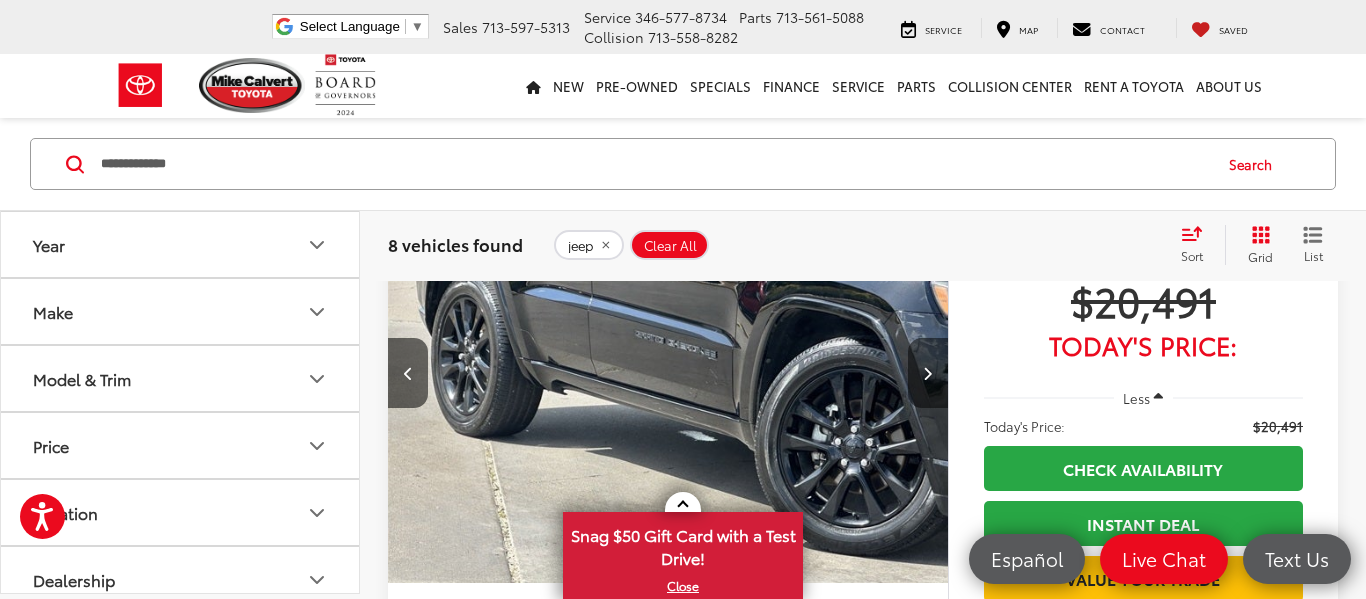 click at bounding box center [927, 373] 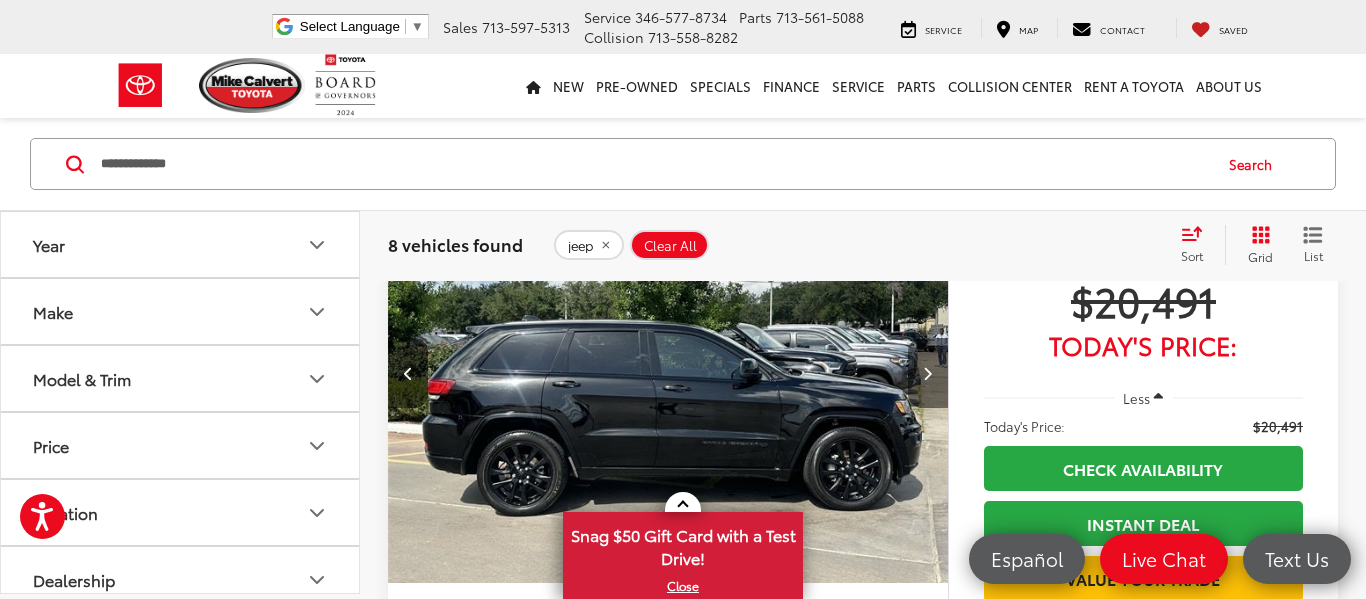 scroll, scrollTop: 0, scrollLeft: 1689, axis: horizontal 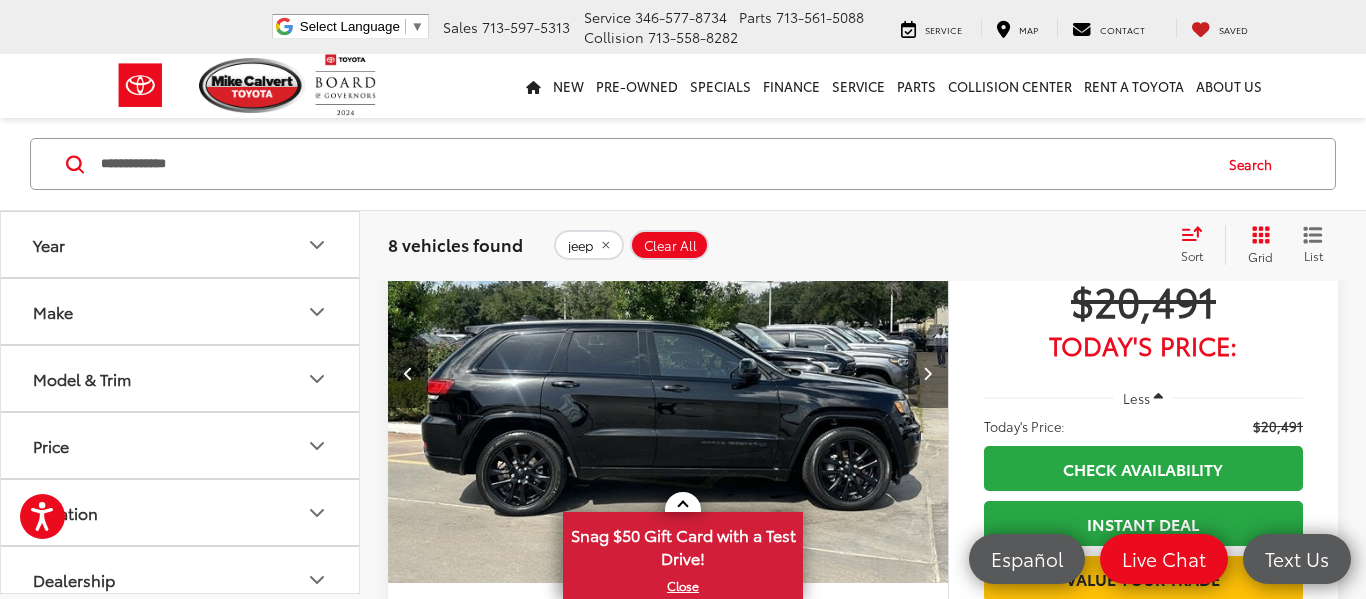 click at bounding box center [927, 373] 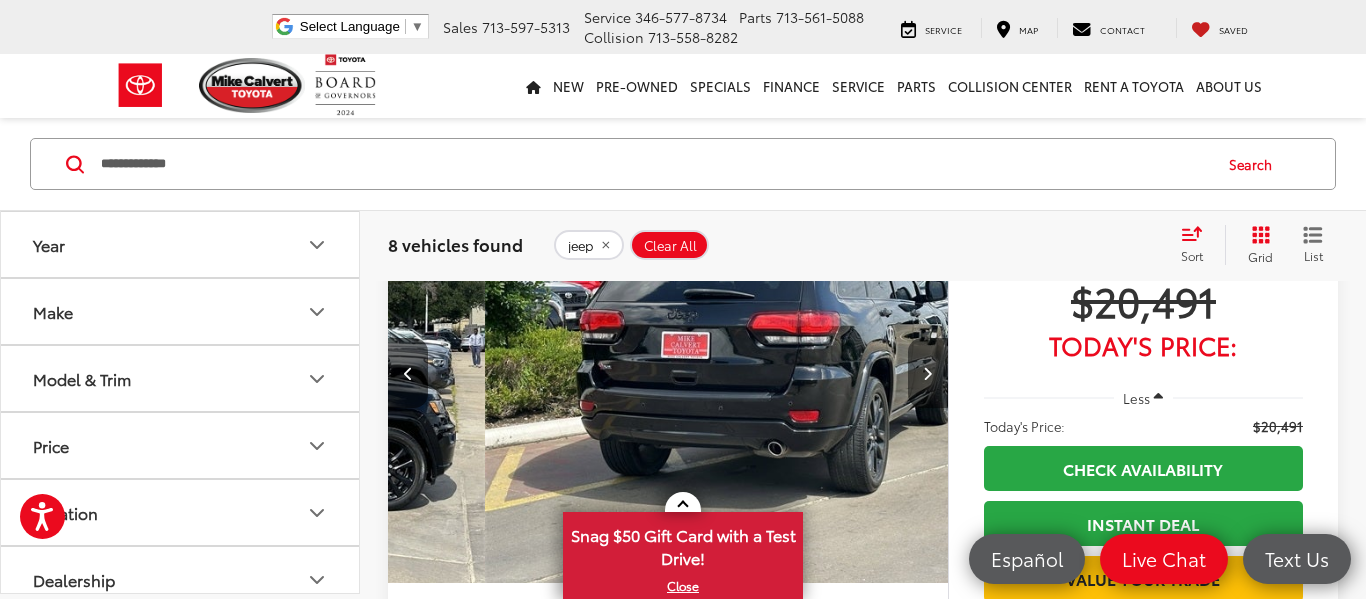 scroll, scrollTop: 0, scrollLeft: 2252, axis: horizontal 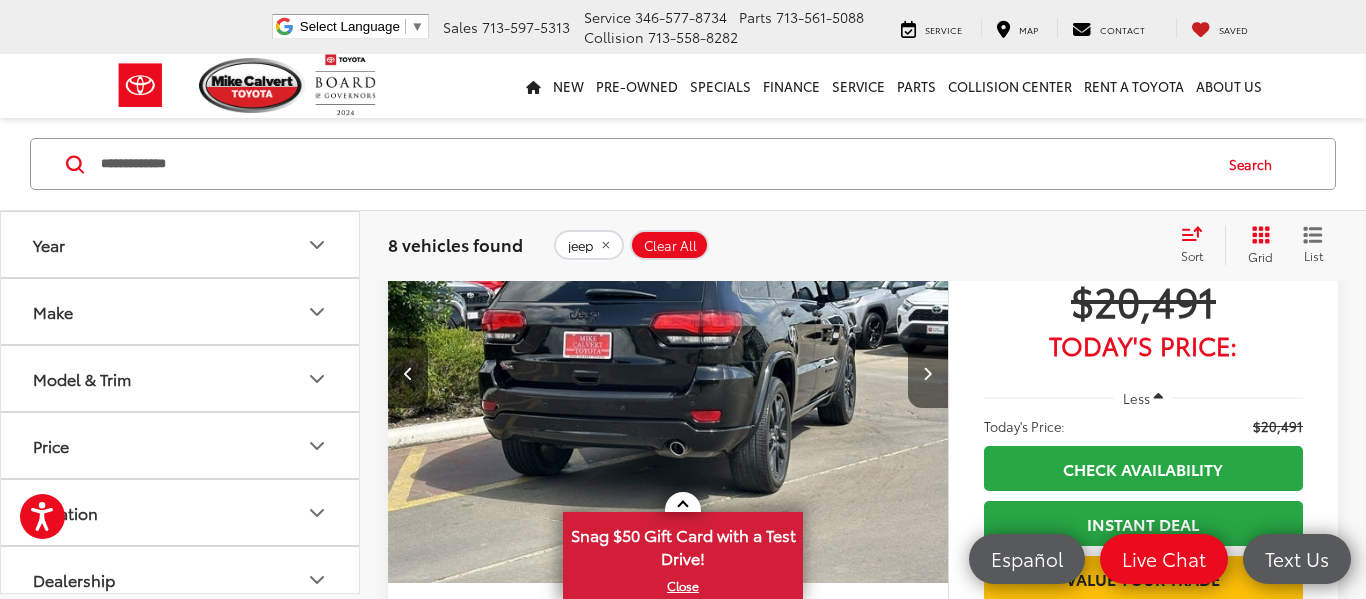 click at bounding box center (927, 373) 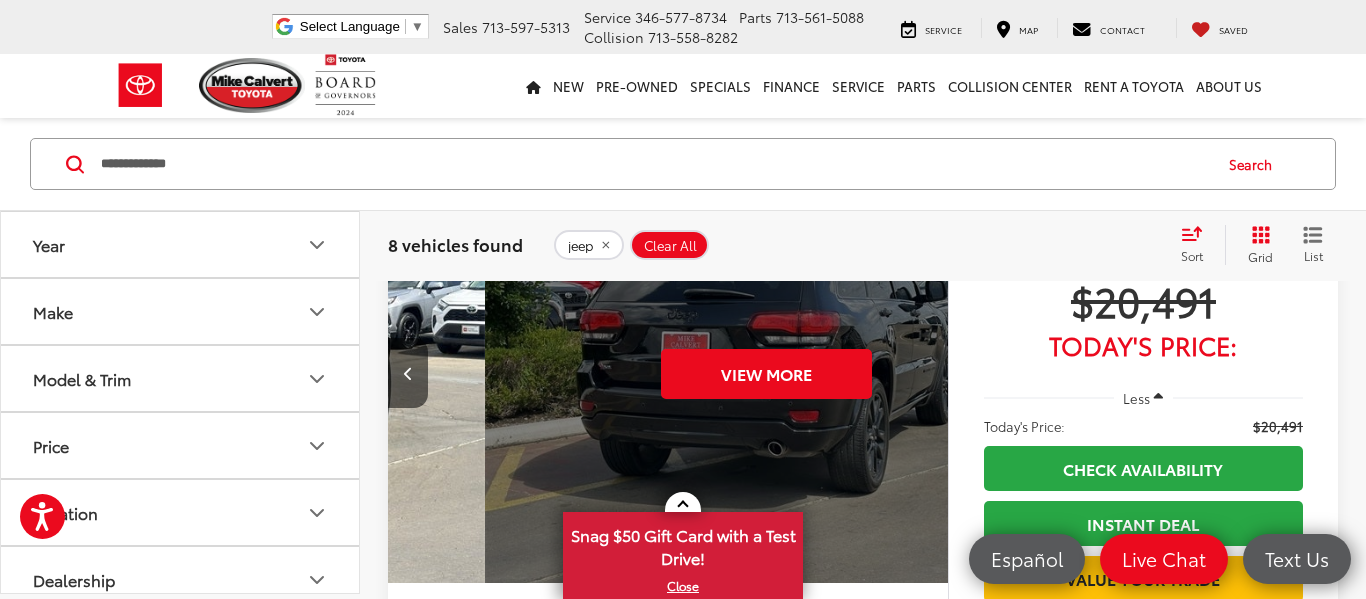 scroll, scrollTop: 0, scrollLeft: 2815, axis: horizontal 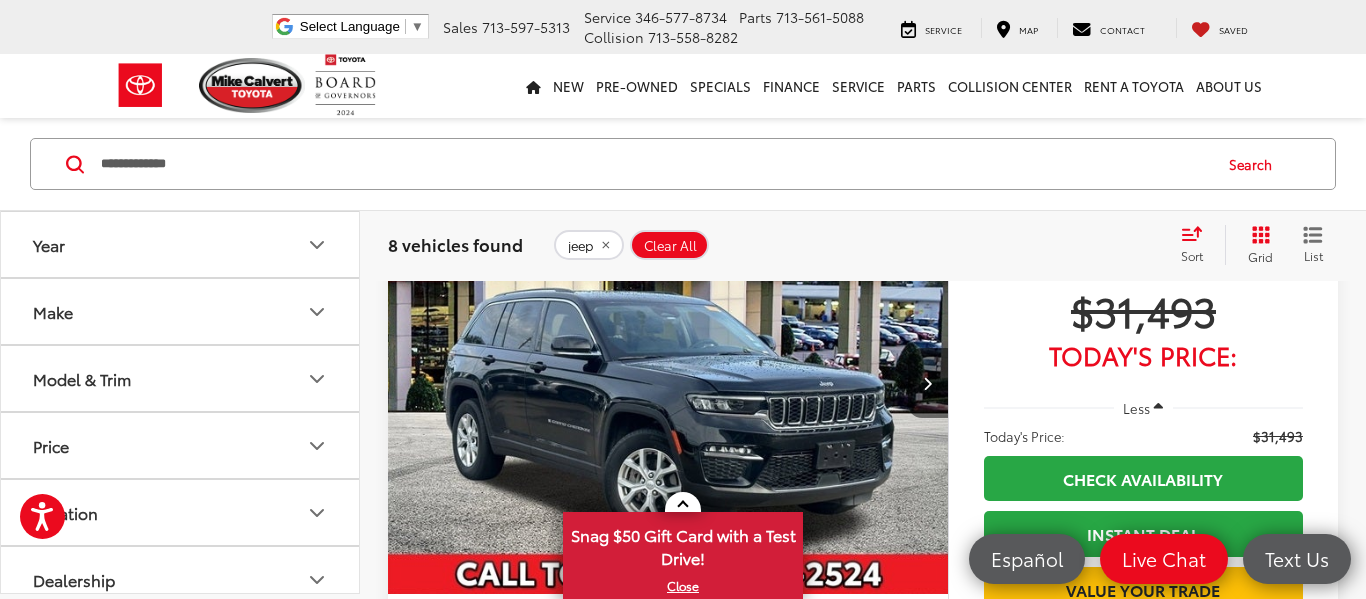 click at bounding box center [927, 383] 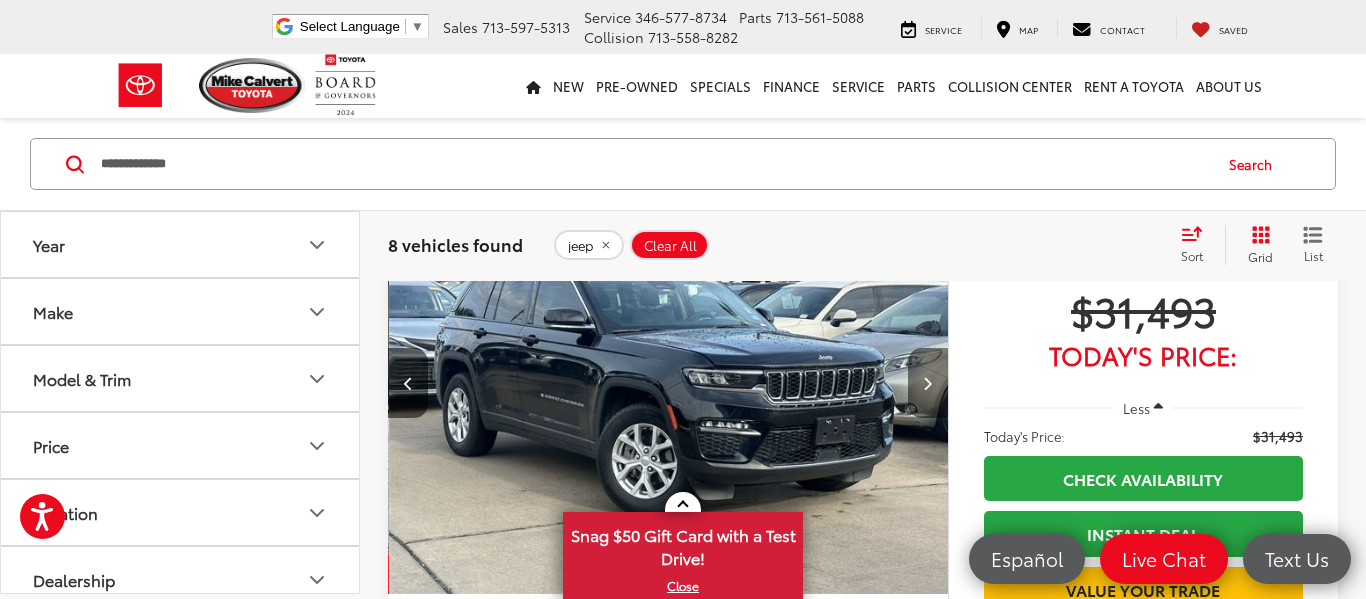 scroll, scrollTop: 0, scrollLeft: 563, axis: horizontal 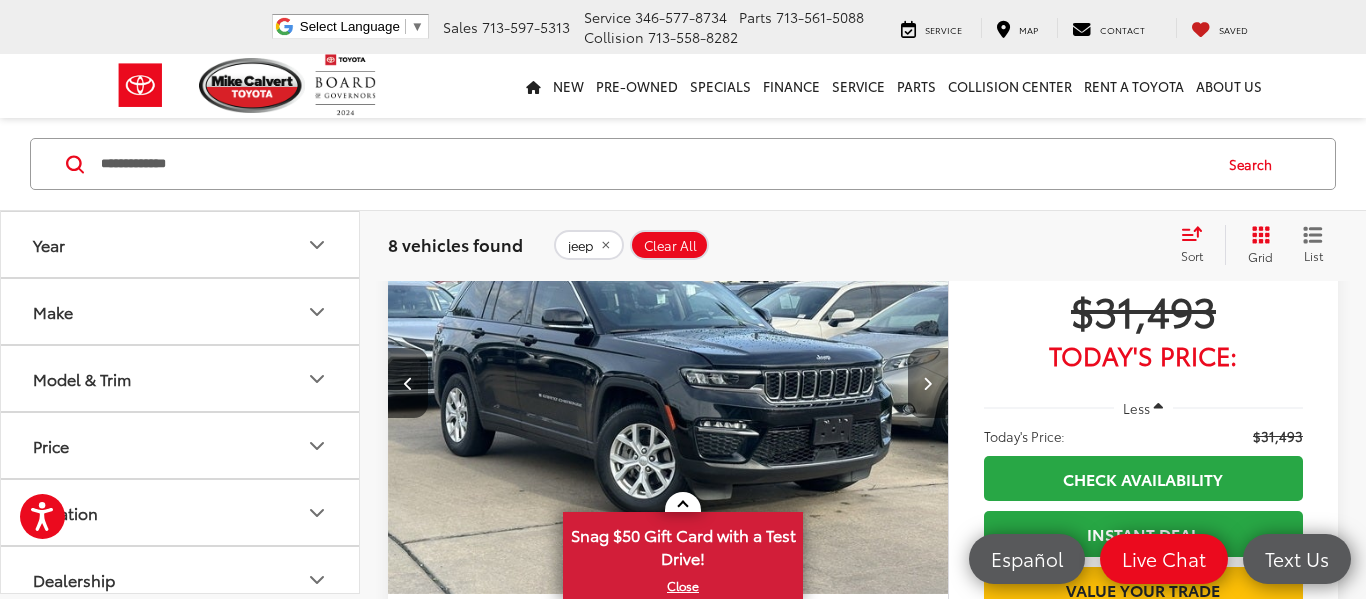 click at bounding box center [927, 383] 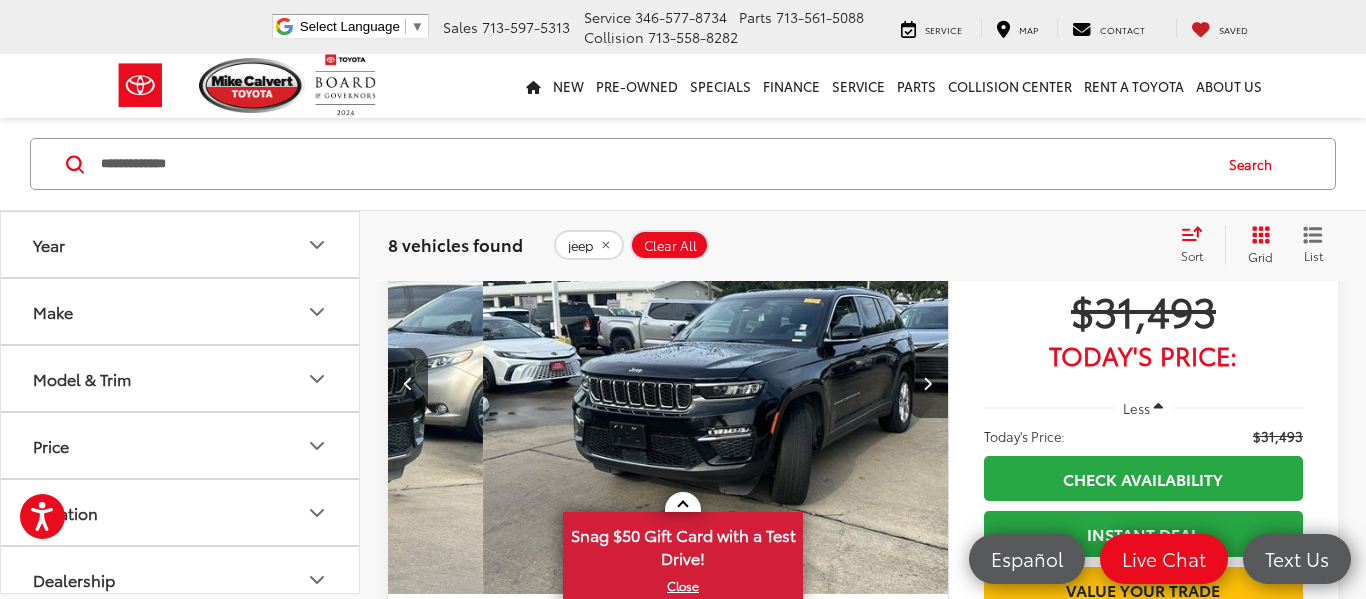 scroll, scrollTop: 0, scrollLeft: 1126, axis: horizontal 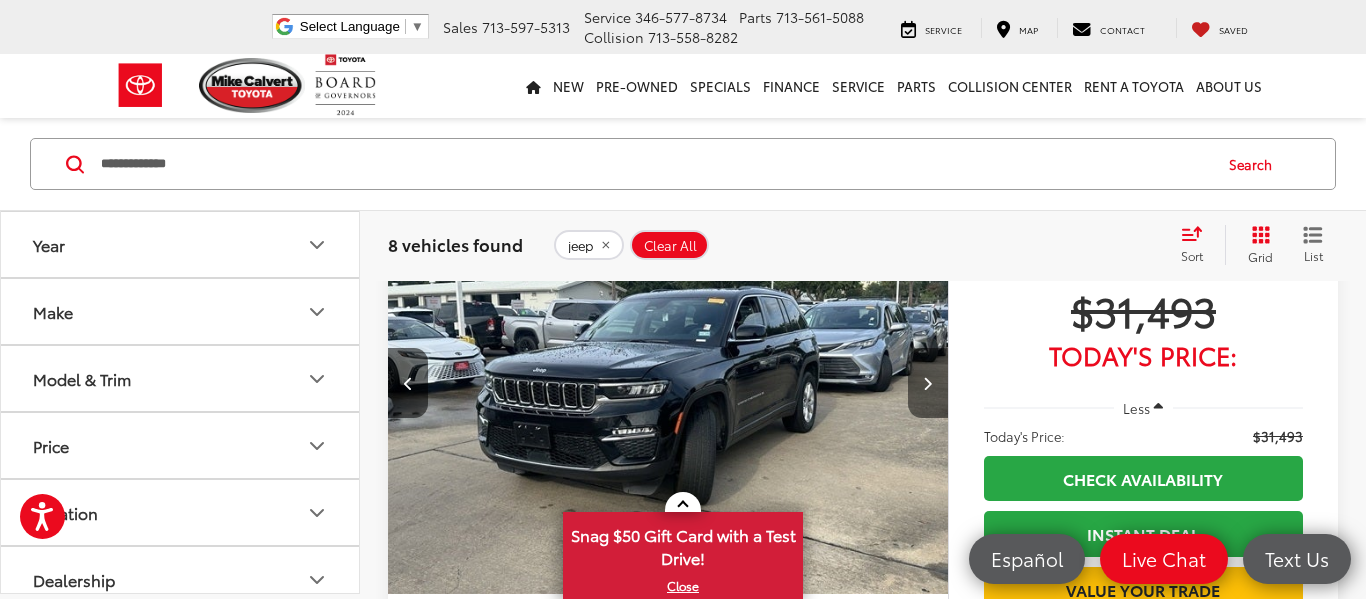 click at bounding box center [927, 383] 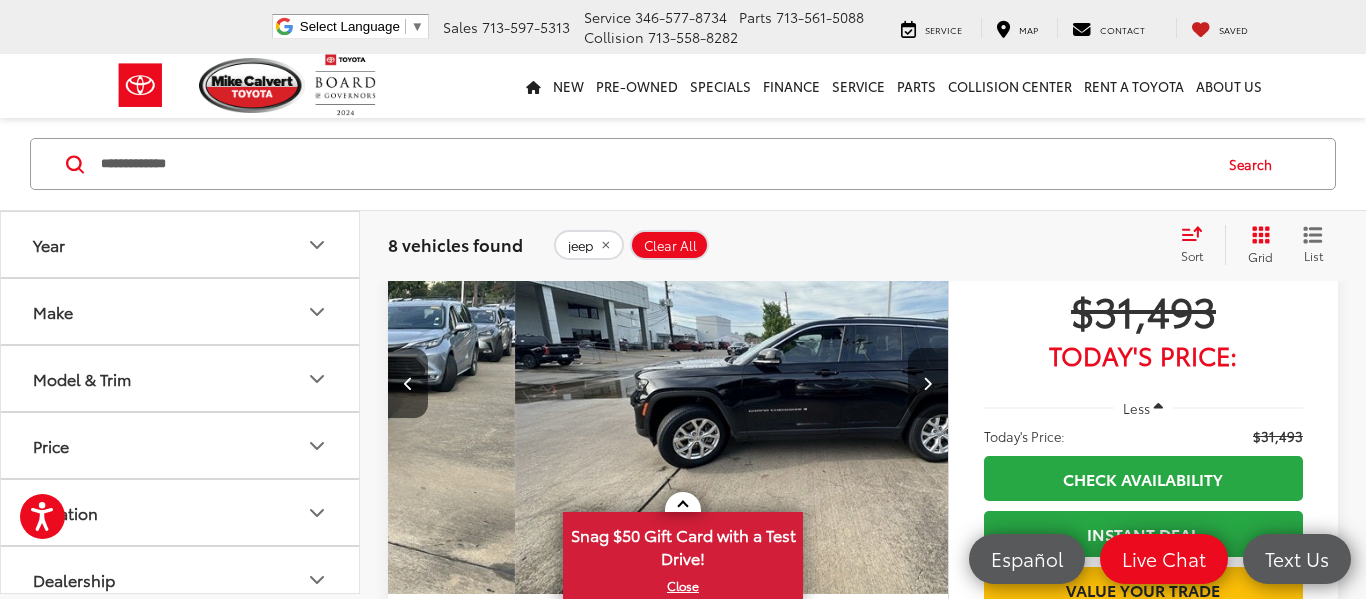 scroll, scrollTop: 0, scrollLeft: 1689, axis: horizontal 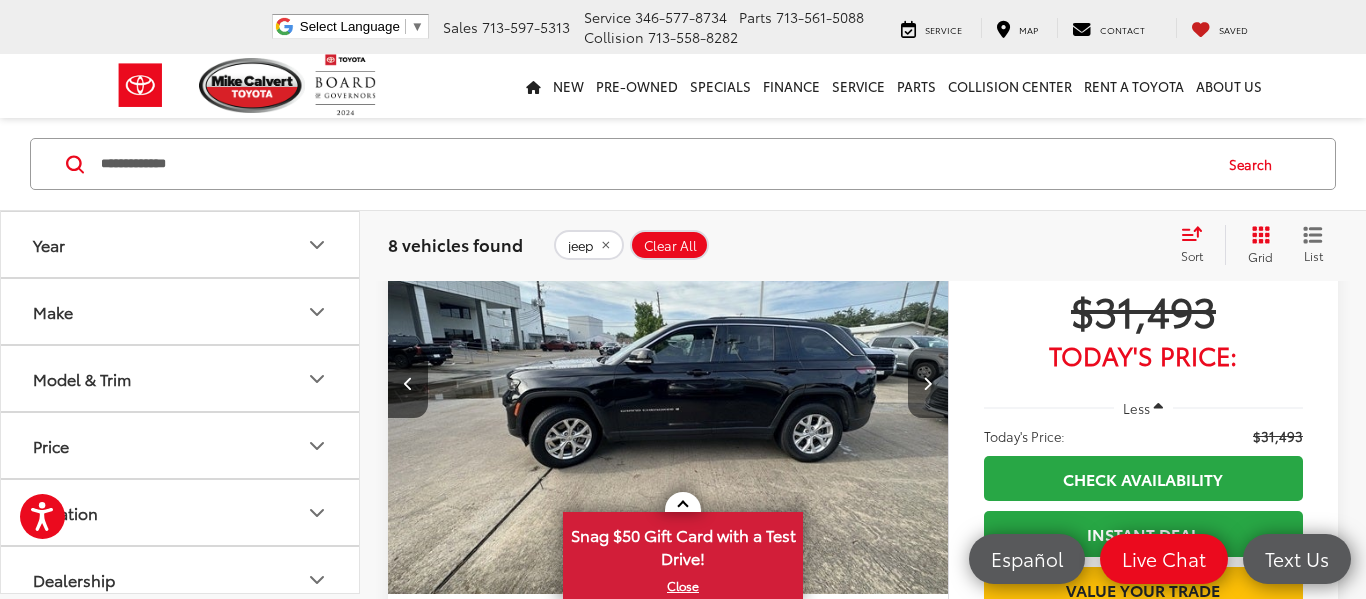 click at bounding box center (927, 383) 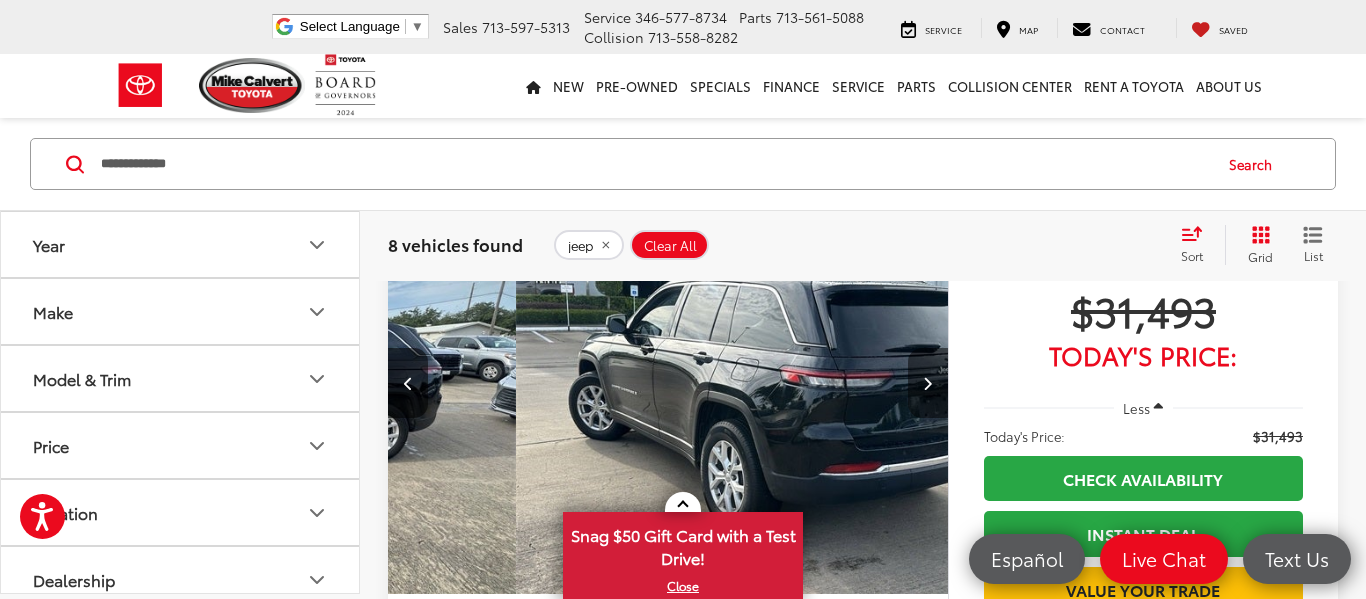 scroll, scrollTop: 0, scrollLeft: 2252, axis: horizontal 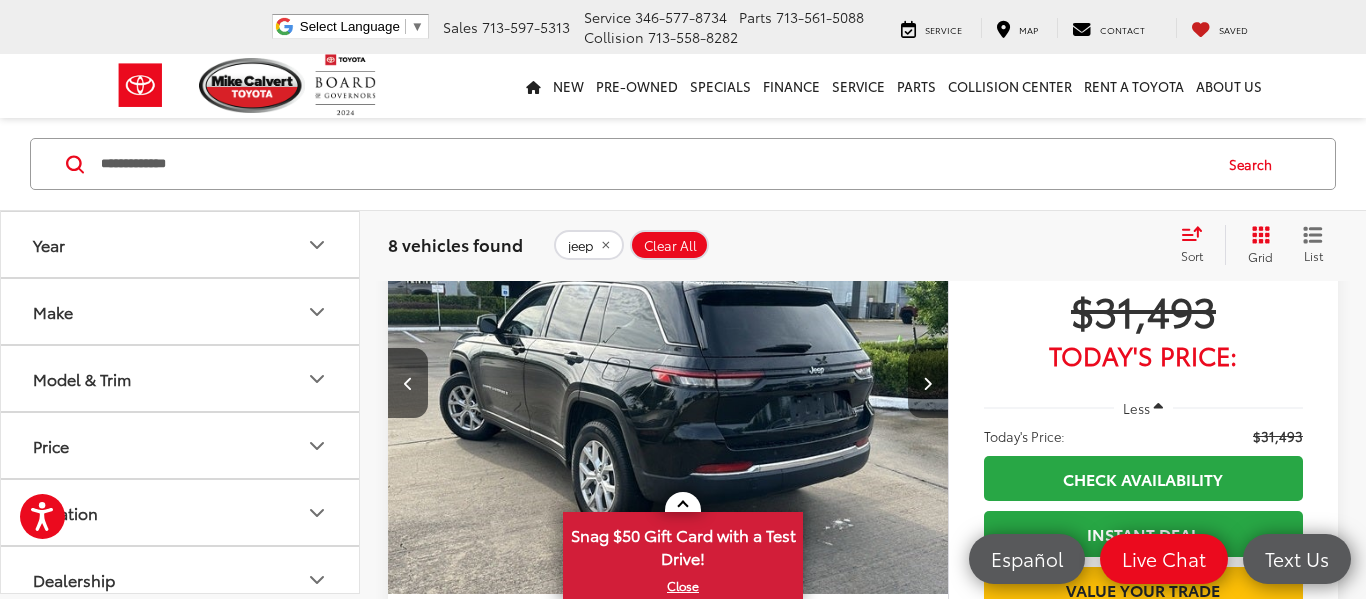 click at bounding box center (927, 383) 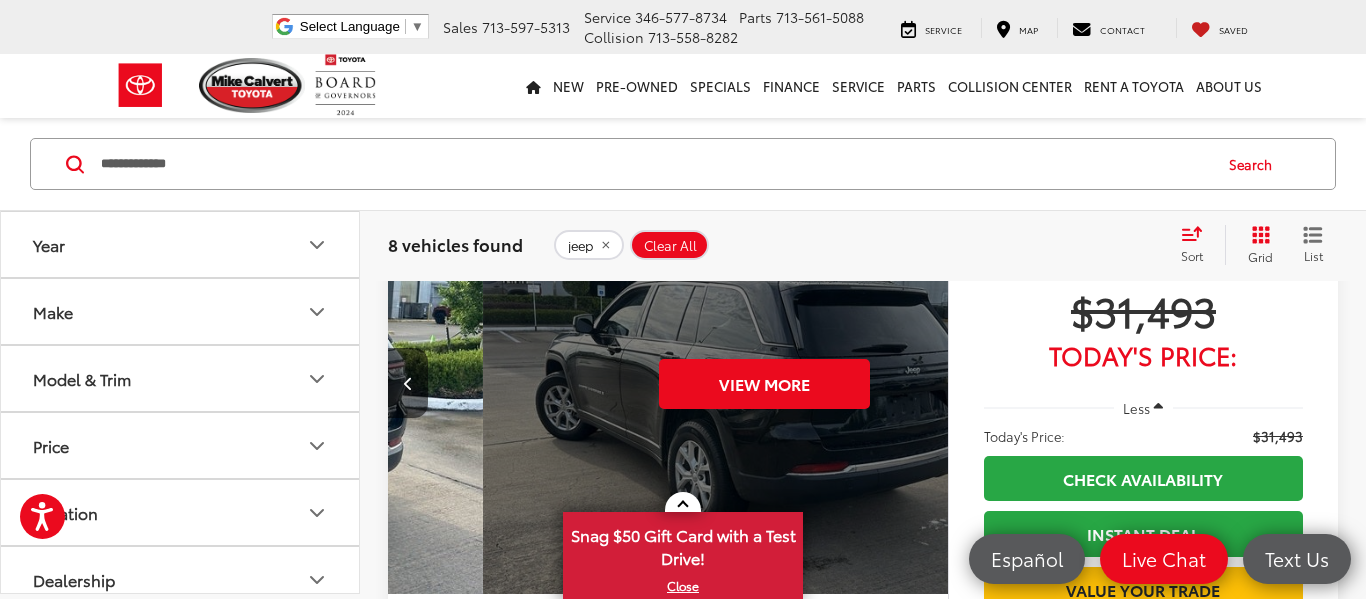 scroll, scrollTop: 0, scrollLeft: 2815, axis: horizontal 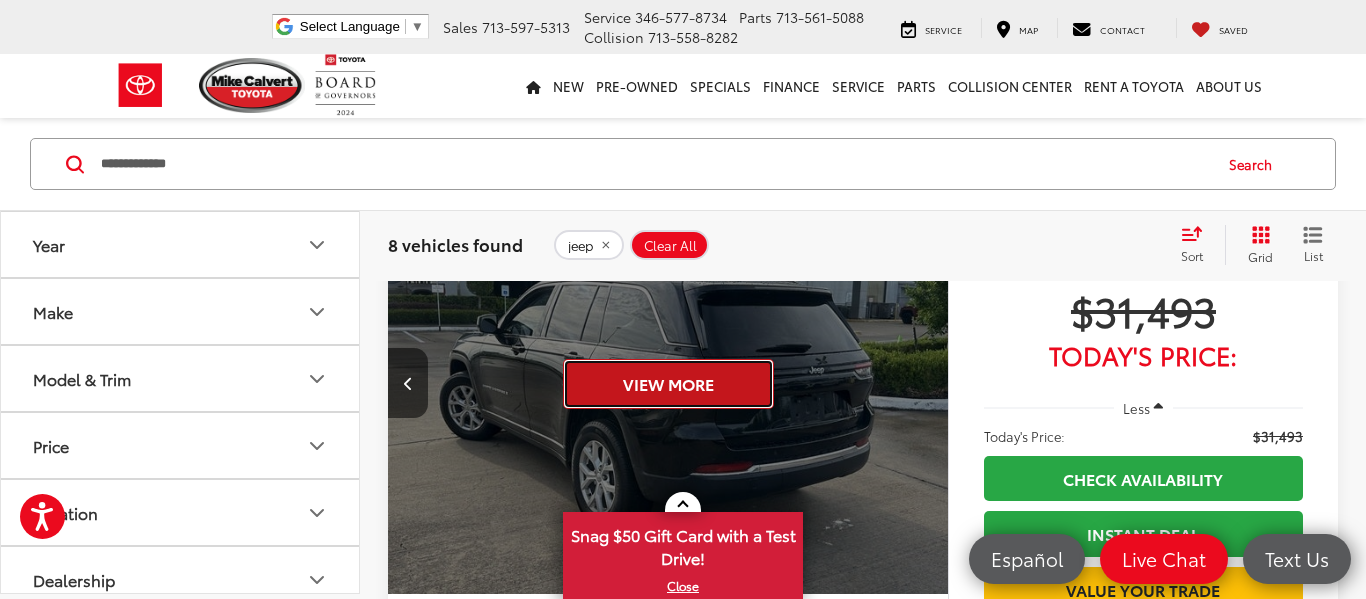 click on "View More" at bounding box center (668, 384) 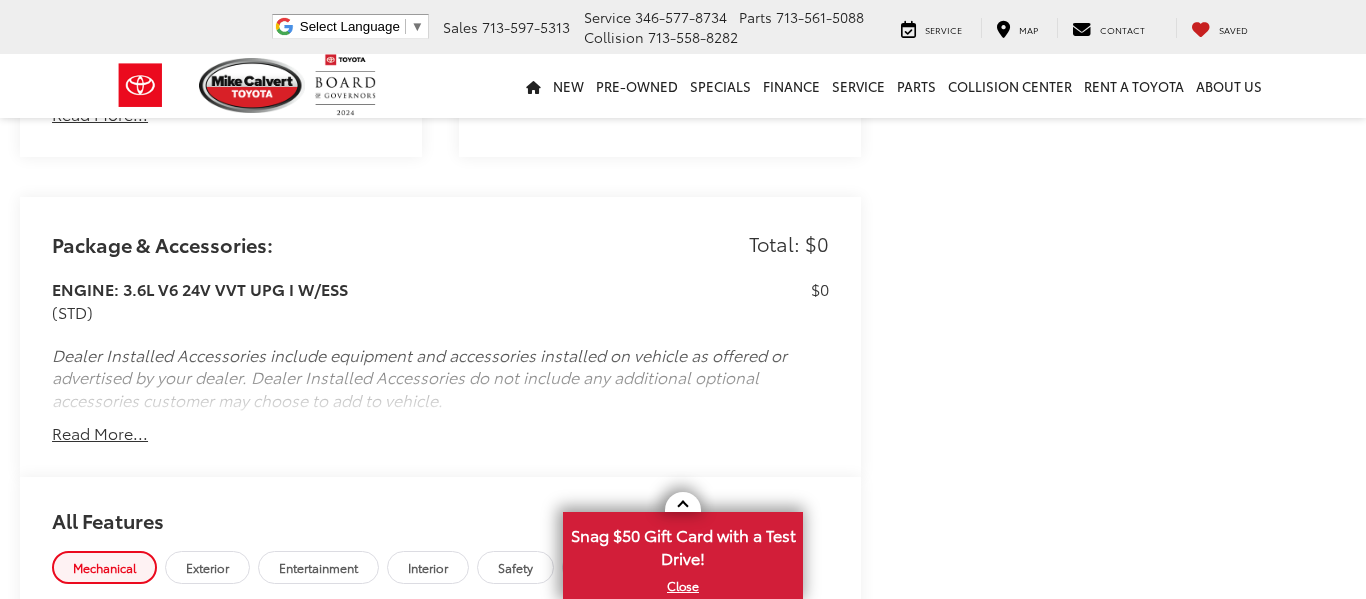 scroll, scrollTop: 1539, scrollLeft: 0, axis: vertical 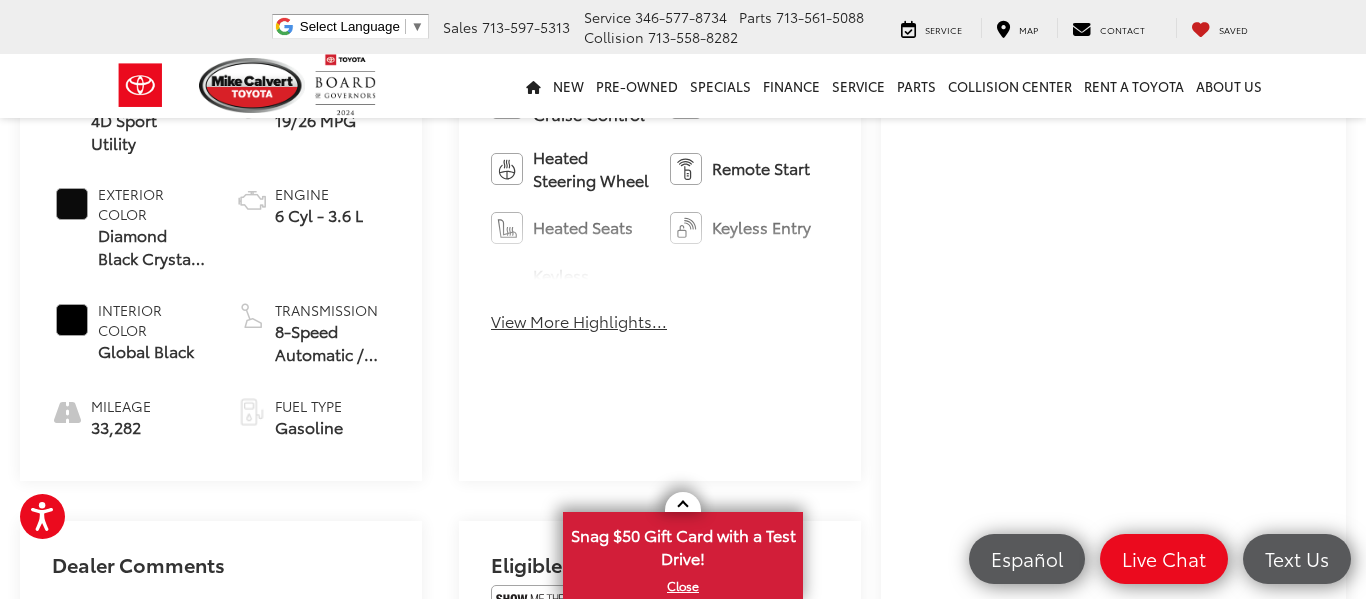 drag, startPoint x: 1365, startPoint y: 76, endPoint x: 1349, endPoint y: 226, distance: 150.85092 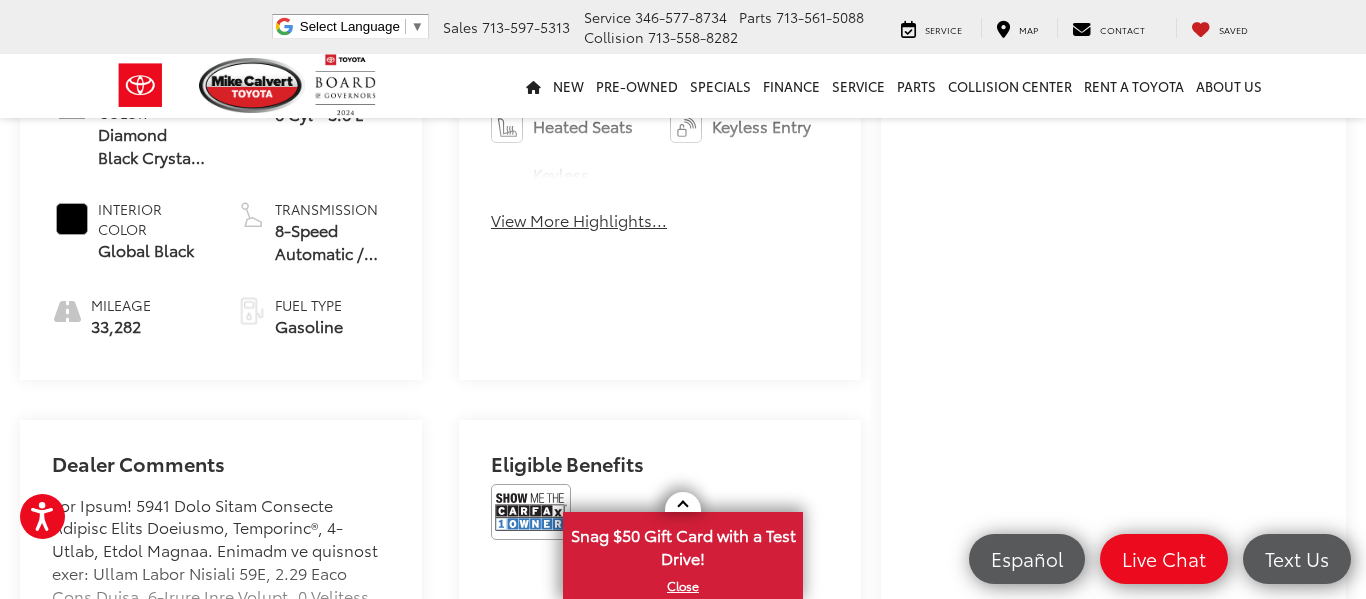 scroll, scrollTop: 969, scrollLeft: 0, axis: vertical 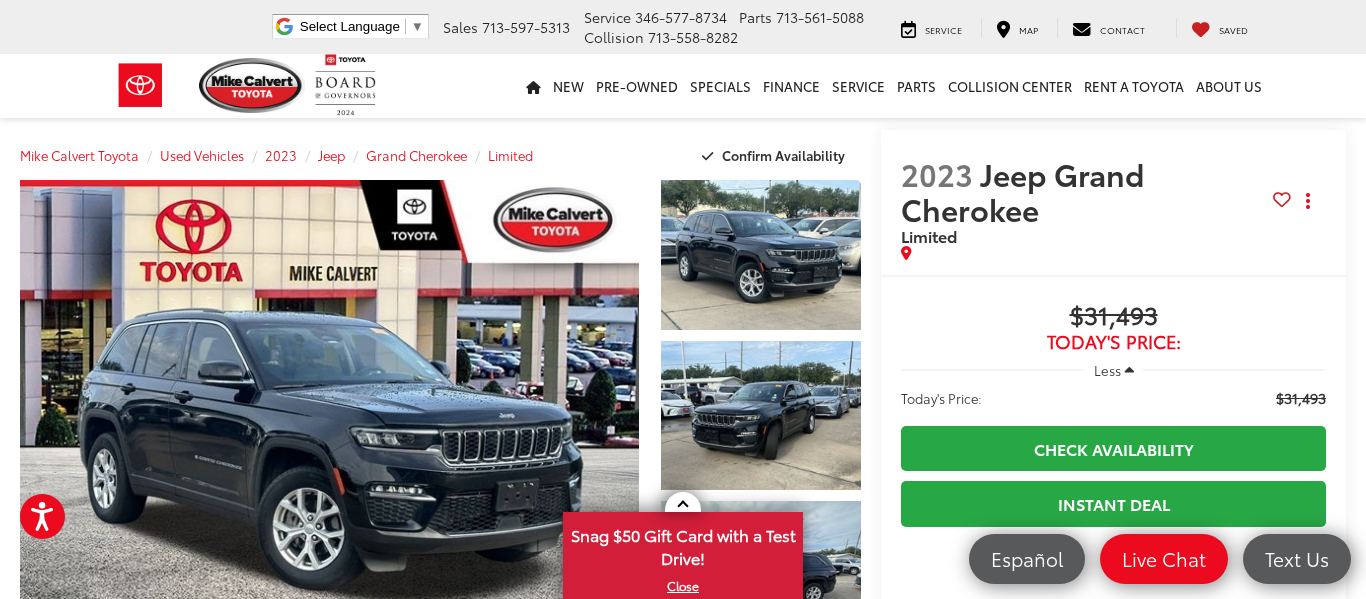 click at bounding box center [1282, 199] 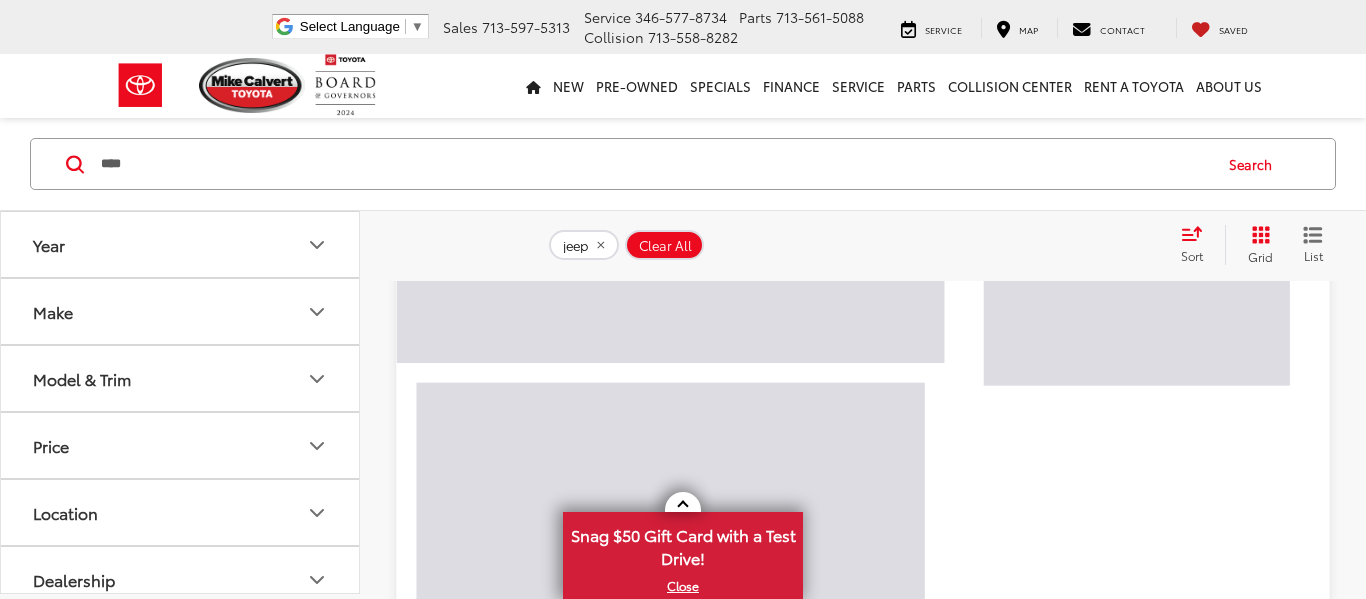 scroll, scrollTop: 3822, scrollLeft: 0, axis: vertical 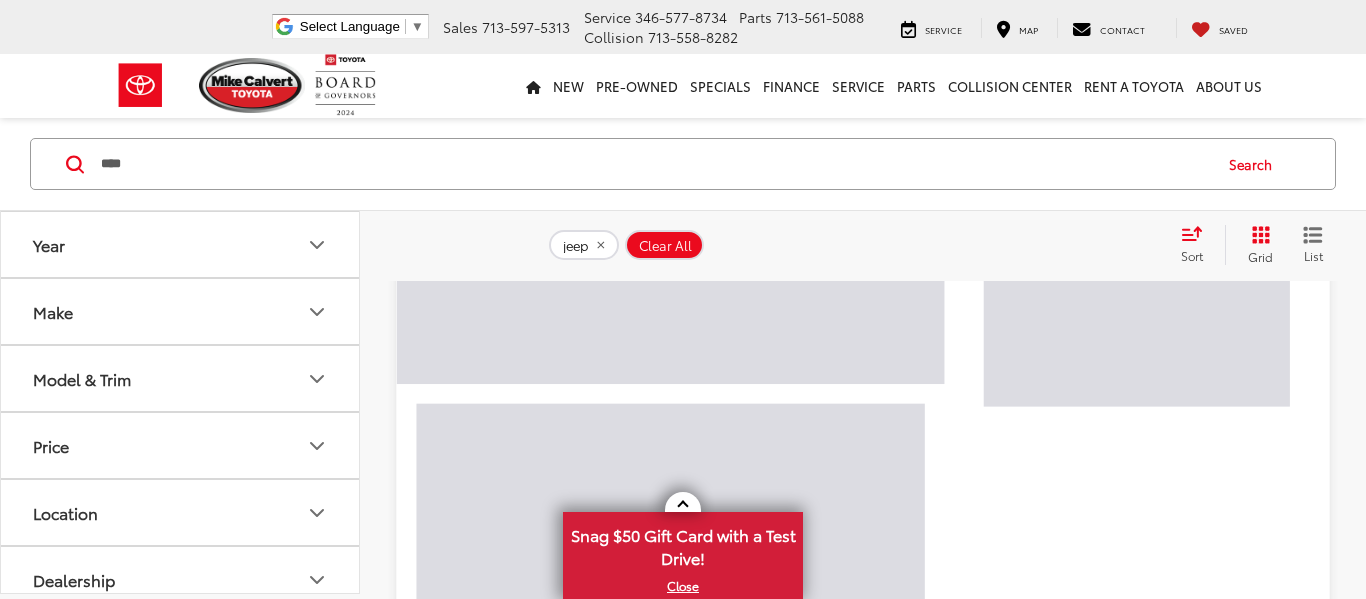 click on "Used Cars For Sale In [CITY], [STATE]
Year Make Model & Trim Price     ****** — ****** 15000 36000 Special Offers Only  Only show vehicles with special offers Location Dealership Body Style Color Fuel Type Cylinder Drivetrain Vehicle Condition Body Type  SUV   (7)   Truck - Crew Cab   (1)   Convertible   (0)   Coupe   (0)   Hatchback   (0)   Sedan   (0)   Truck - Extended Cab   (0)   Van   (0)   Wagon   (0)  Availability
**** **** Search
jeep Clear All + 0 test Sort Relevance:  Price:  High to Low Price:  Low to High Year:  High to Low Year:  Low to High Mileage:  High to Low Mileage:  Low to High Distance:  Near to Far Distance:  Far to Near Featured Vehicles Grid List
There are no vehicles that match your search criteria currently available online; however, there may be one available in-store. Please fill out the contact form below to express your interest and an experienced sales manager will get back to you. *[FIRST] *[LAST] *[EMAIL] [PHONE]" at bounding box center (683, -412) 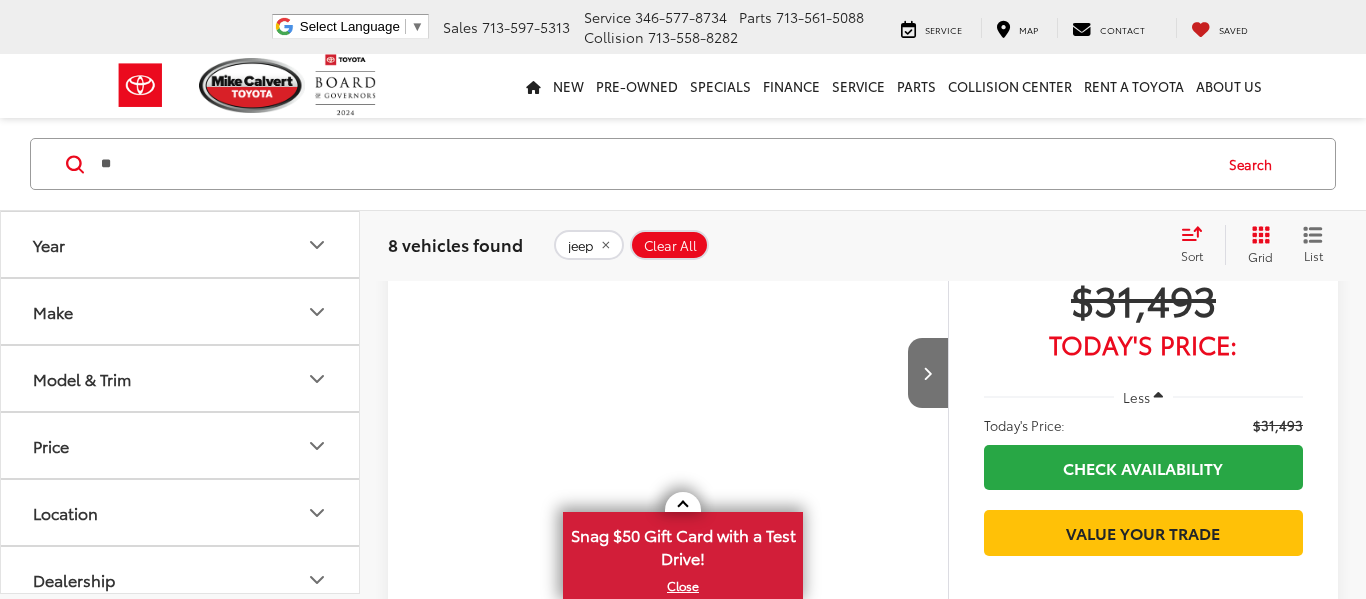 type on "*" 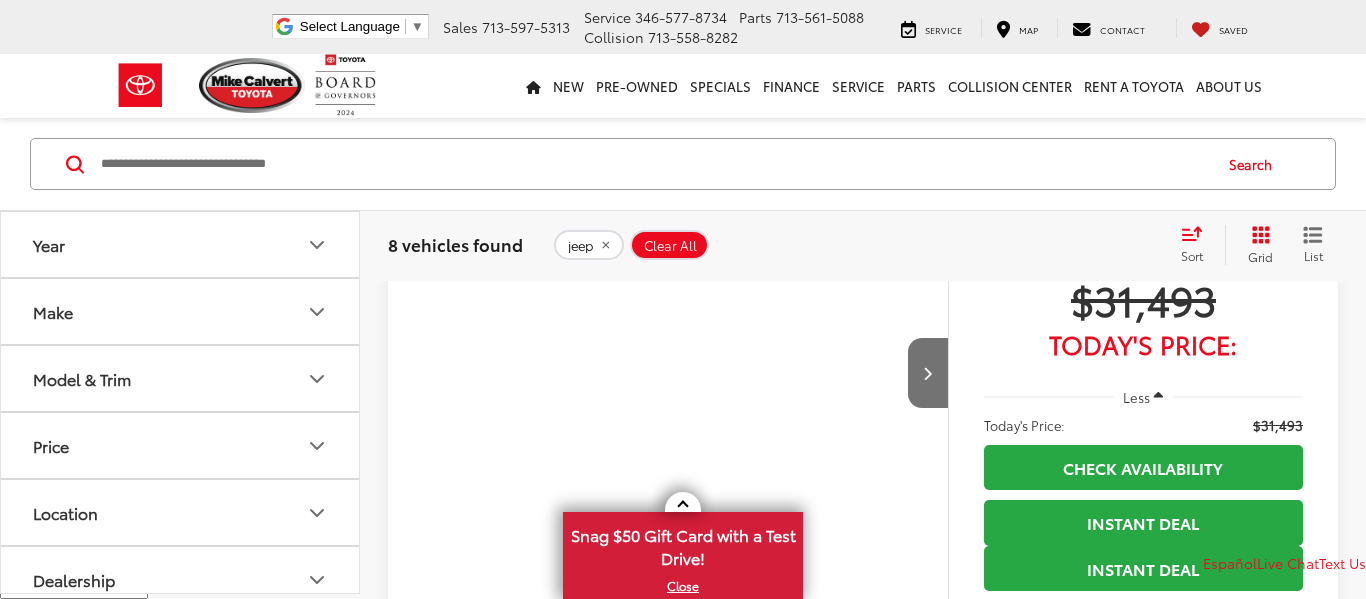 scroll, scrollTop: 0, scrollLeft: 0, axis: both 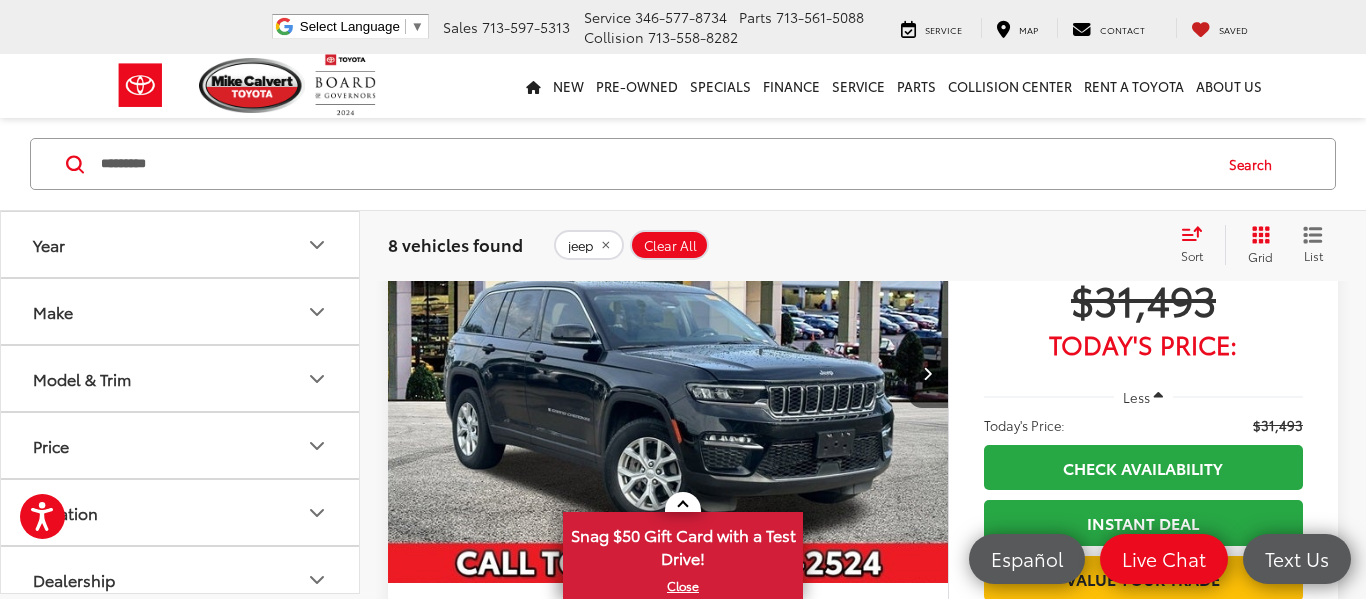 type on "*********" 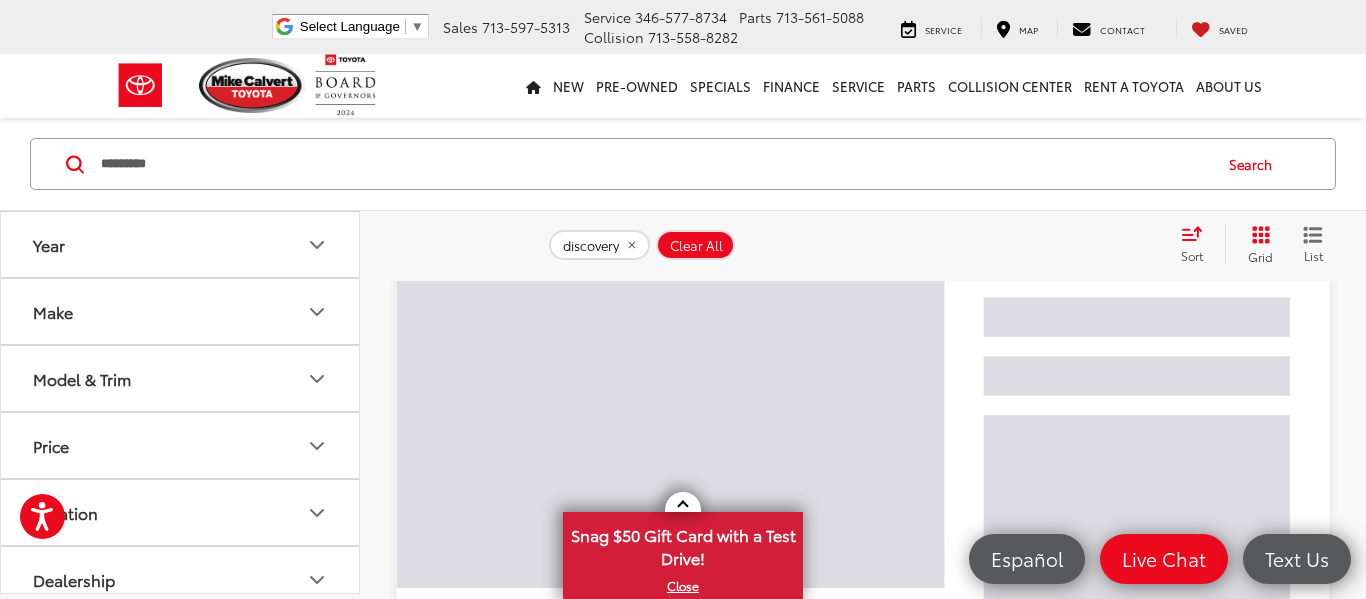 scroll, scrollTop: 129, scrollLeft: 0, axis: vertical 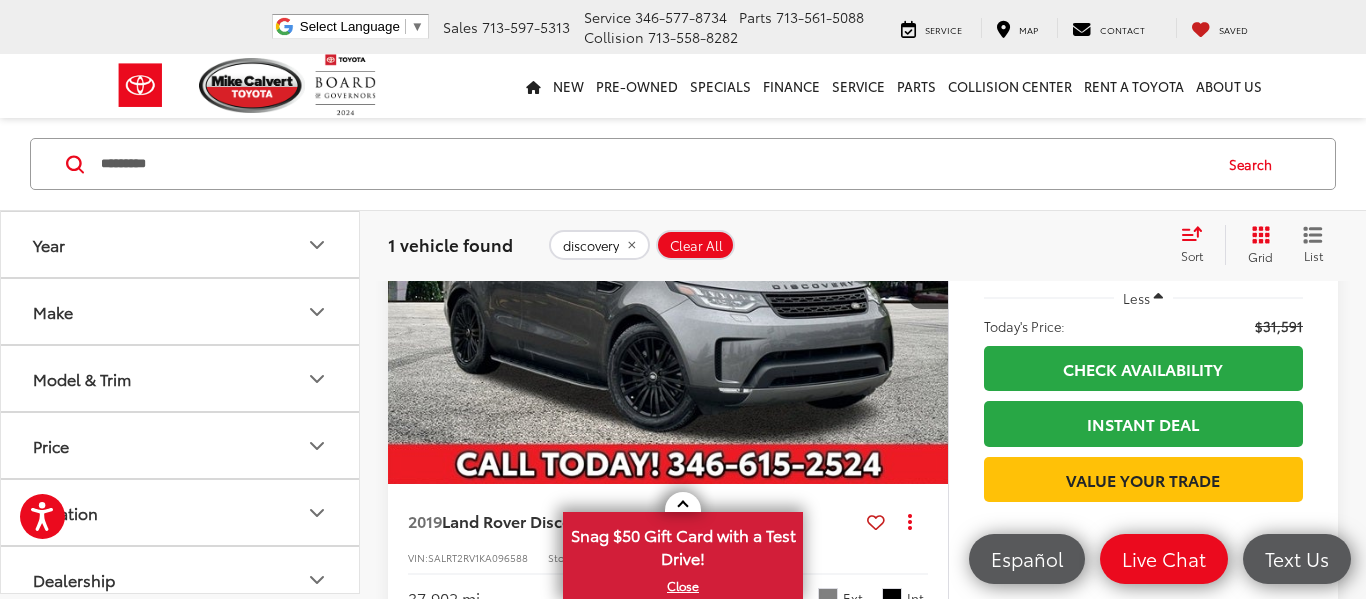 click at bounding box center [668, 274] 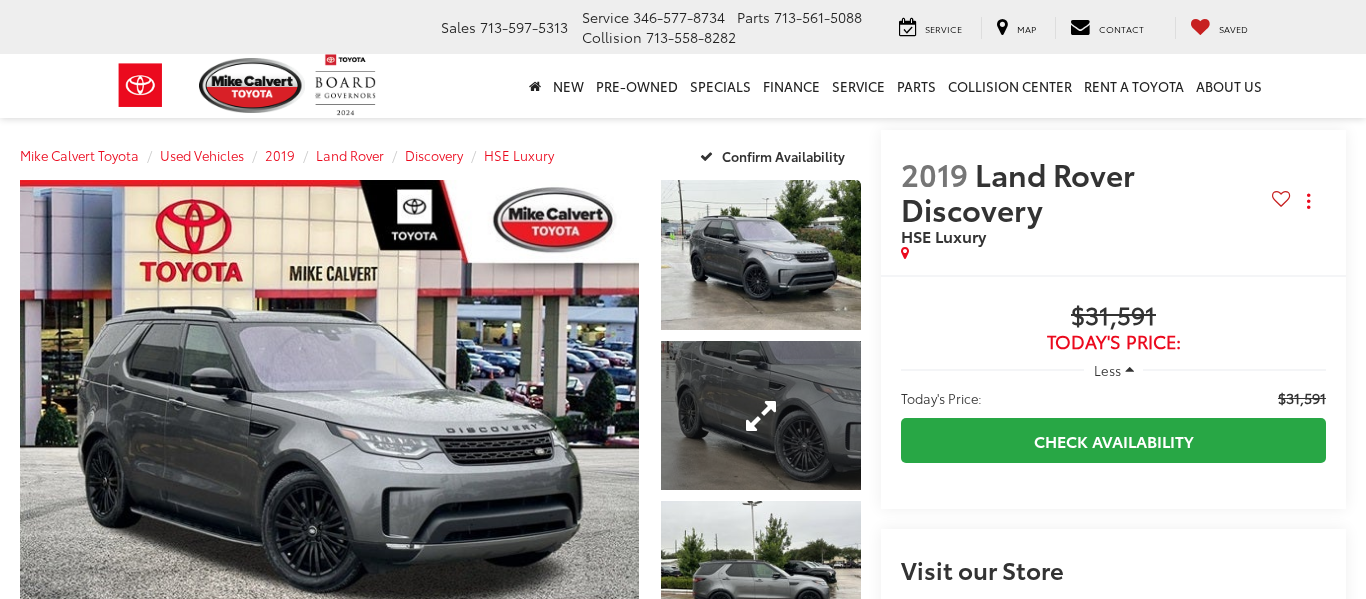 scroll, scrollTop: 0, scrollLeft: 0, axis: both 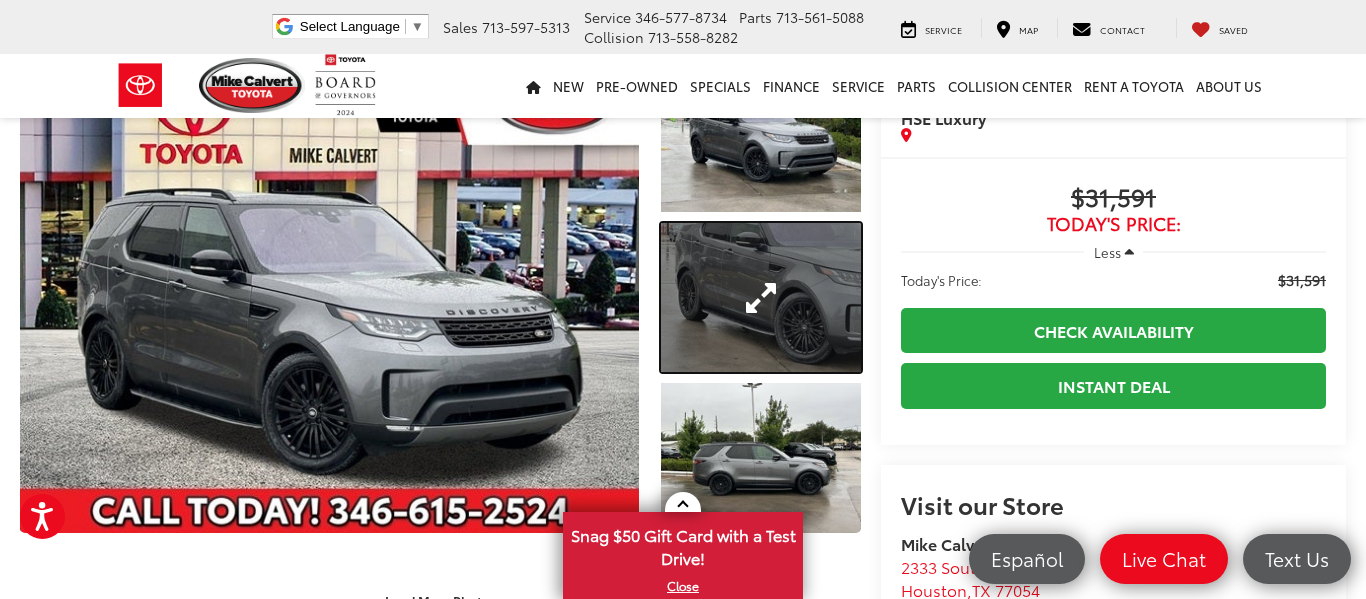 click at bounding box center [761, 298] 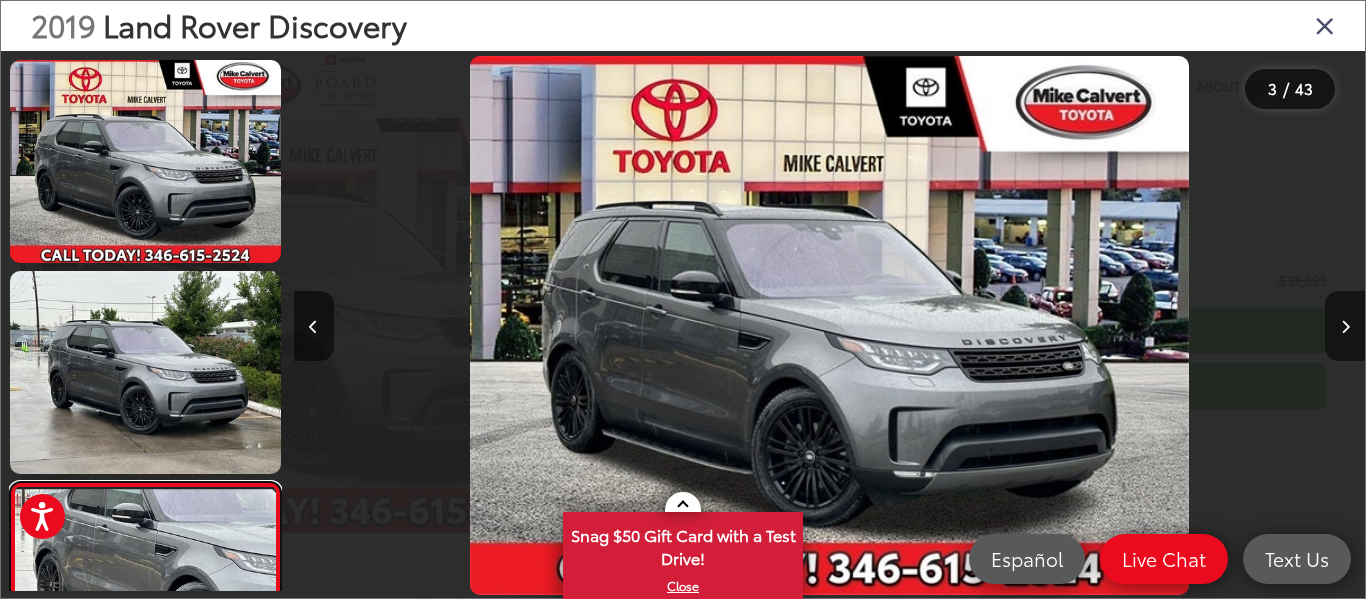 scroll, scrollTop: 322, scrollLeft: 0, axis: vertical 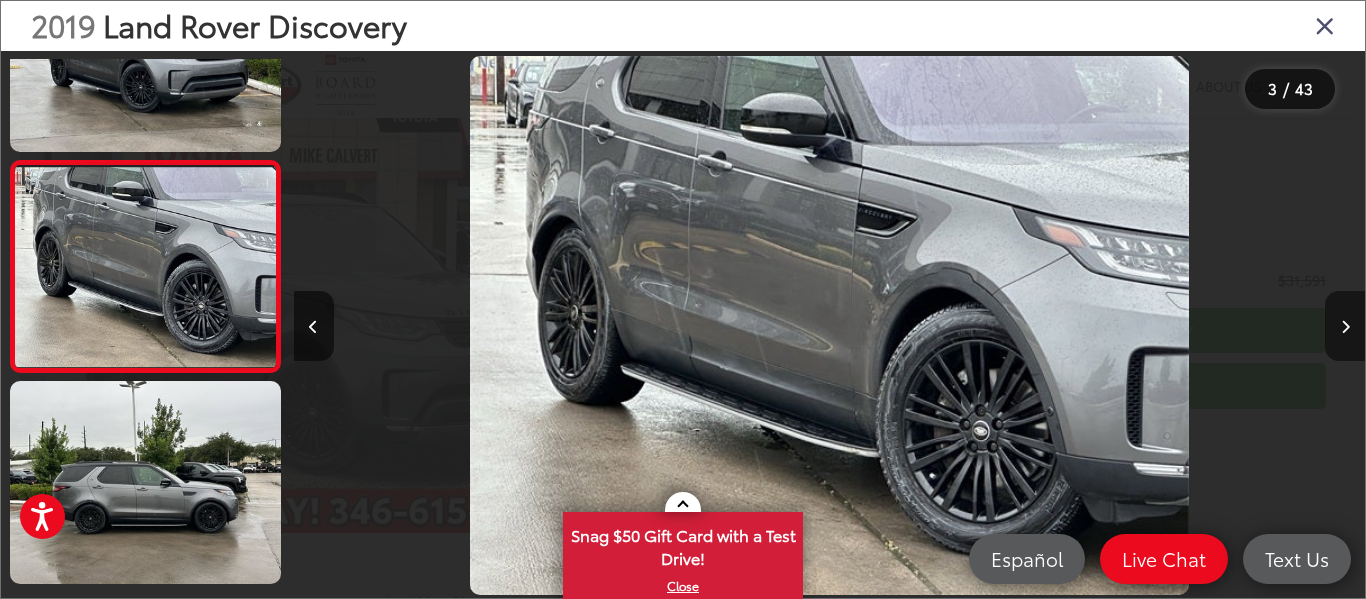 click at bounding box center (1345, 326) 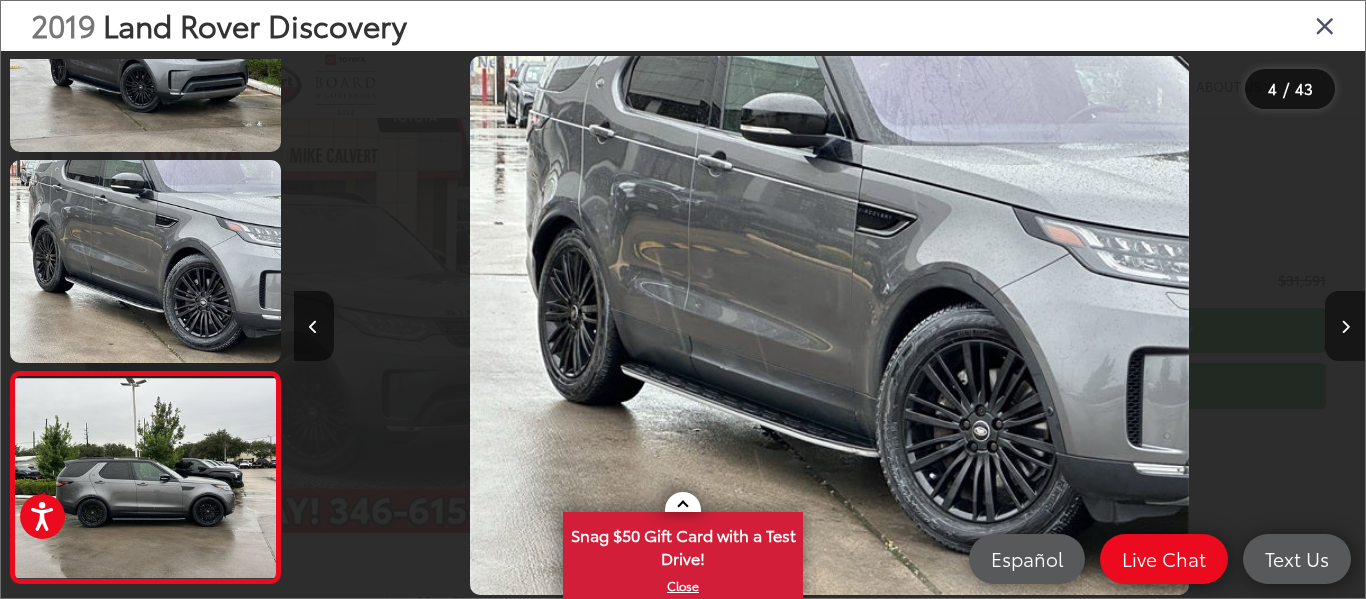 scroll, scrollTop: 0, scrollLeft: 2653, axis: horizontal 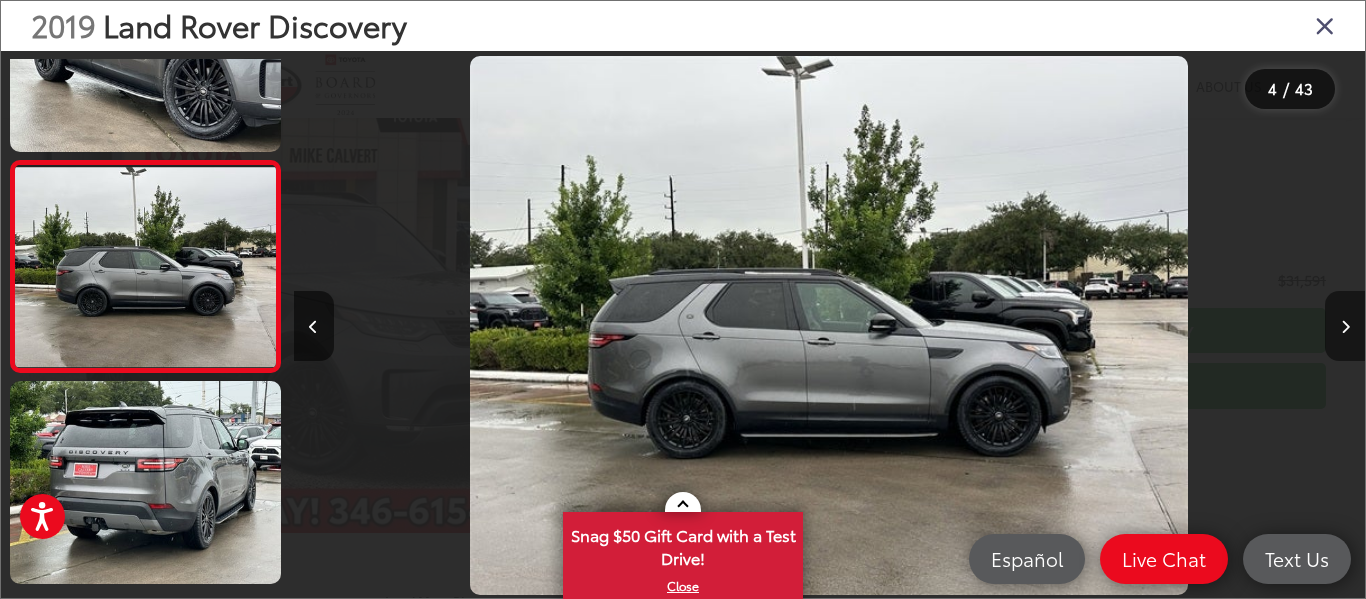 click at bounding box center [1345, 326] 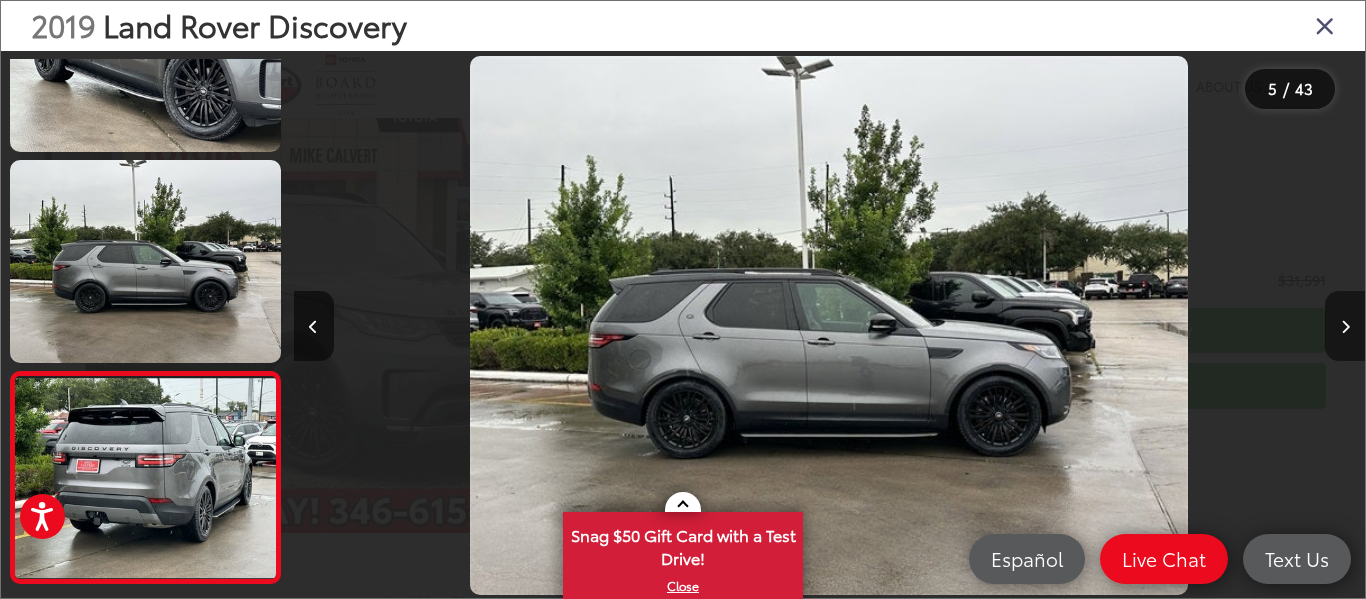 scroll, scrollTop: 0, scrollLeft: 3724, axis: horizontal 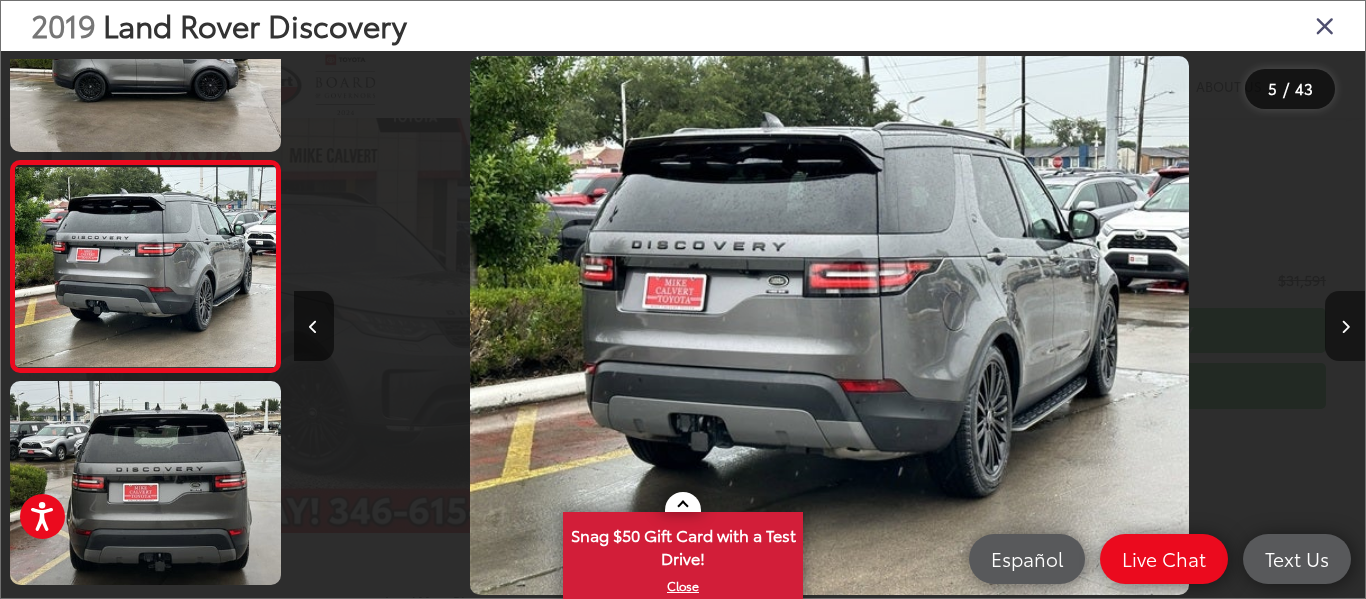 click at bounding box center [1345, 326] 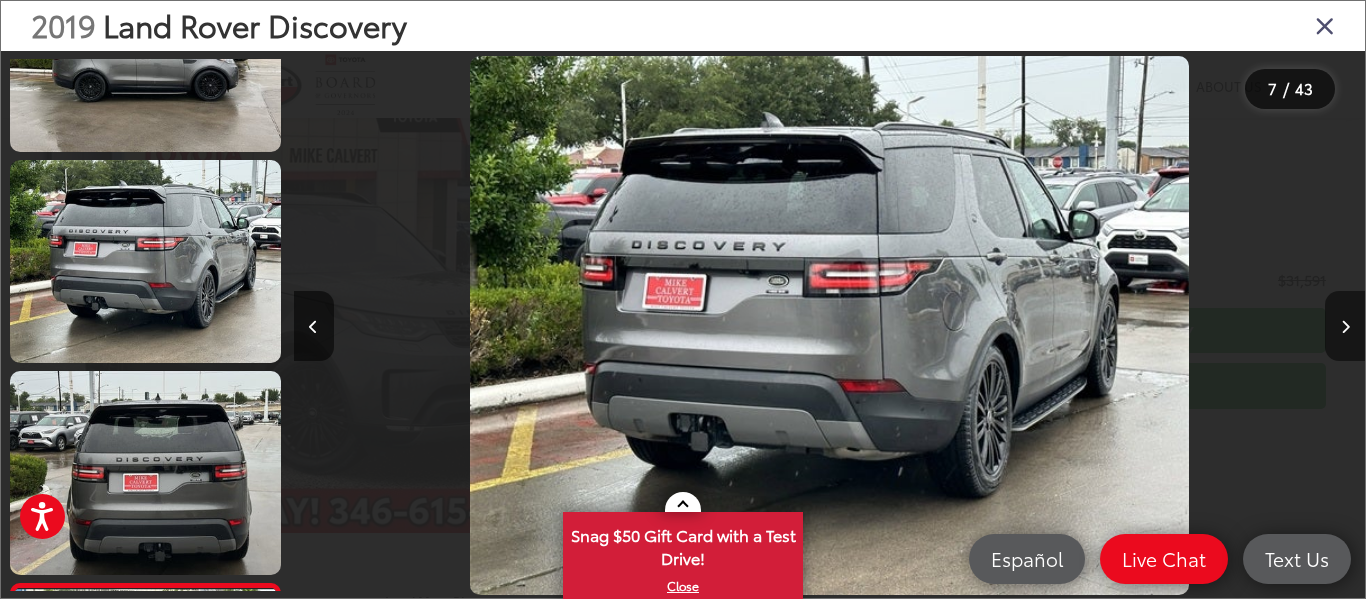 scroll, scrollTop: 0, scrollLeft: 5003, axis: horizontal 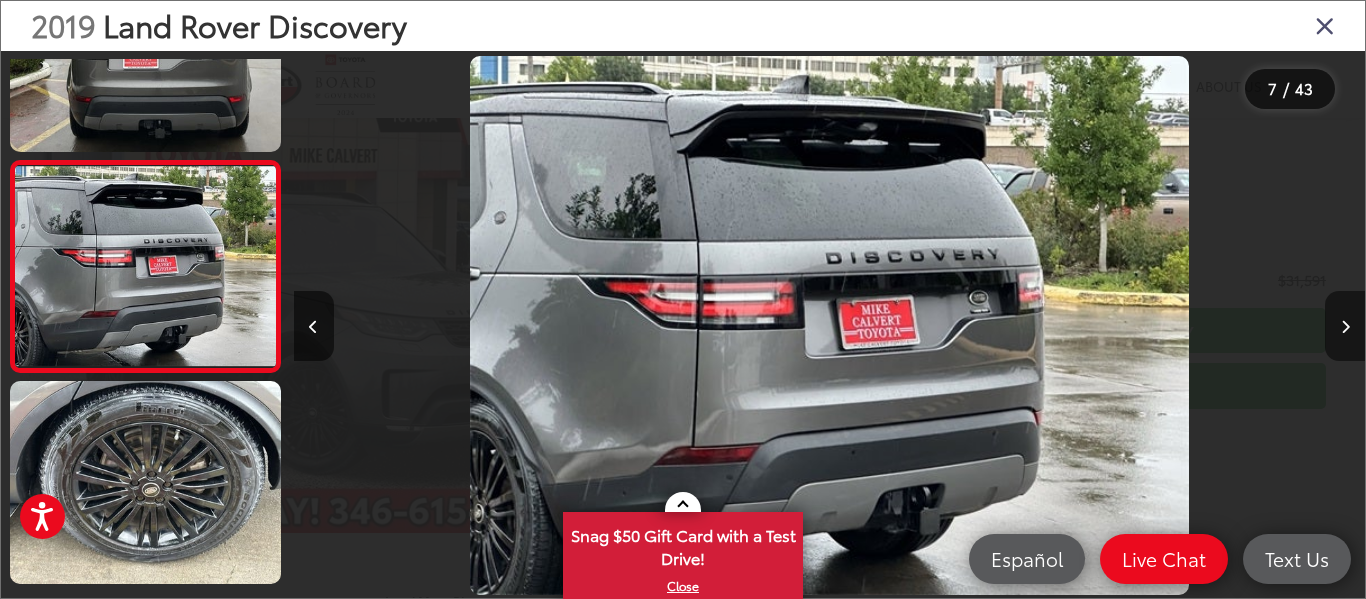 click at bounding box center (1345, 326) 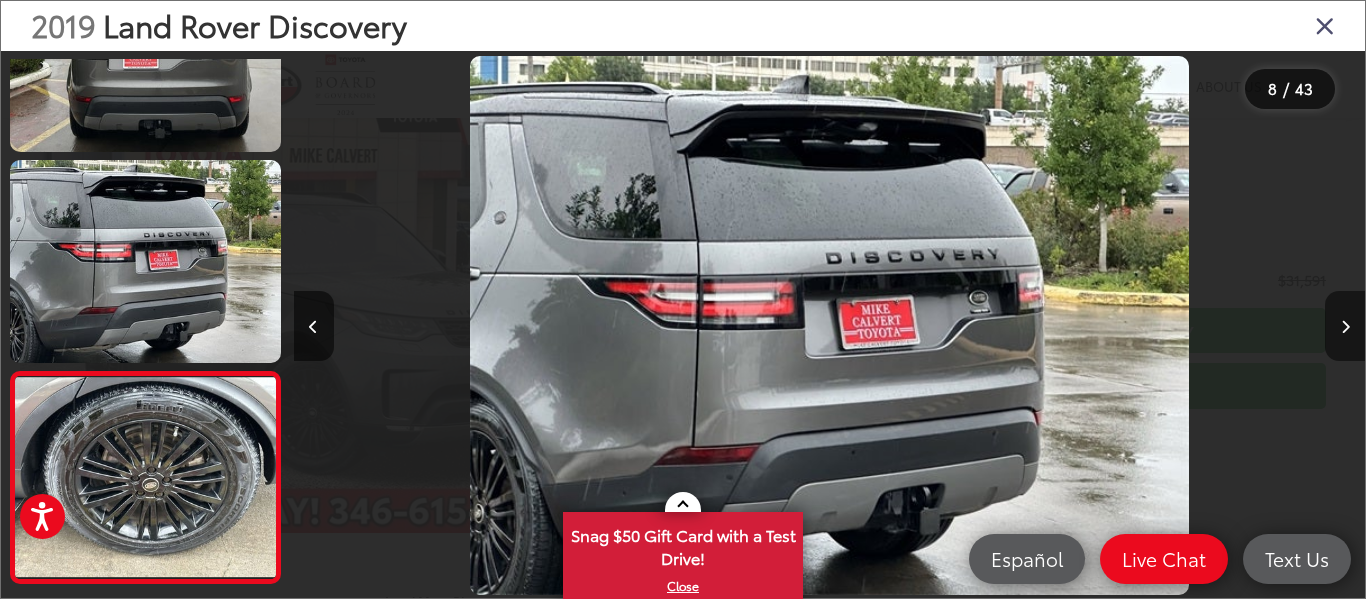 scroll, scrollTop: 0, scrollLeft: 6880, axis: horizontal 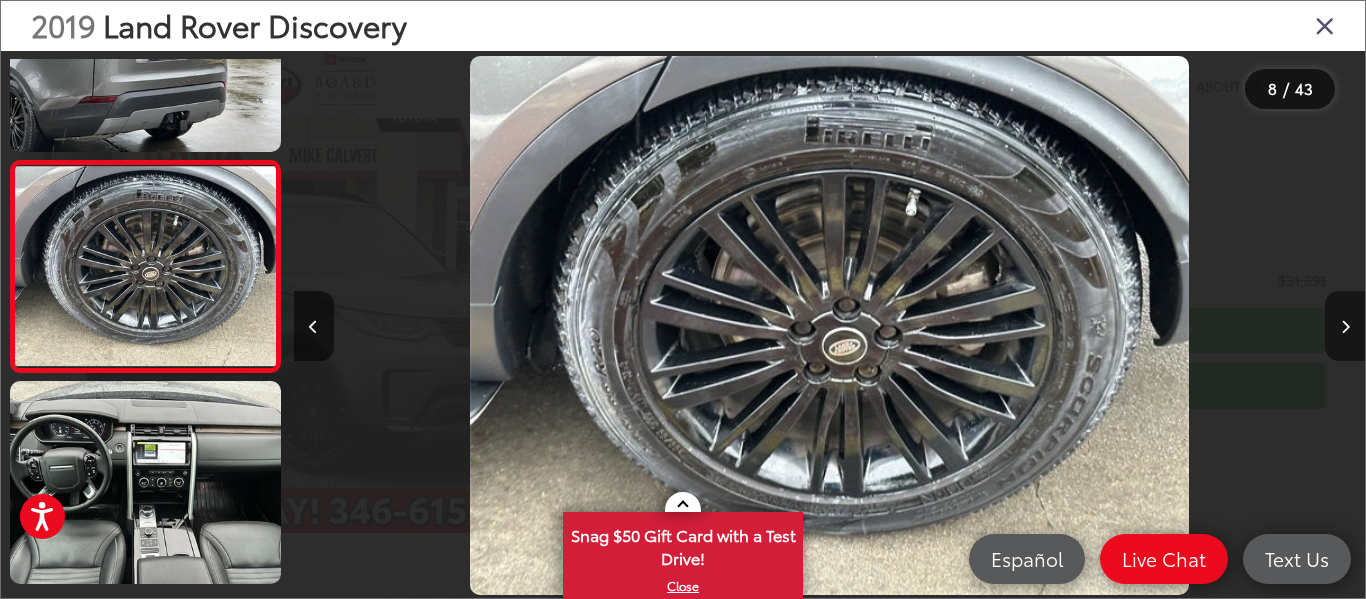 click at bounding box center [1345, 326] 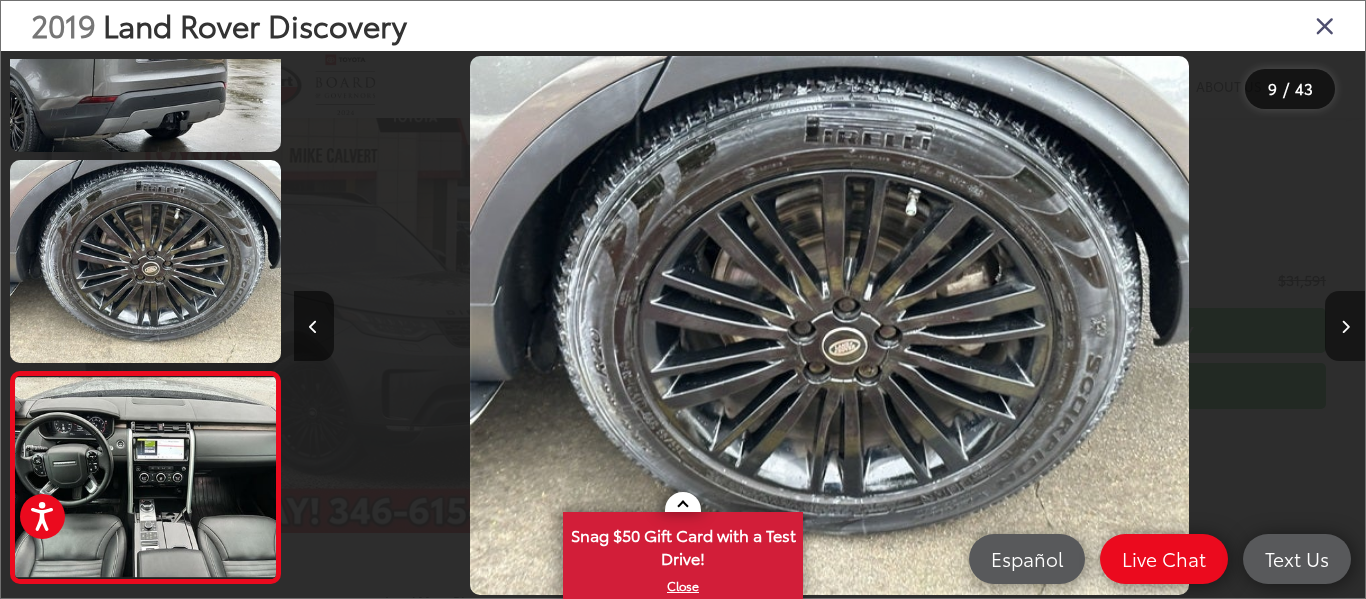 scroll, scrollTop: 0, scrollLeft: 7953, axis: horizontal 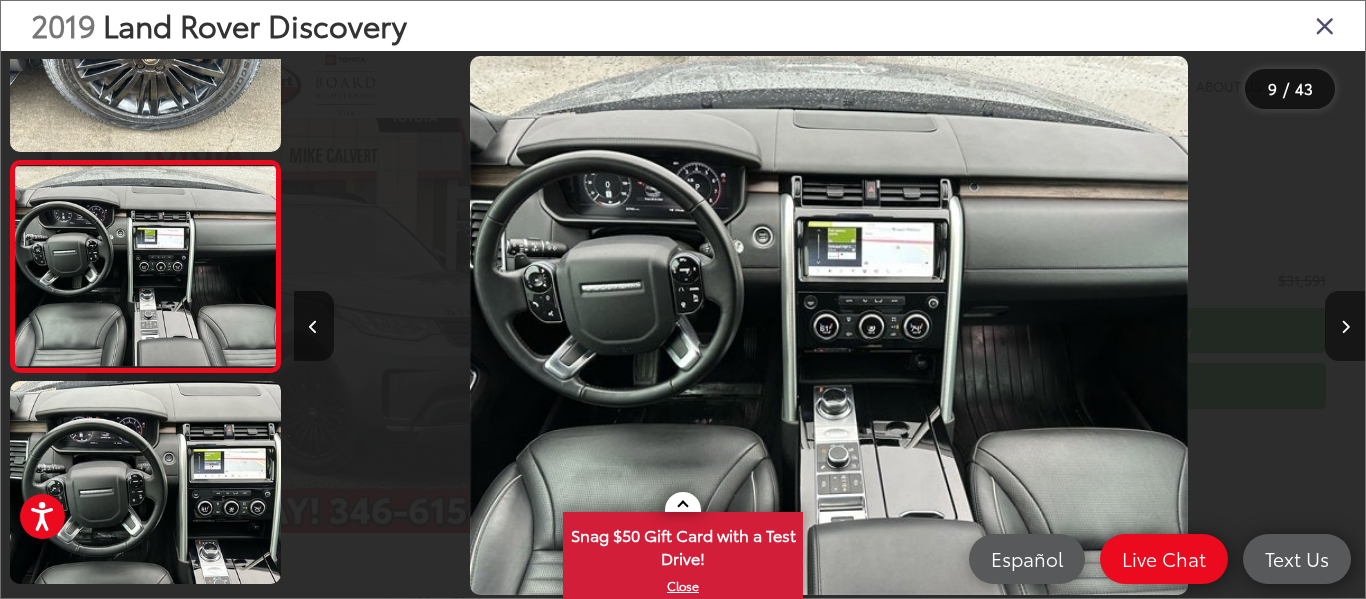 click at bounding box center (1345, 326) 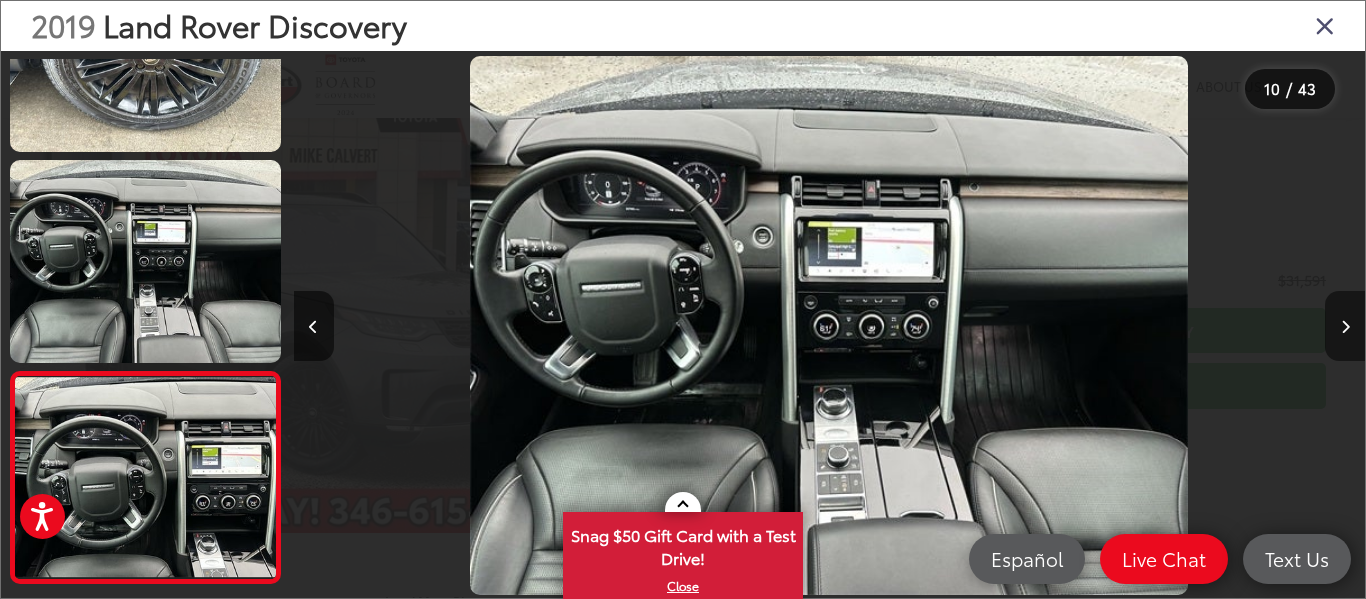 scroll, scrollTop: 0, scrollLeft: 9016, axis: horizontal 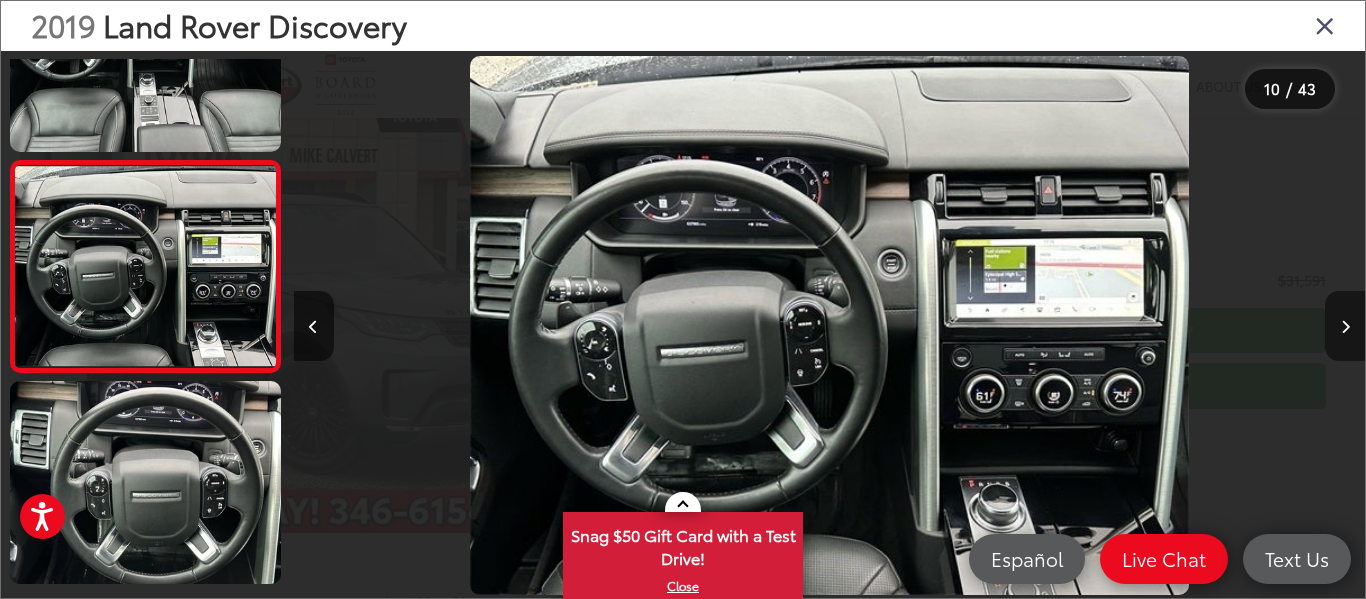 click at bounding box center [1345, 326] 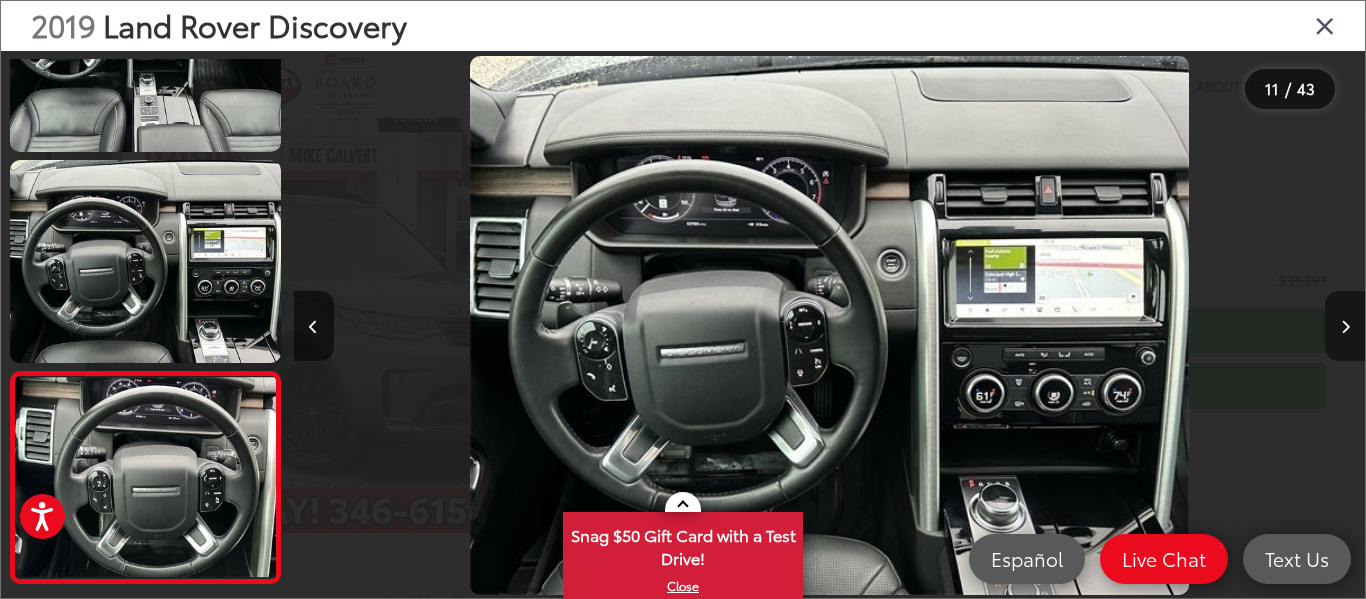 scroll, scrollTop: 0, scrollLeft: 9769, axis: horizontal 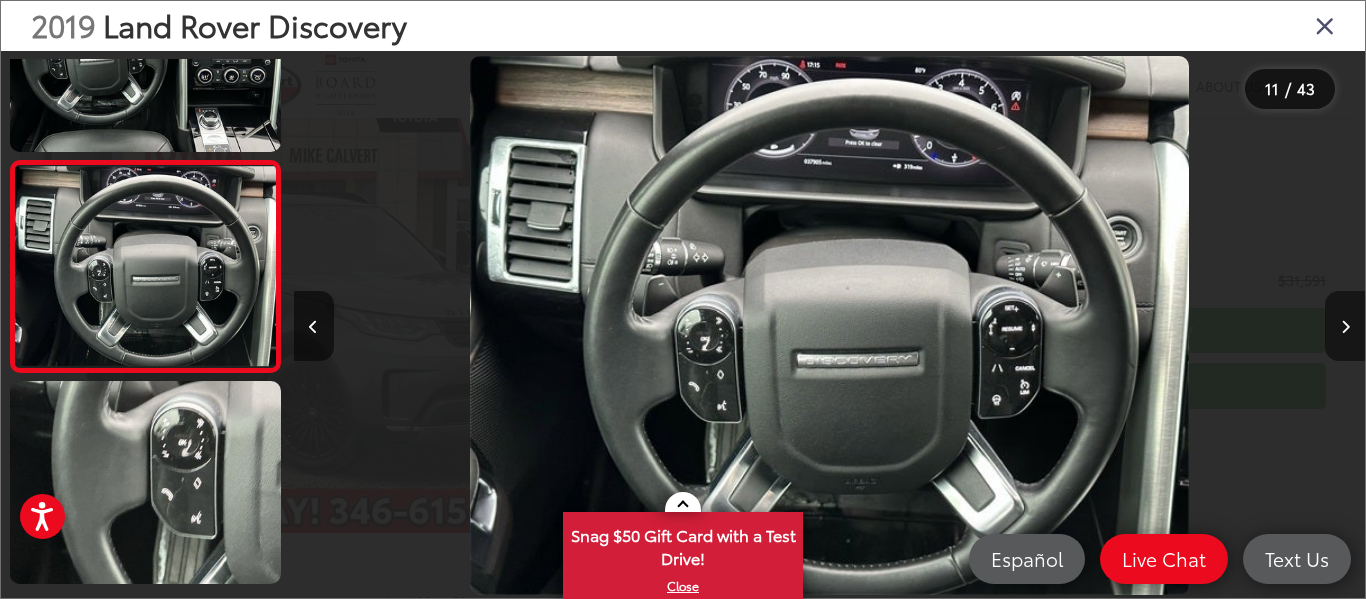 click at bounding box center [1345, 326] 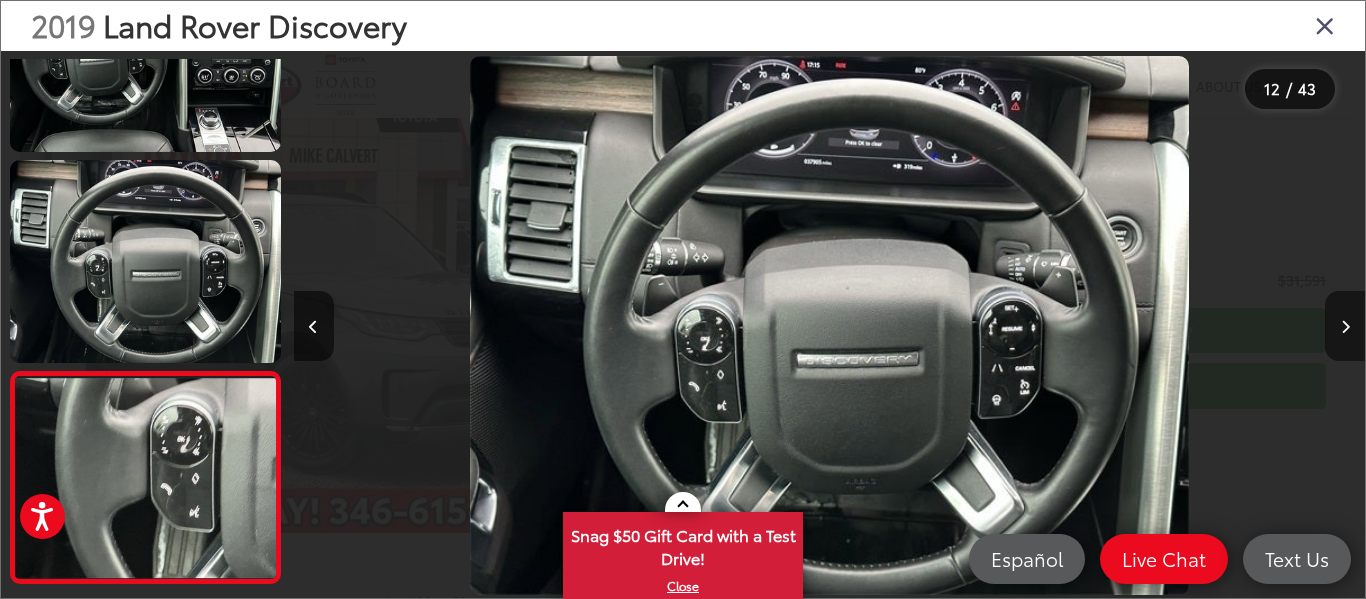 scroll, scrollTop: 0, scrollLeft: 11223, axis: horizontal 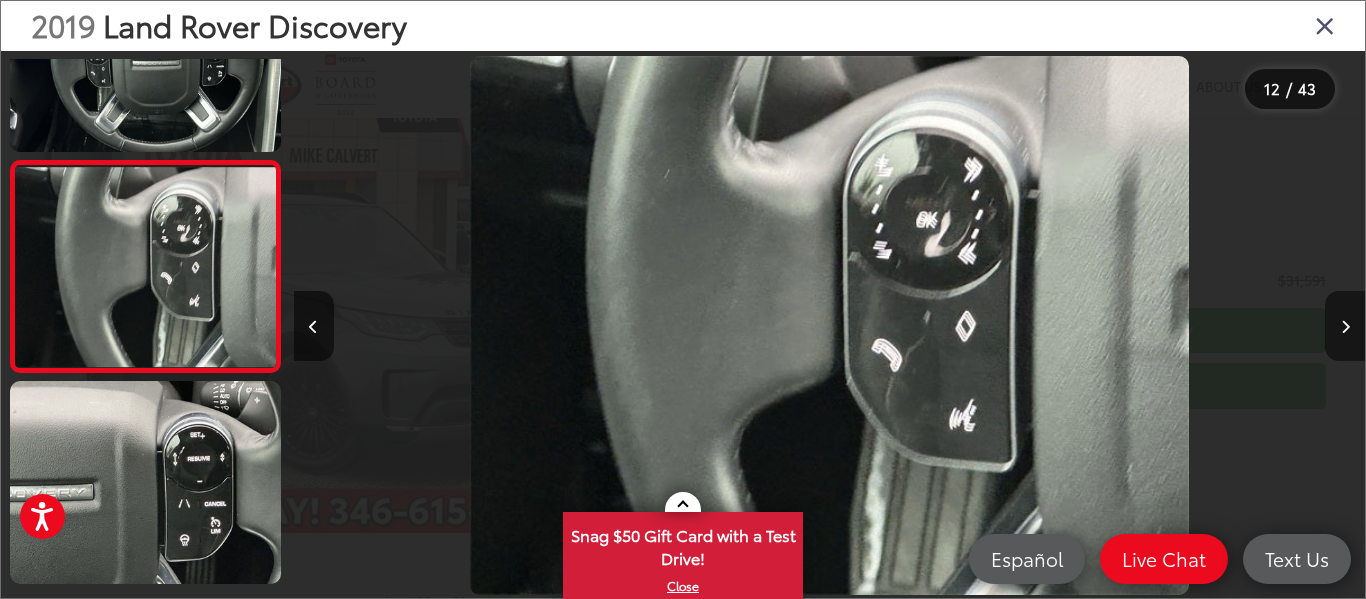 click at bounding box center (1345, 326) 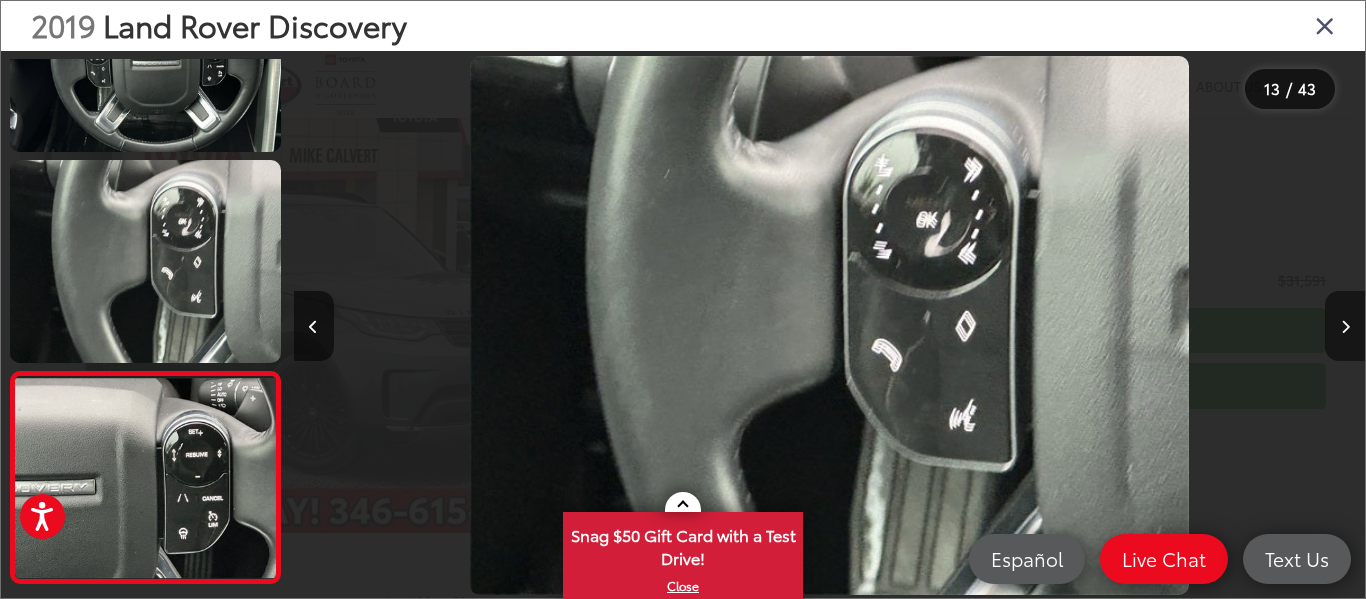 scroll, scrollTop: 0, scrollLeft: 11948, axis: horizontal 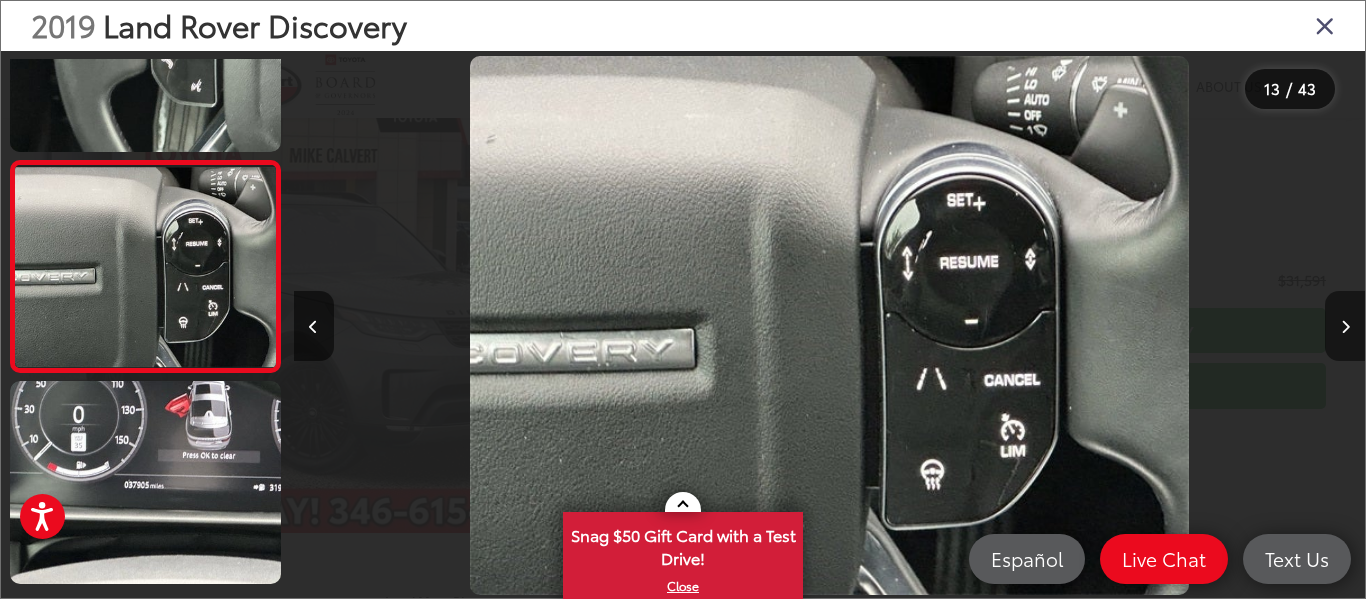 click at bounding box center (1345, 326) 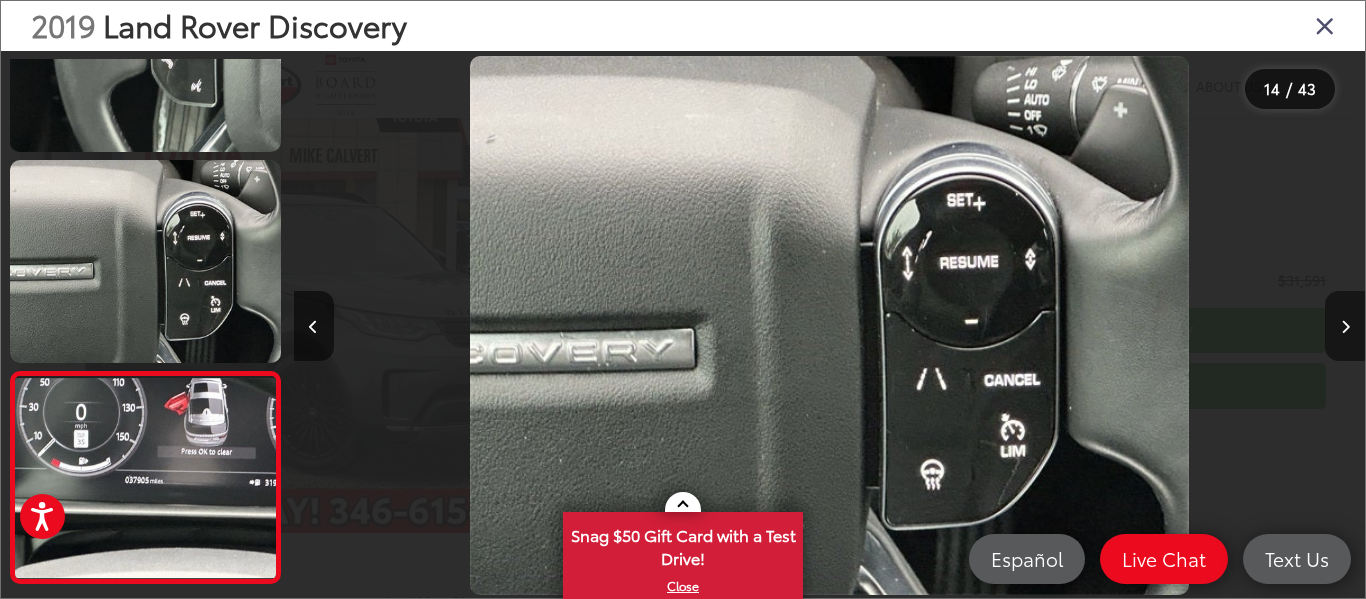 scroll, scrollTop: 0, scrollLeft: 13306, axis: horizontal 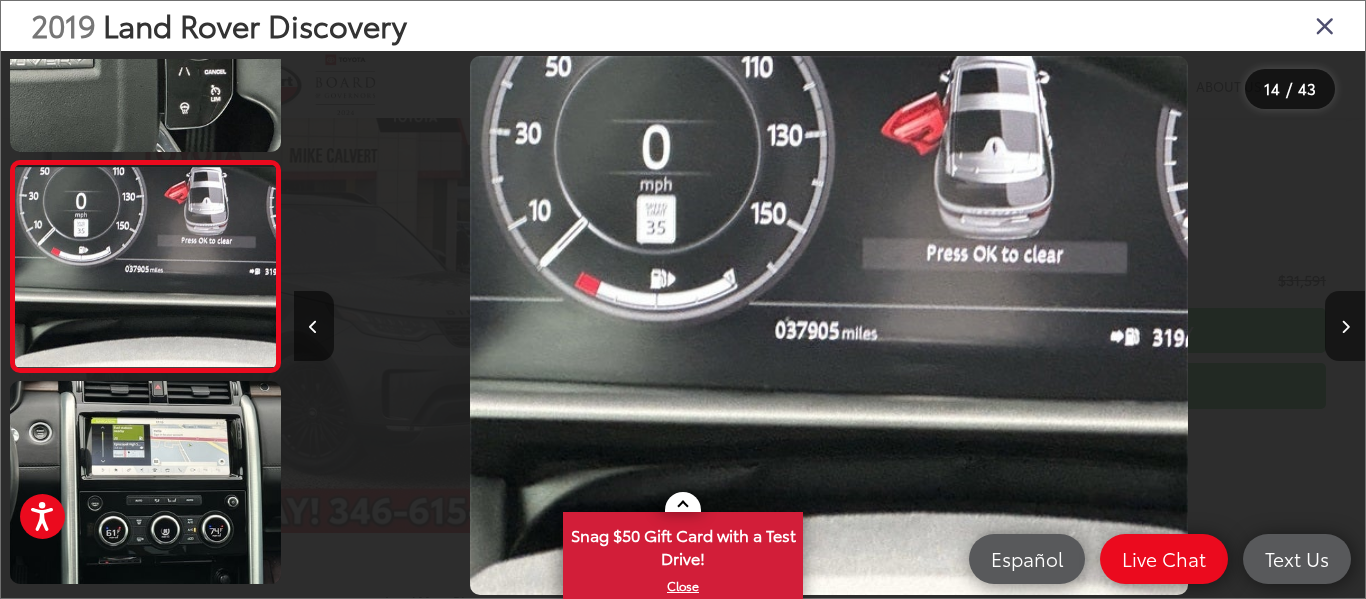 click at bounding box center [1345, 326] 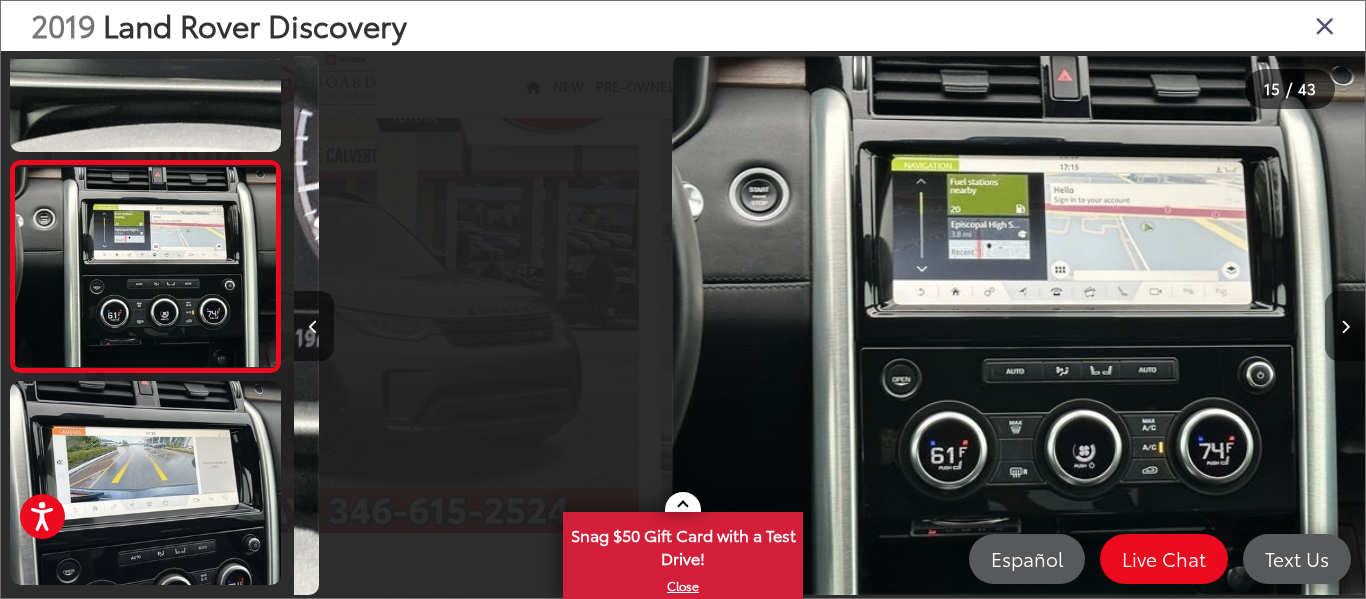 click at bounding box center [1345, 326] 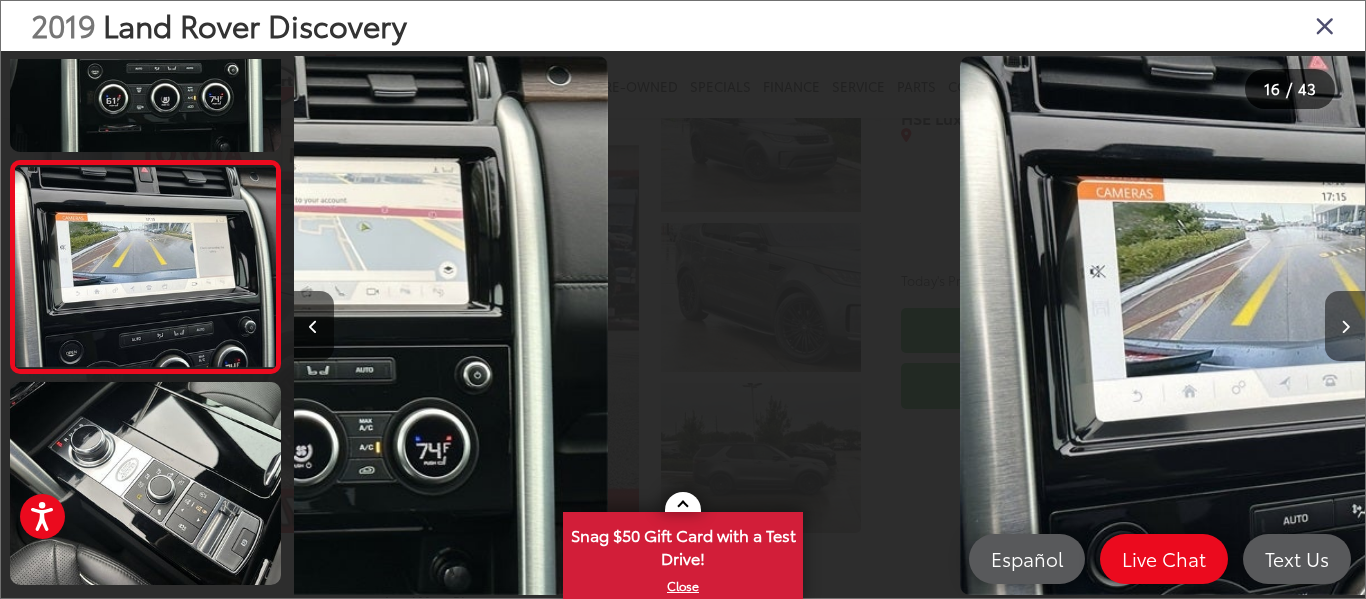 click at bounding box center (1345, 326) 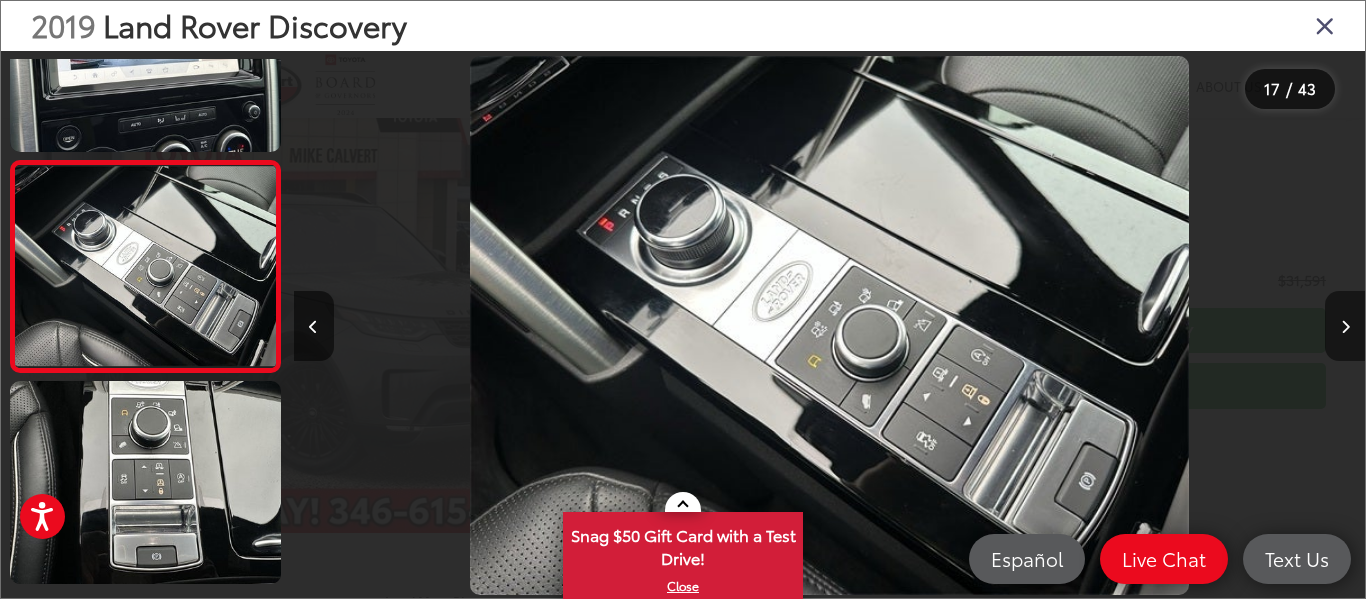 click at bounding box center [1345, 326] 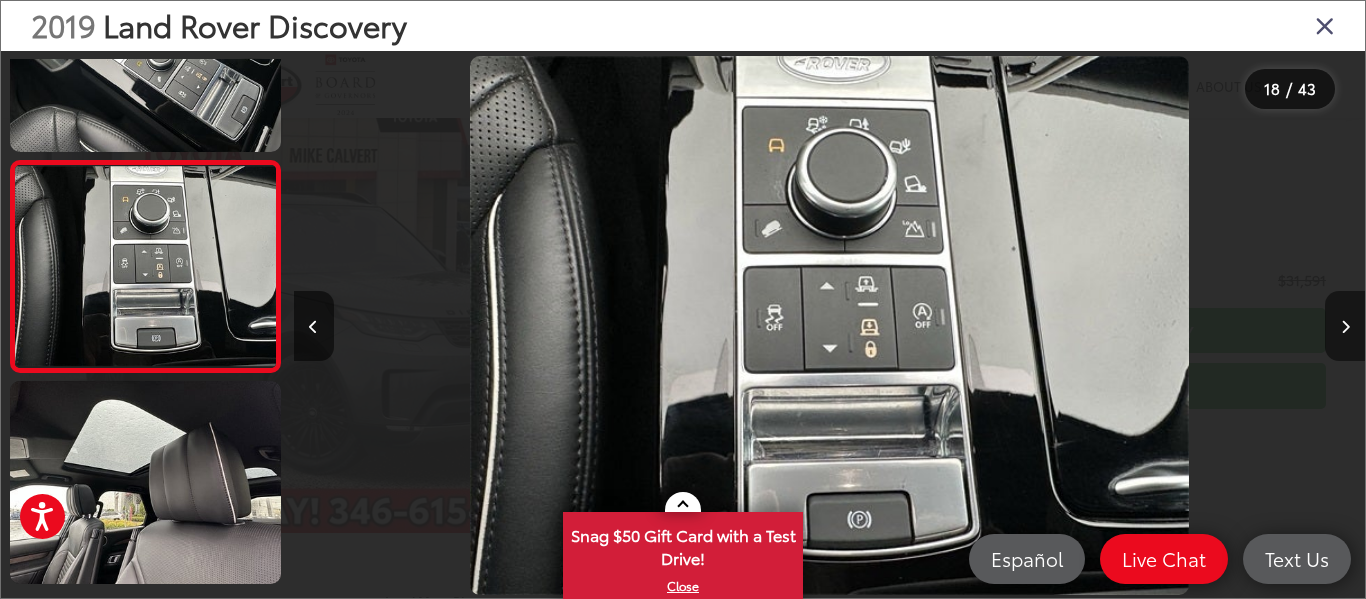 click at bounding box center [1345, 326] 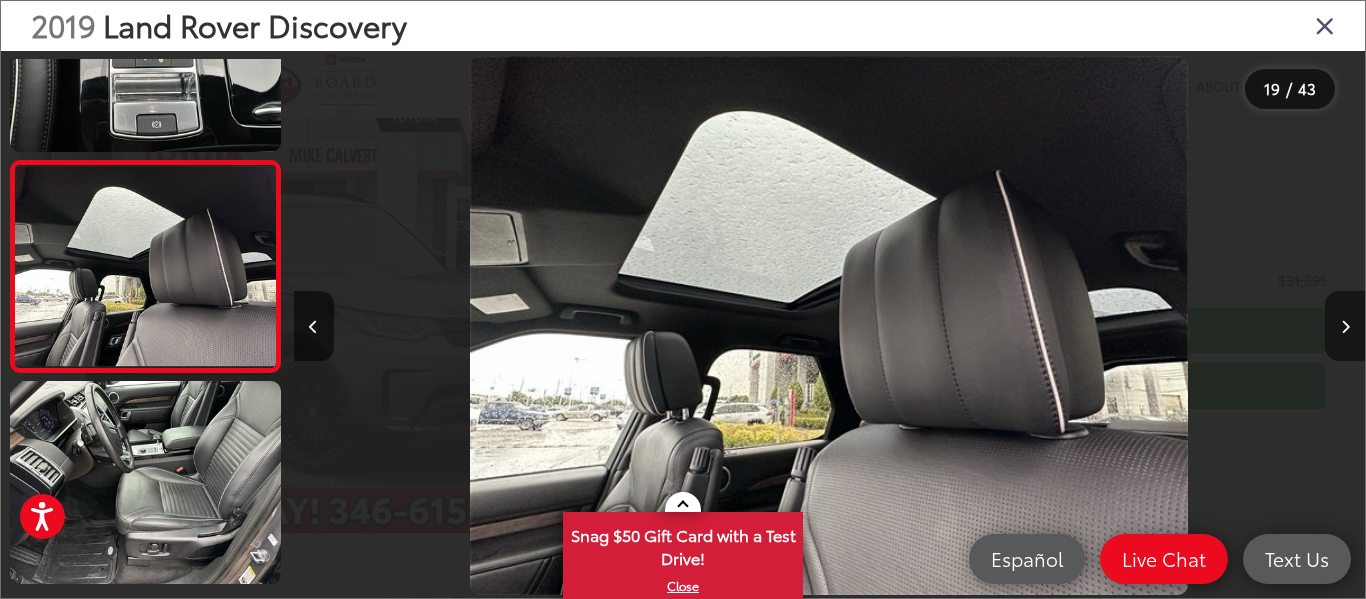 click at bounding box center [1345, 326] 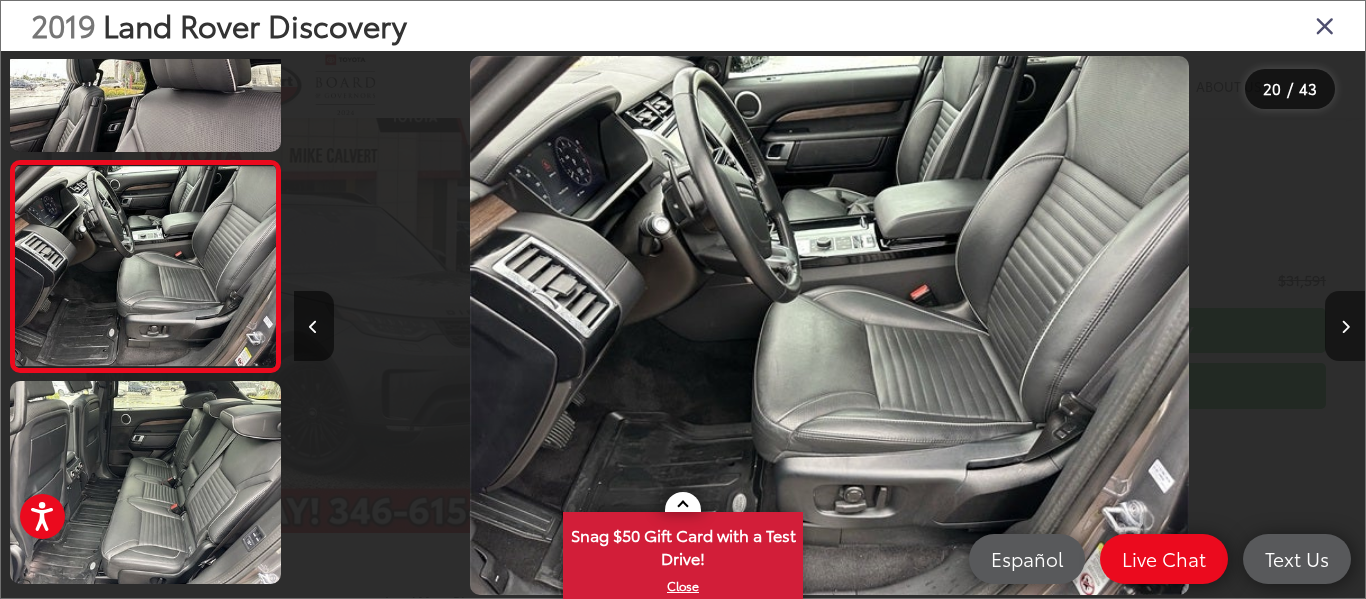click at bounding box center (1345, 326) 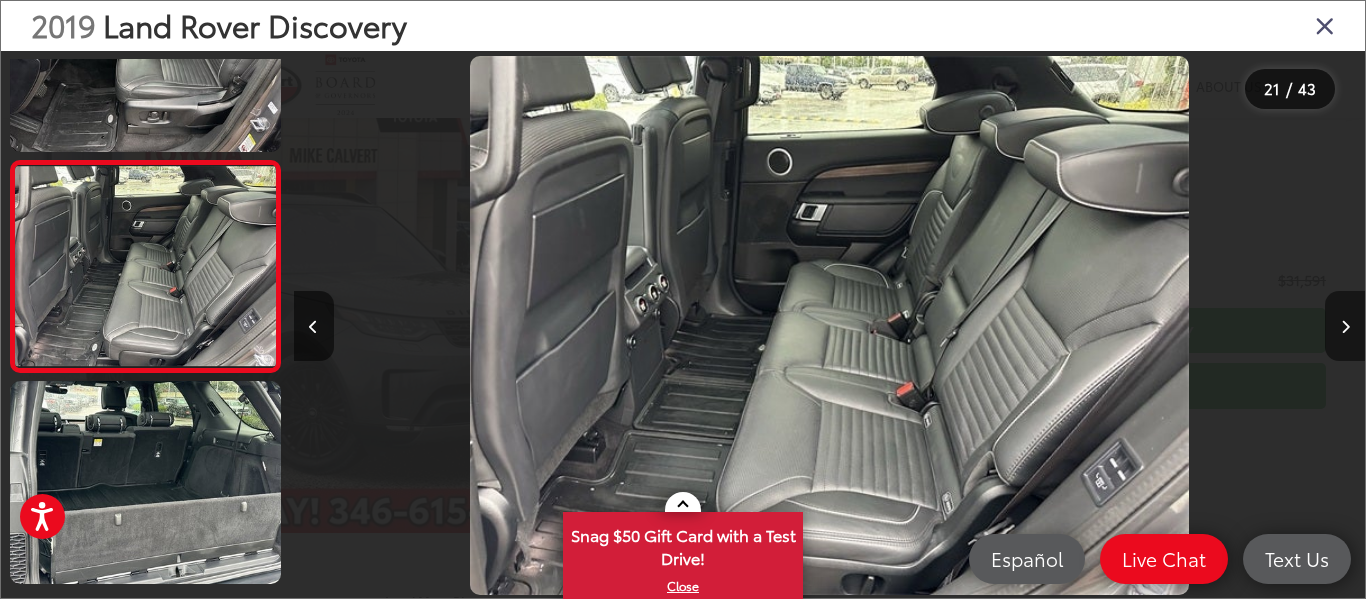 click at bounding box center (1345, 326) 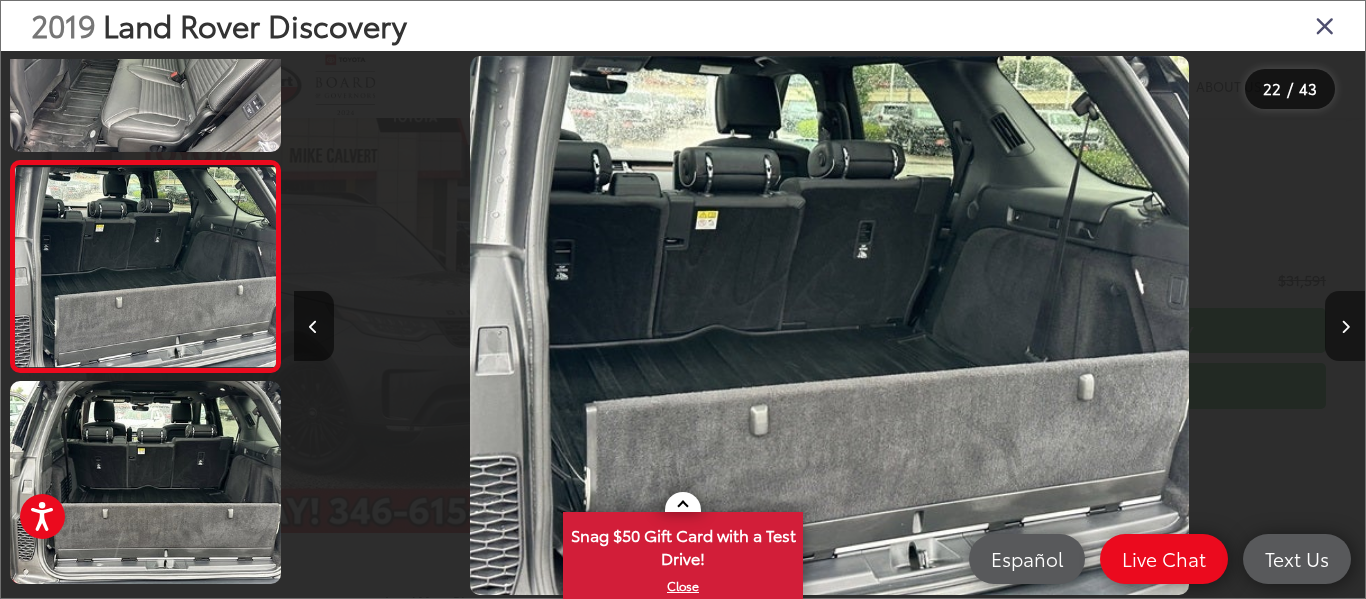 click at bounding box center (1345, 326) 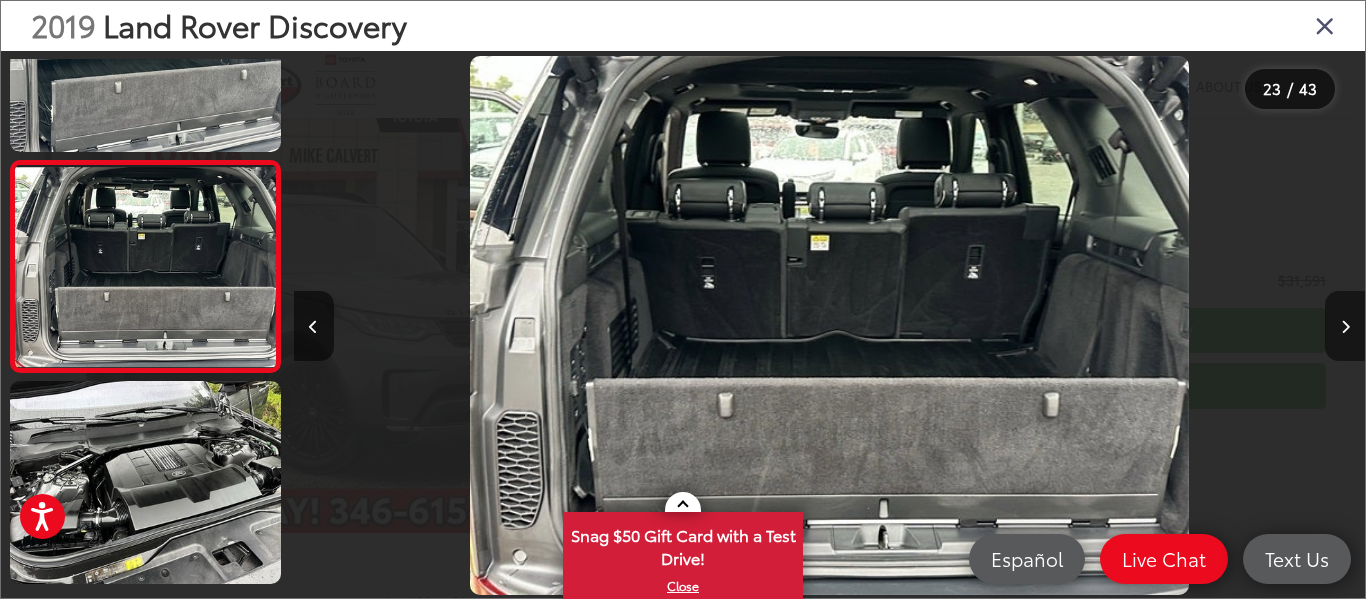 click at bounding box center (1345, 326) 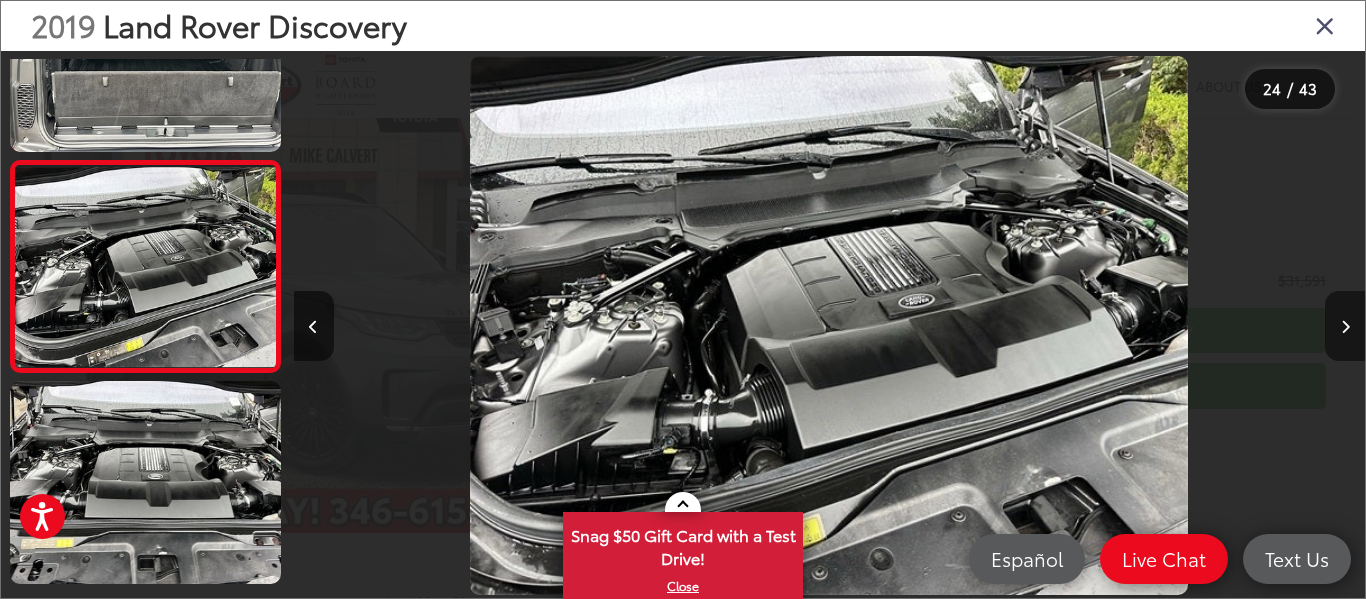 click at bounding box center [1345, 326] 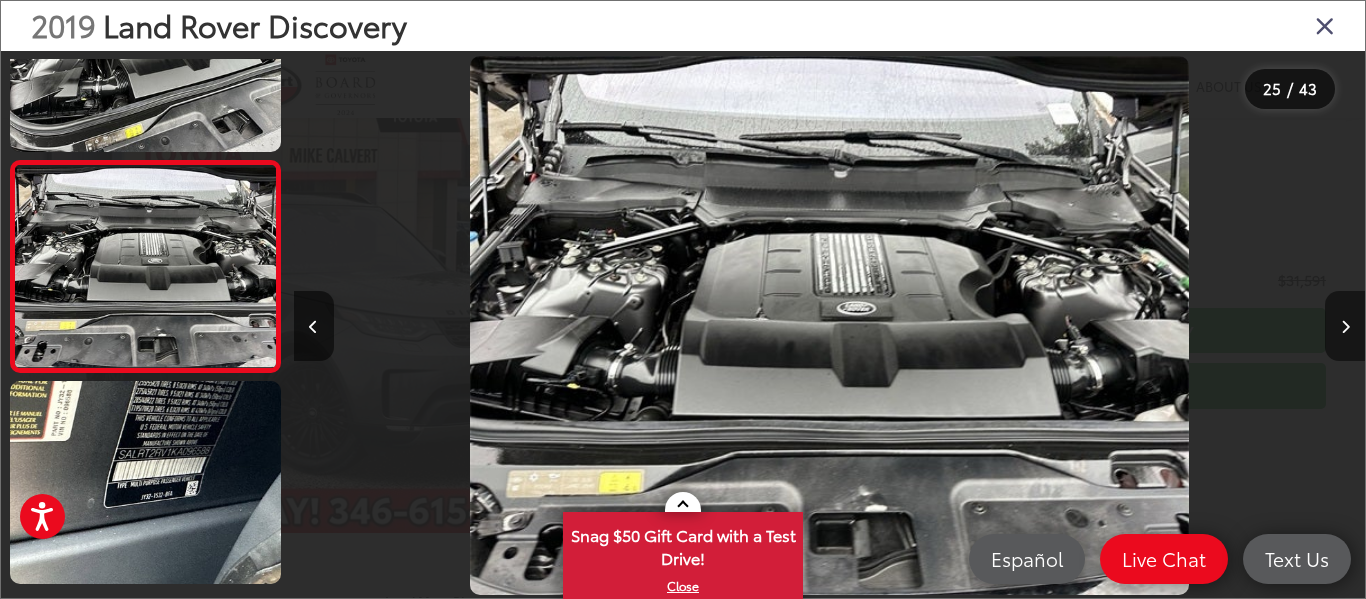 click at bounding box center [1345, 326] 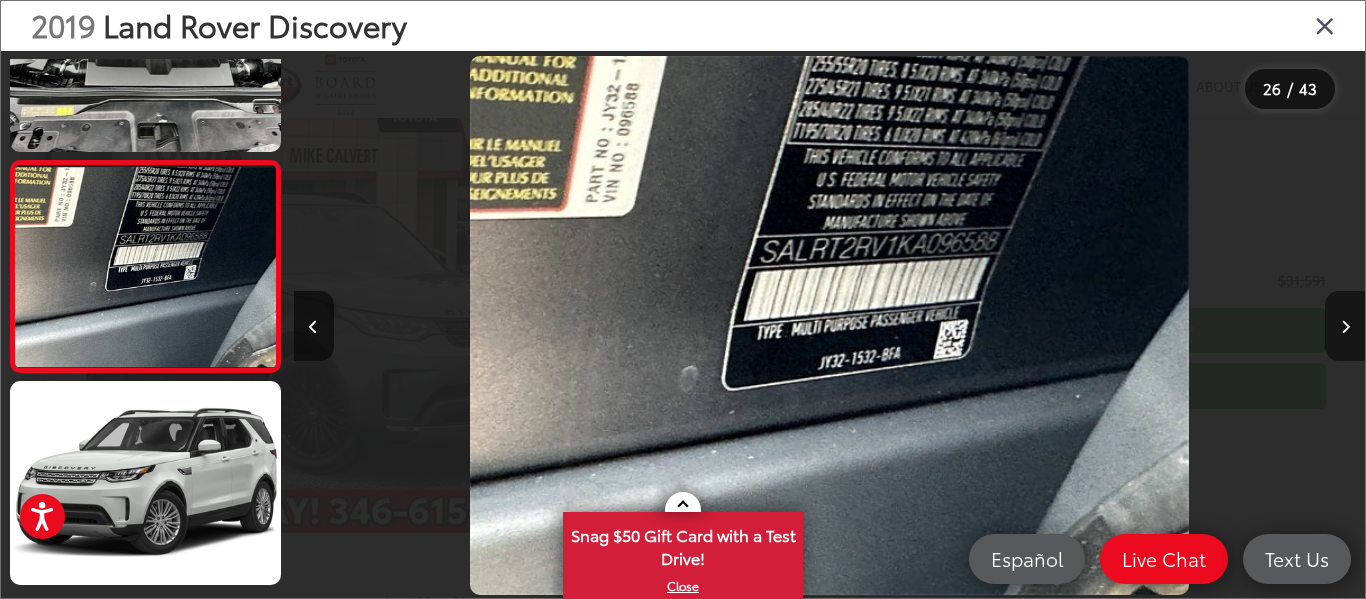 click at bounding box center (1345, 326) 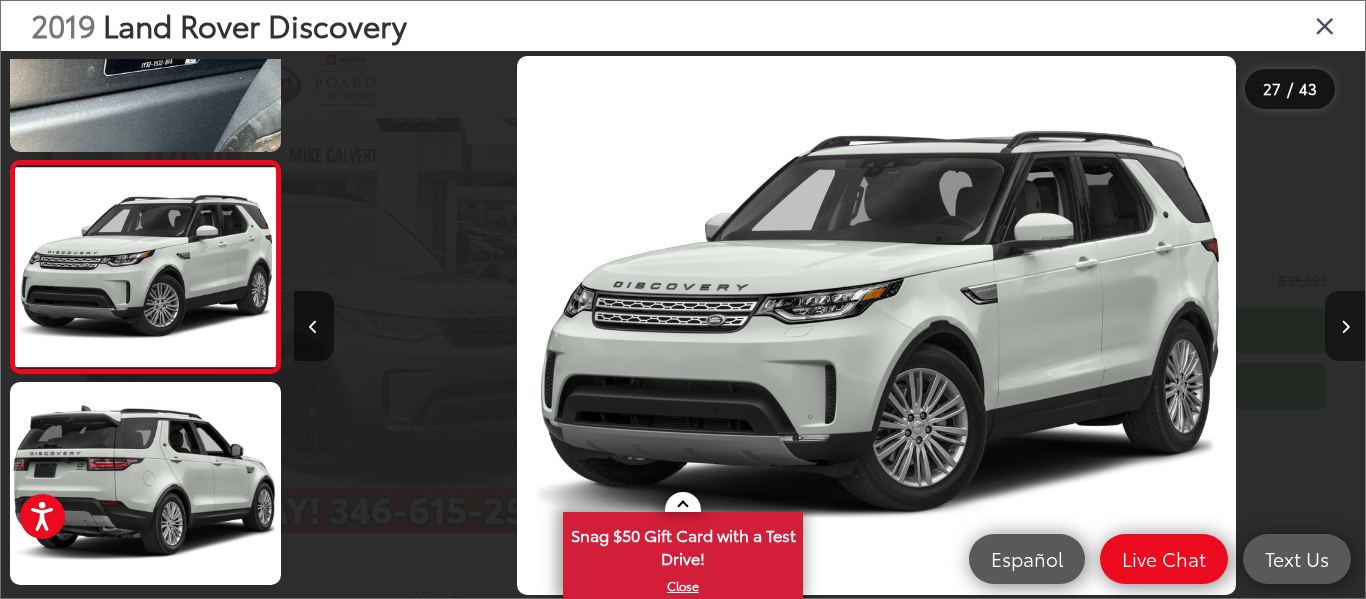 click at bounding box center [1345, 326] 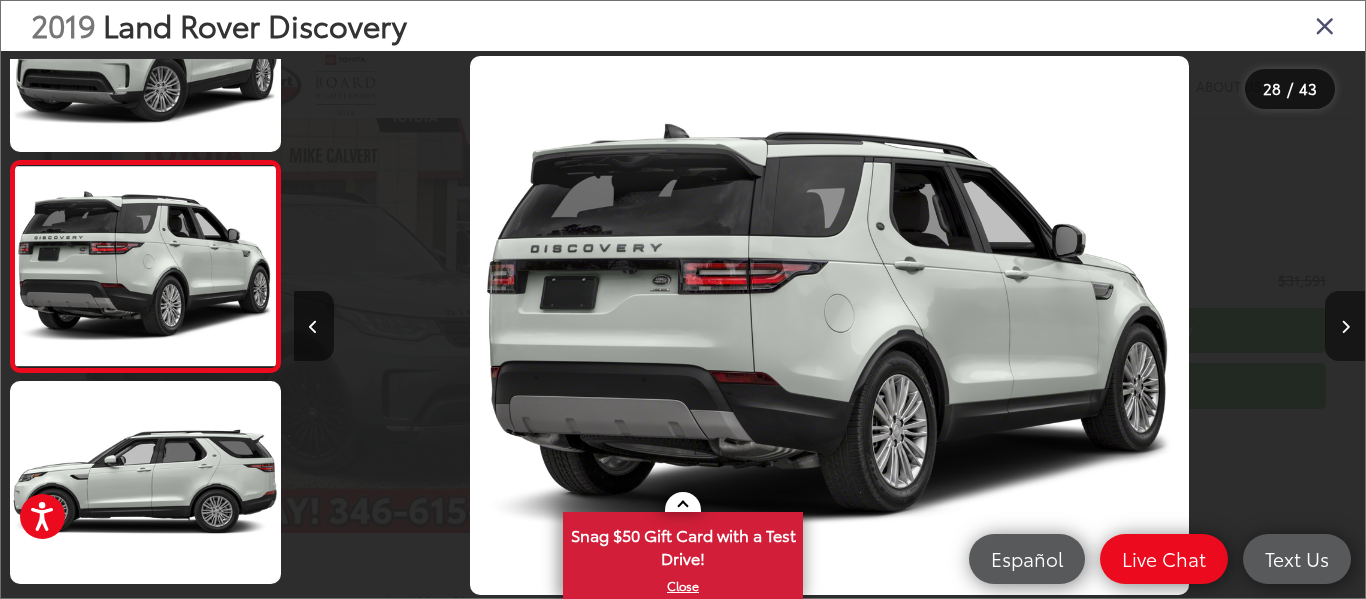 click at bounding box center [1345, 326] 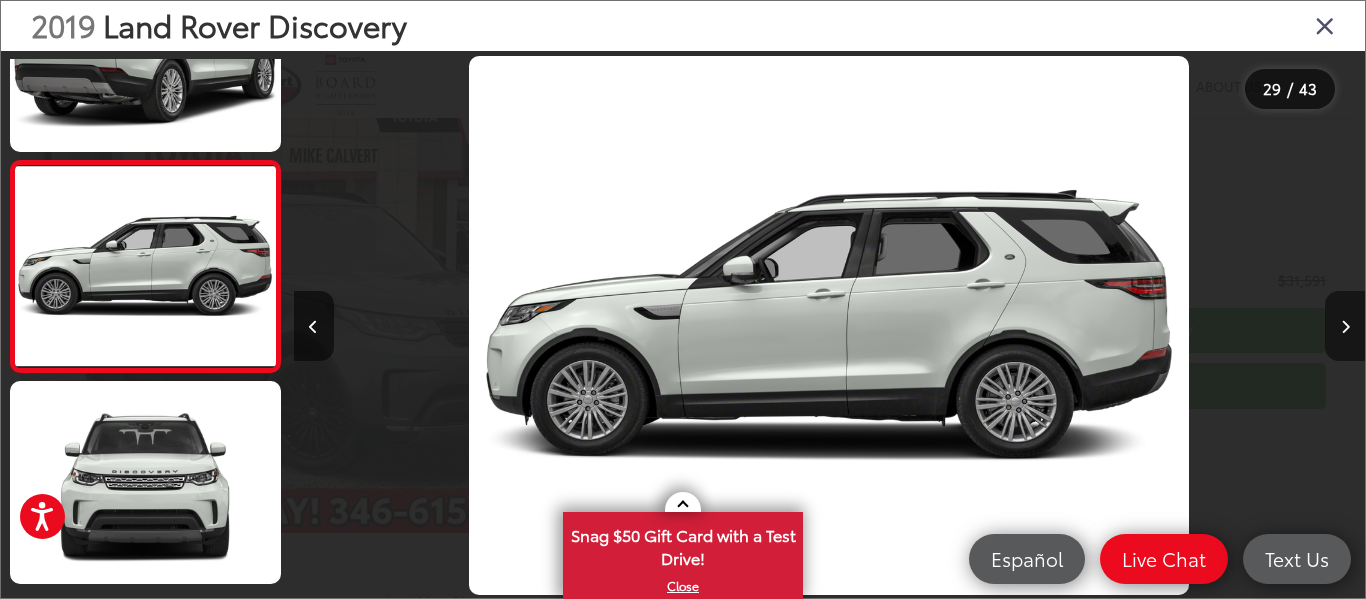click at bounding box center (1345, 326) 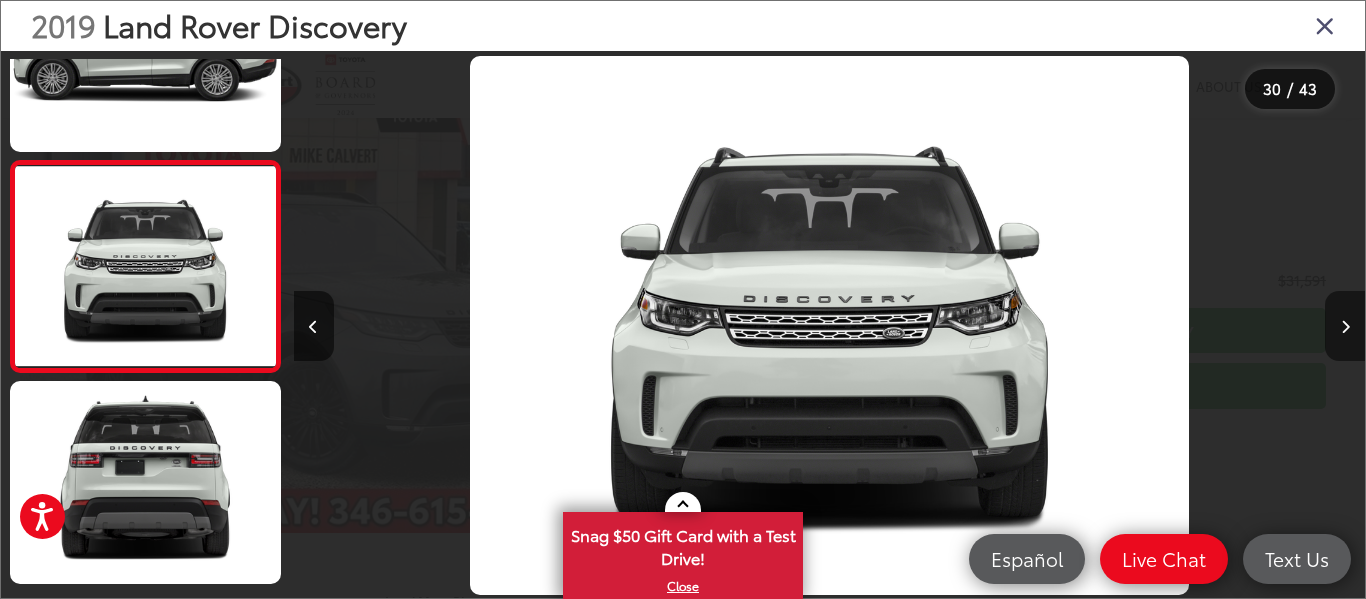 click at bounding box center (1345, 326) 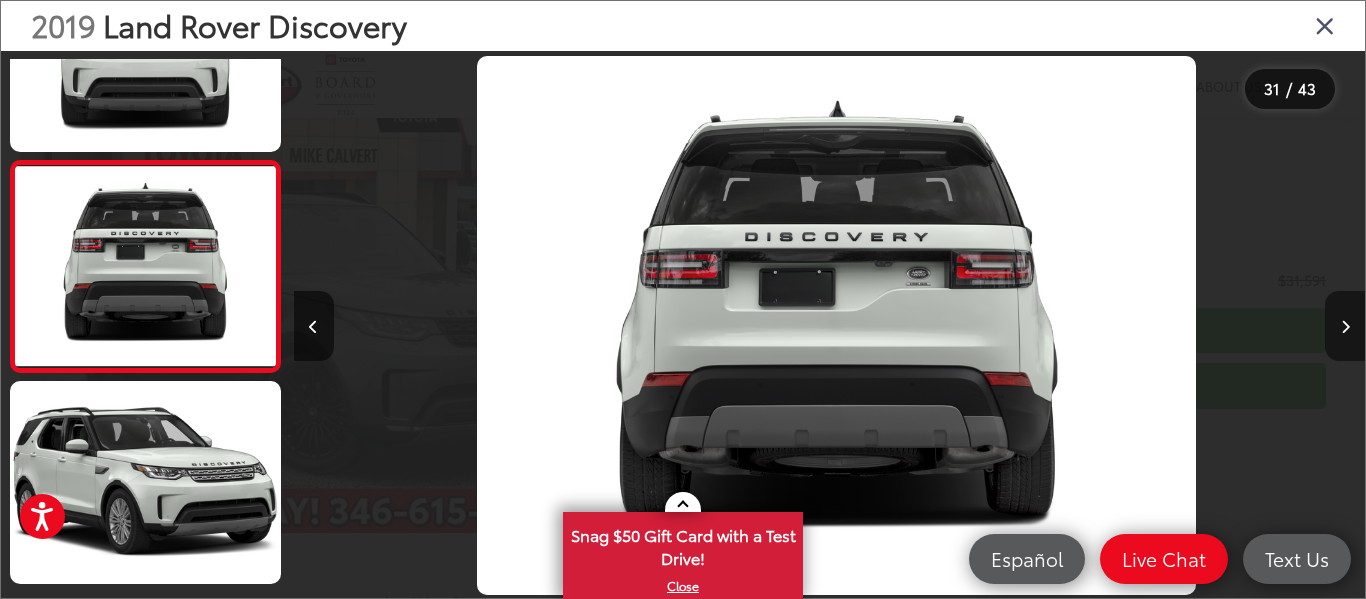 click at bounding box center (1345, 326) 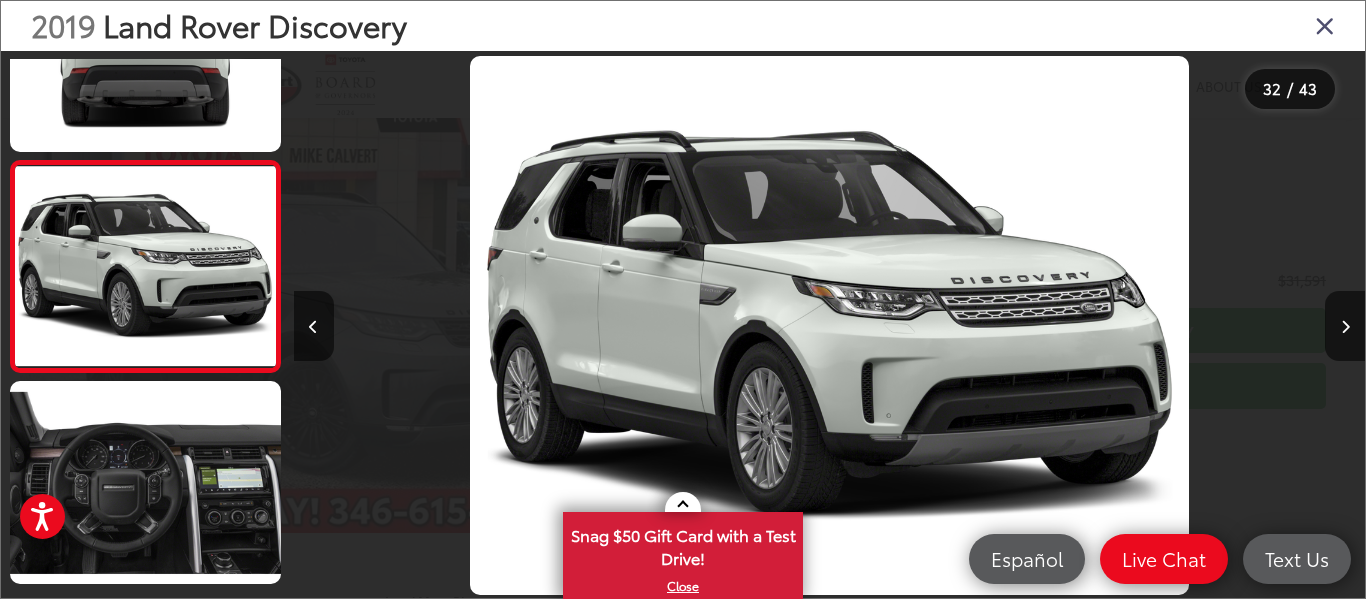 click at bounding box center (1325, 25) 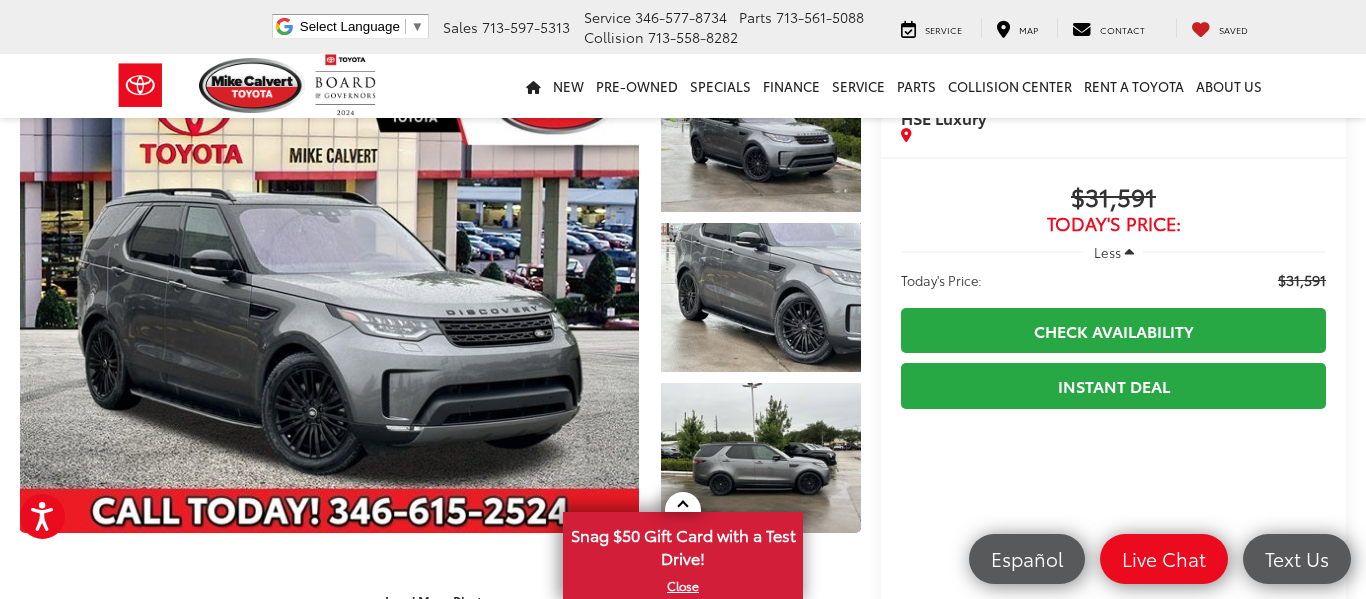 click on "Mike Calvert Toyota
Used Vehicles
2019
Land Rover
Discovery
HSE Luxury
Confirm Availability
Photos
1
/
43" at bounding box center (683, 1423) 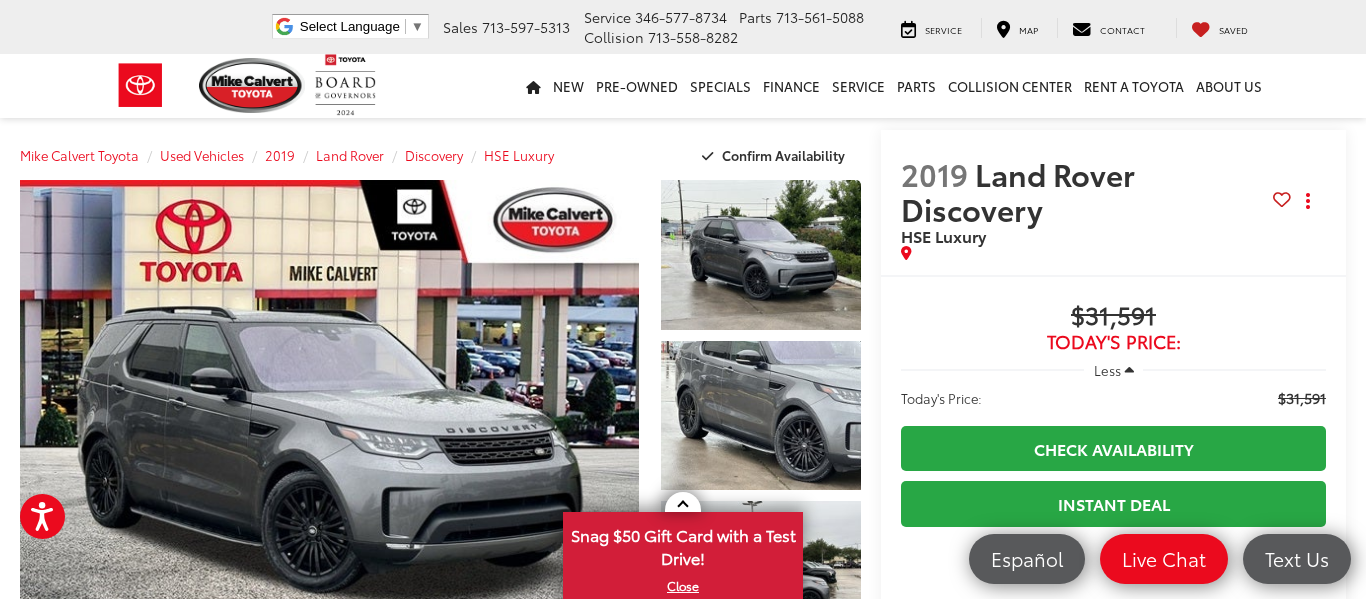 click at bounding box center [1282, 199] 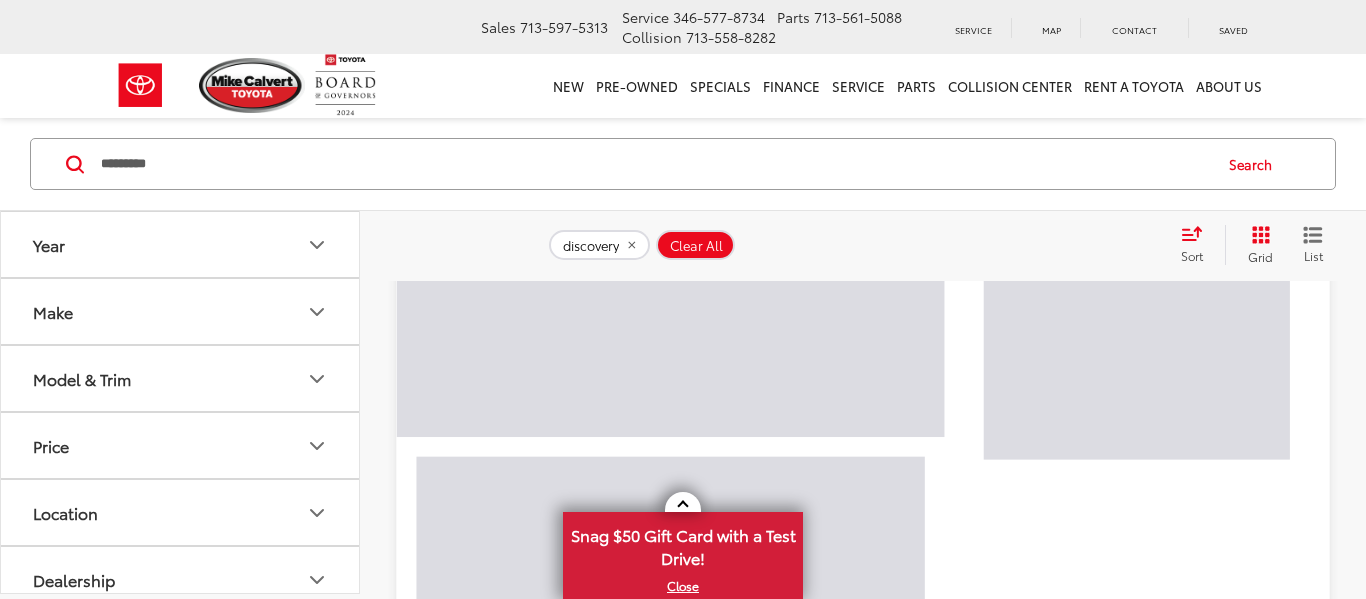 scroll, scrollTop: 329, scrollLeft: 0, axis: vertical 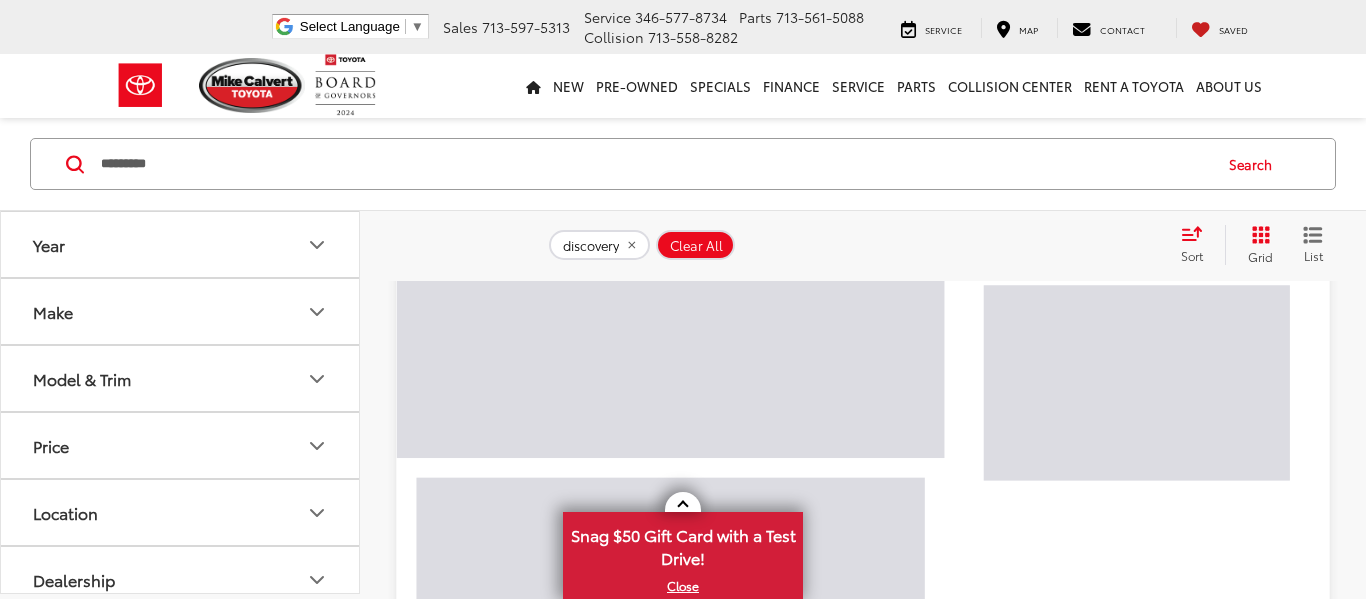 click on "*********" at bounding box center (654, 164) 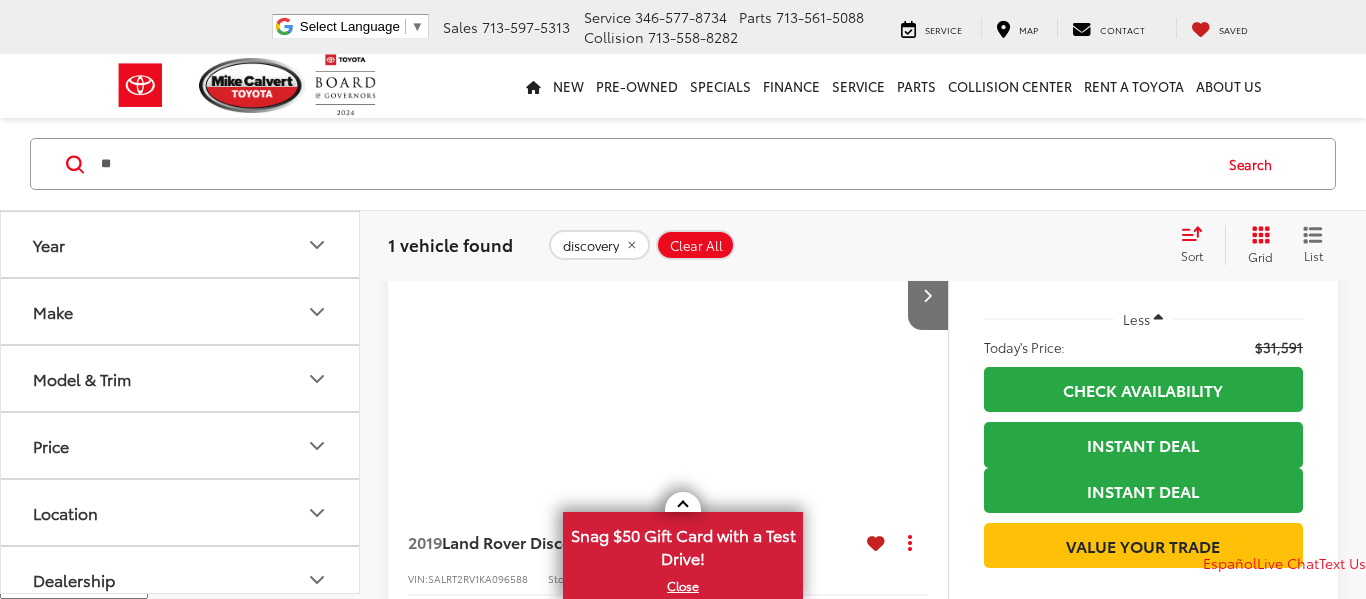 type on "*" 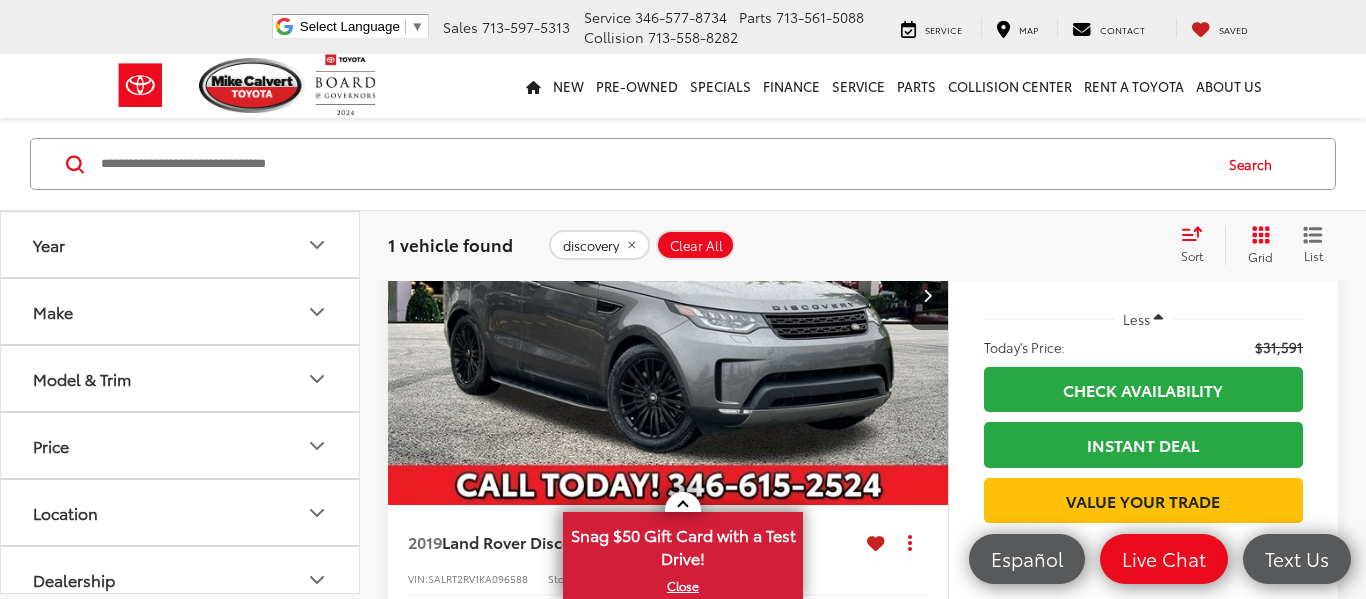 scroll, scrollTop: 0, scrollLeft: 0, axis: both 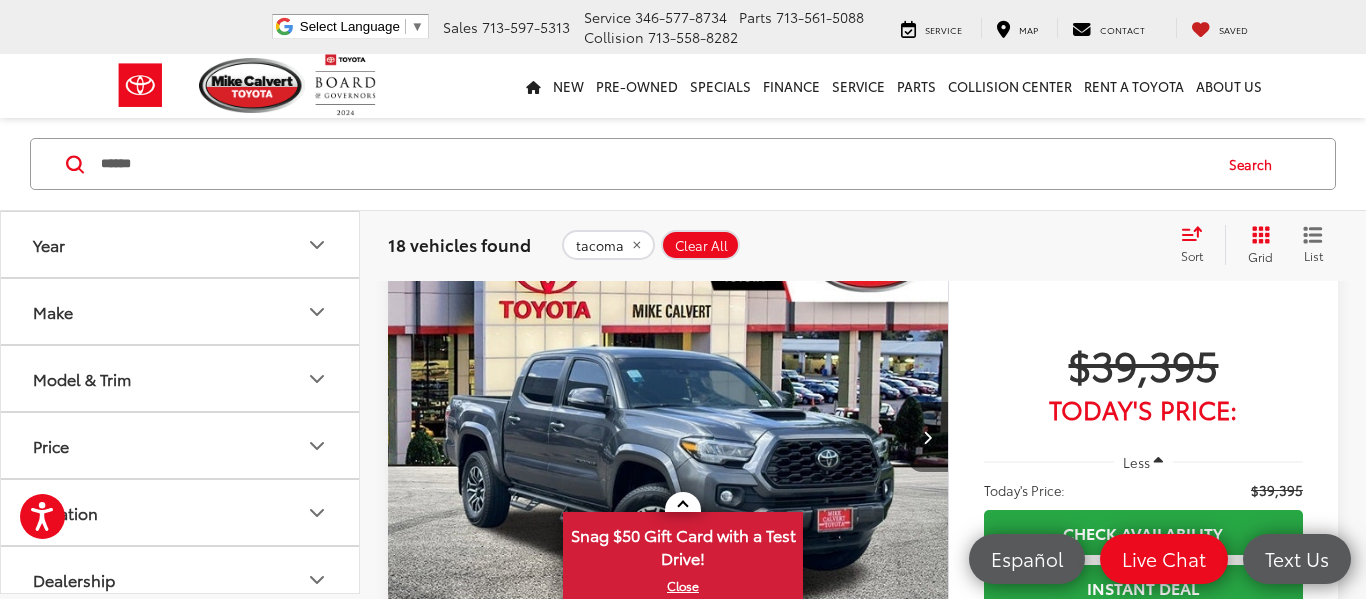 click at bounding box center [928, 437] 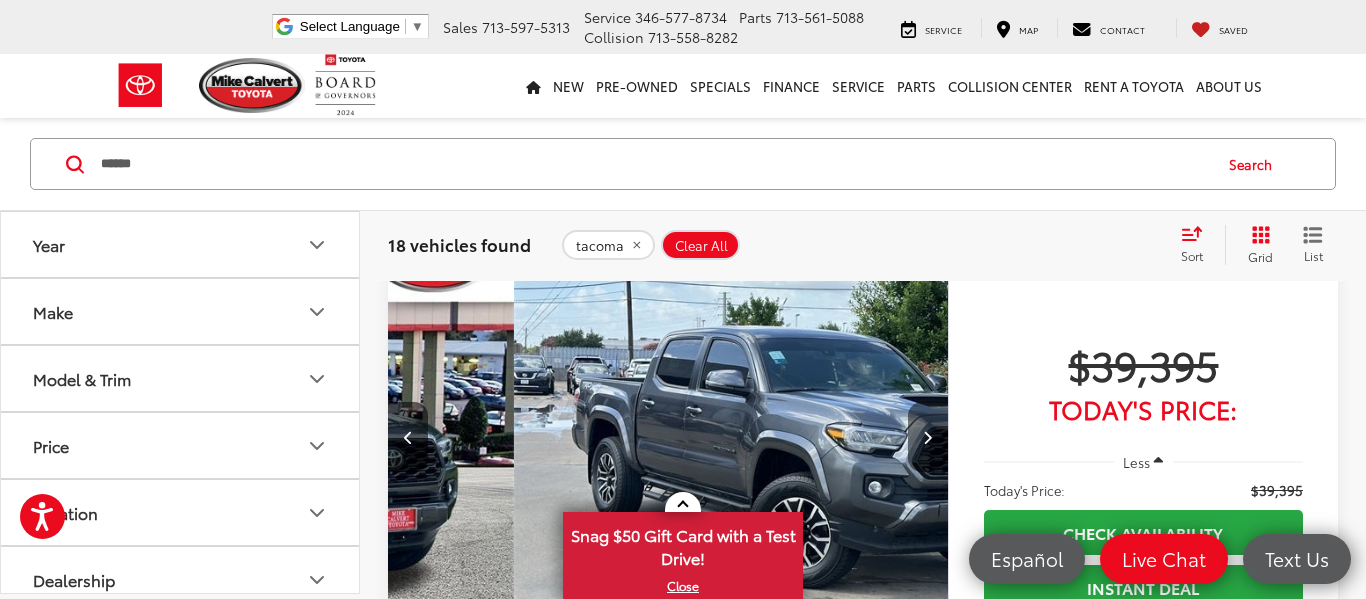 scroll, scrollTop: 0, scrollLeft: 563, axis: horizontal 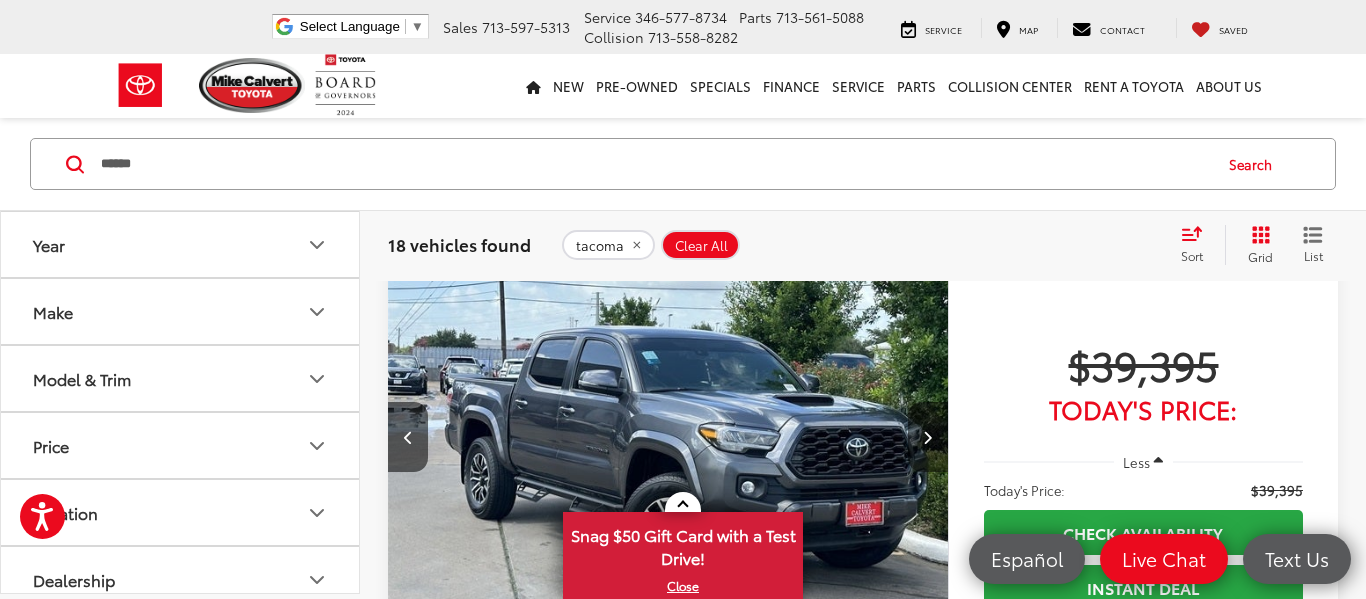click at bounding box center (928, 437) 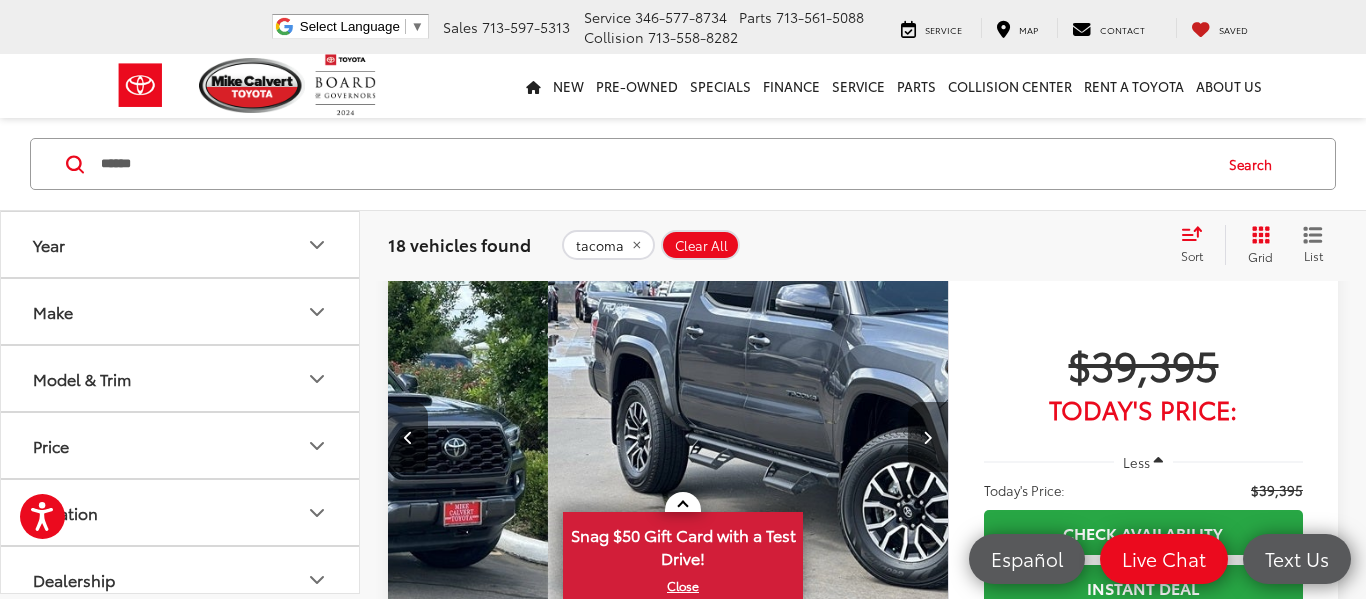 scroll, scrollTop: 0, scrollLeft: 1126, axis: horizontal 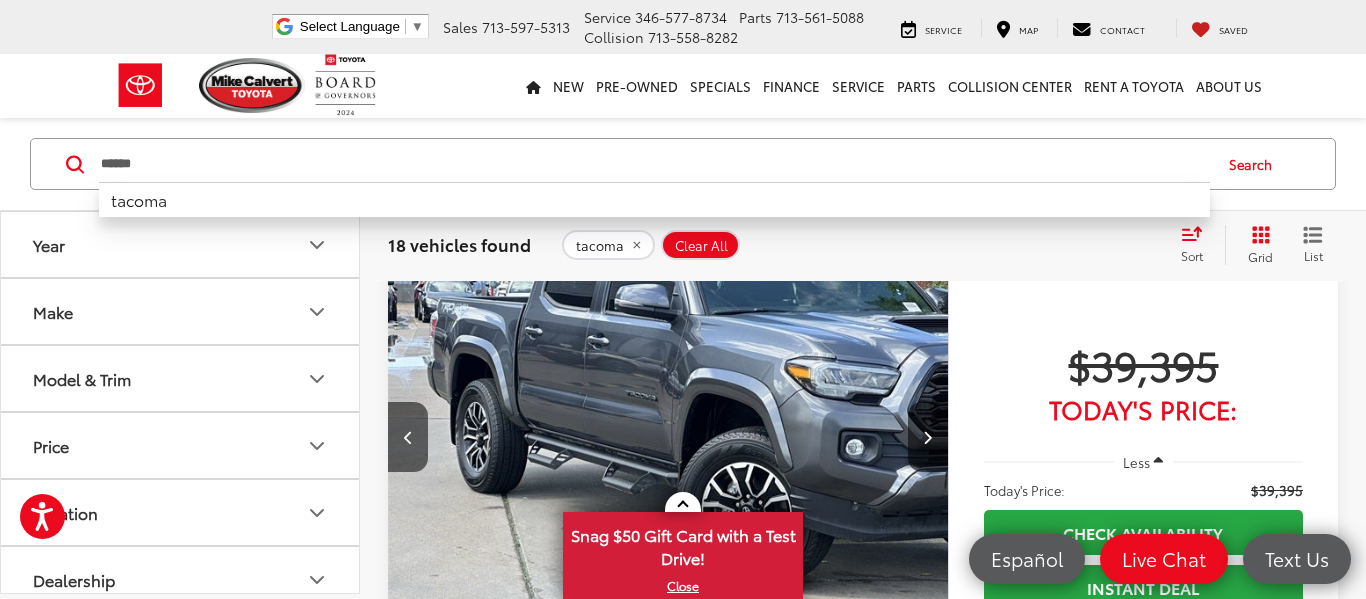 click on "******" at bounding box center (654, 164) 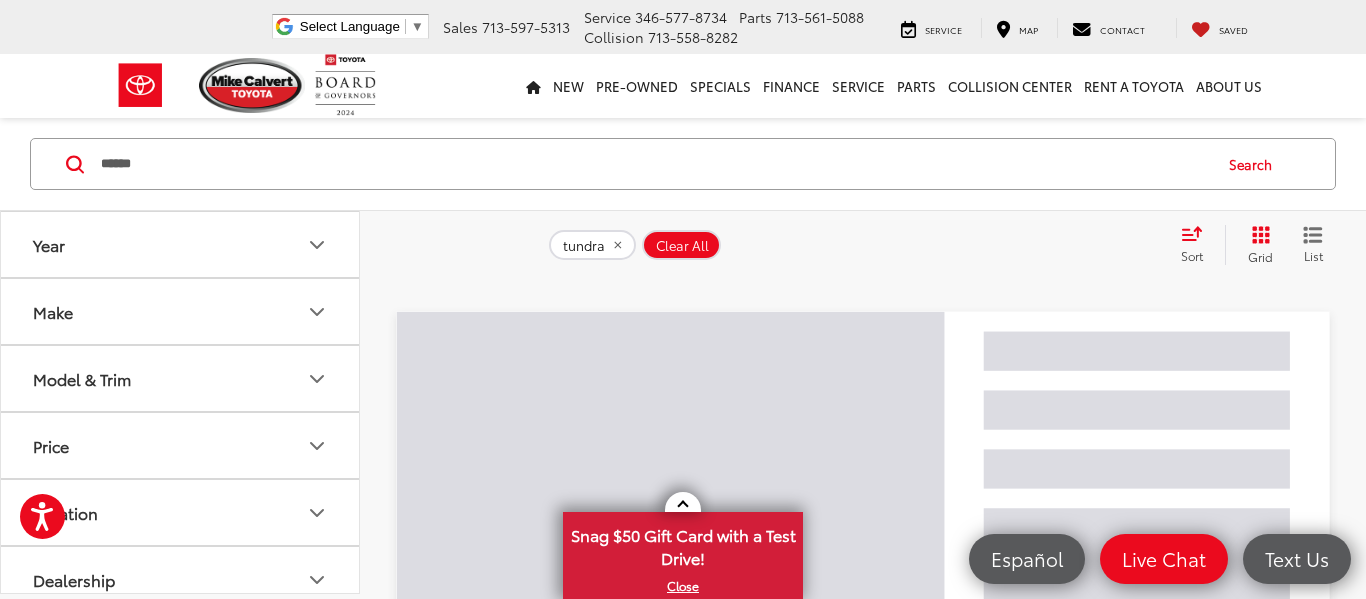 scroll, scrollTop: 129, scrollLeft: 0, axis: vertical 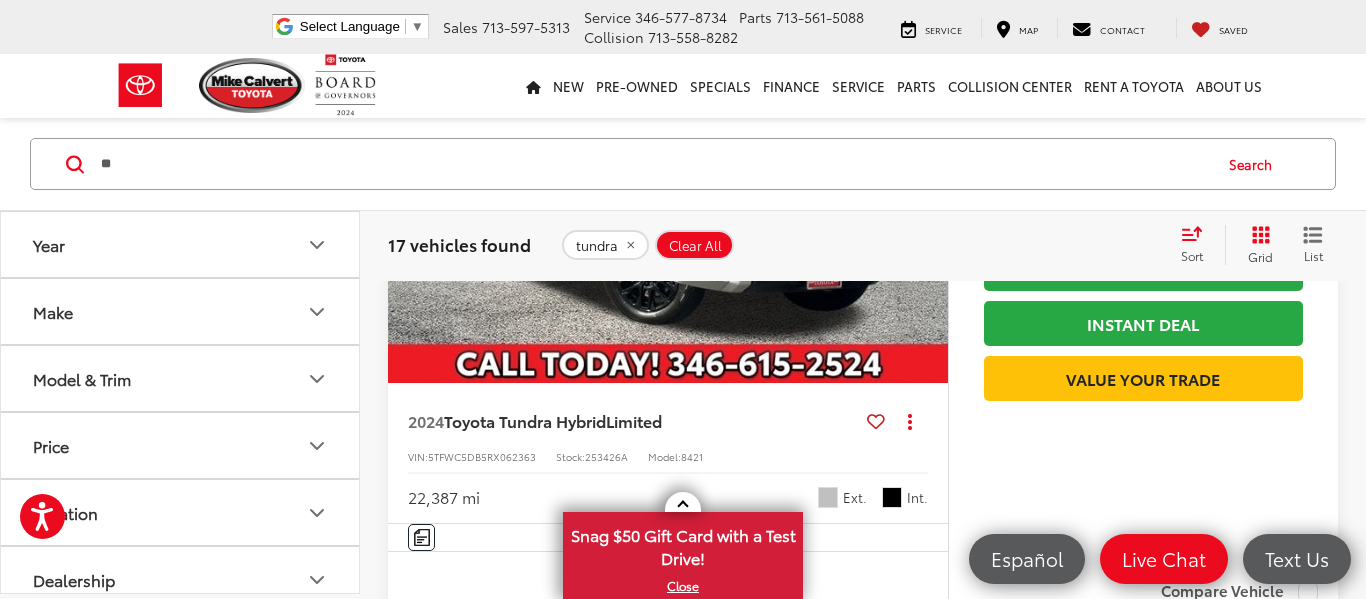 type on "*" 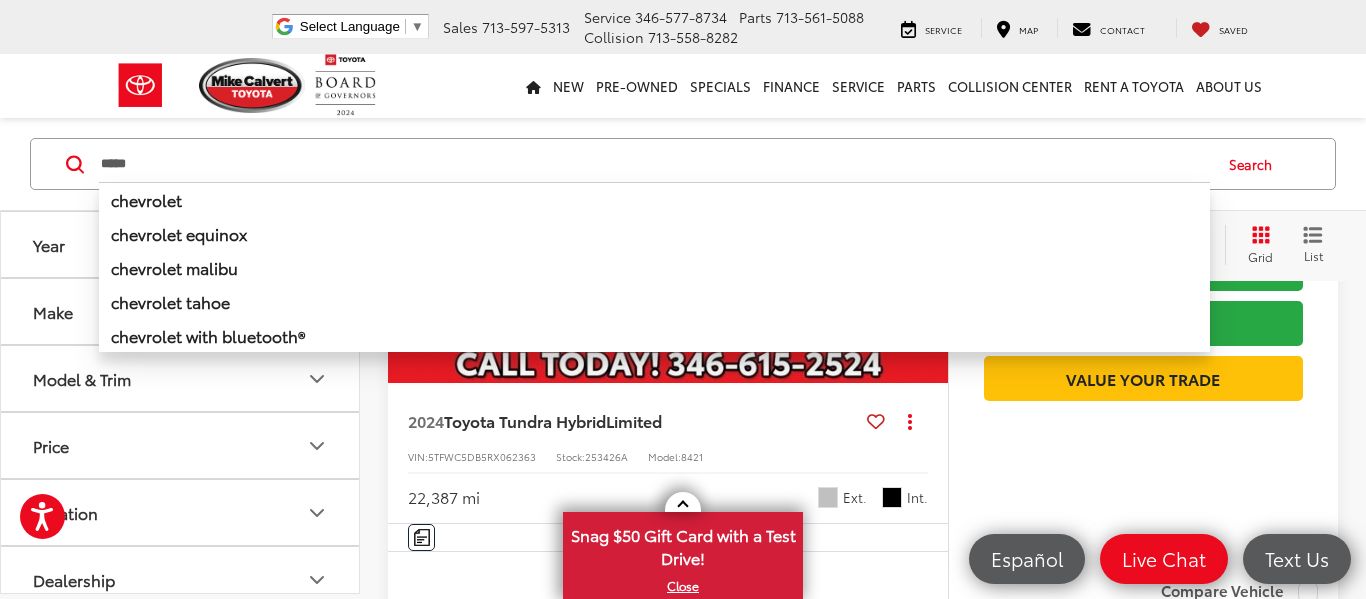 type on "*****" 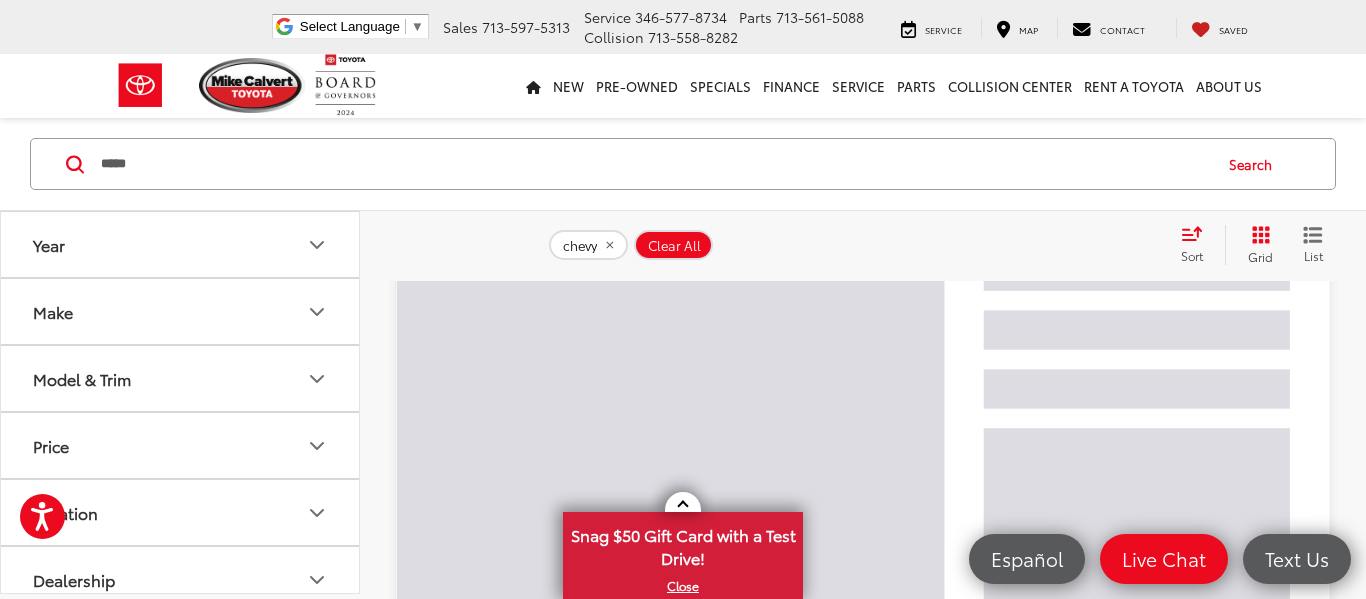 scroll, scrollTop: 129, scrollLeft: 0, axis: vertical 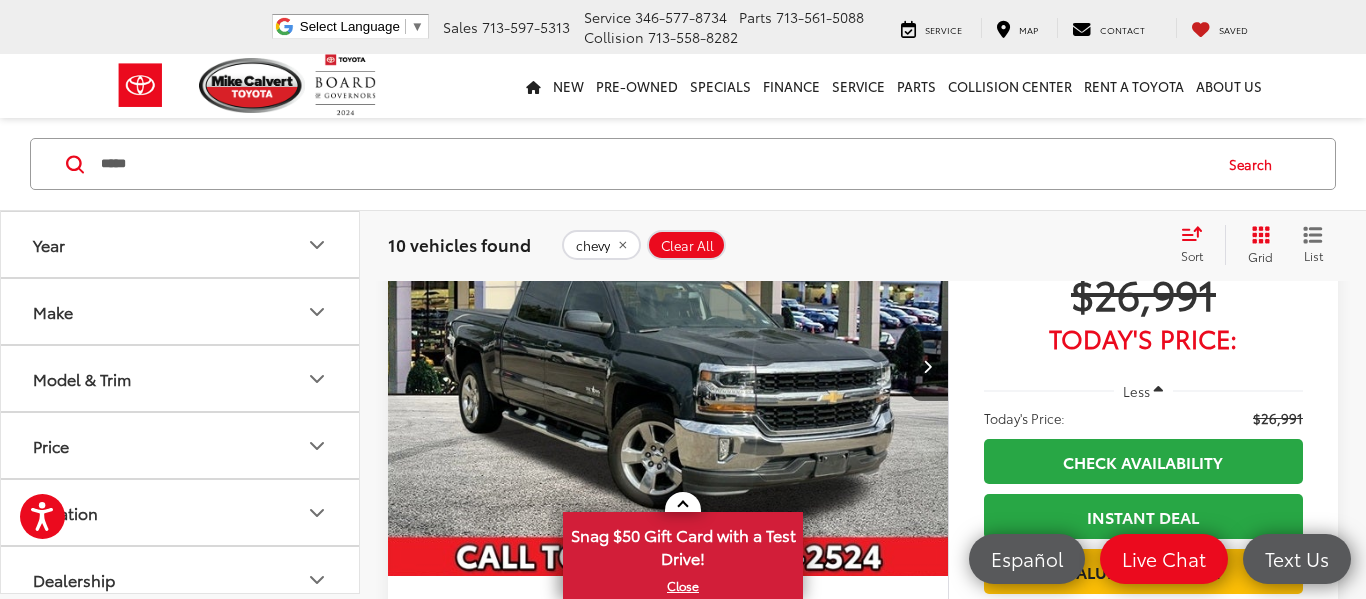 click at bounding box center (668, 367) 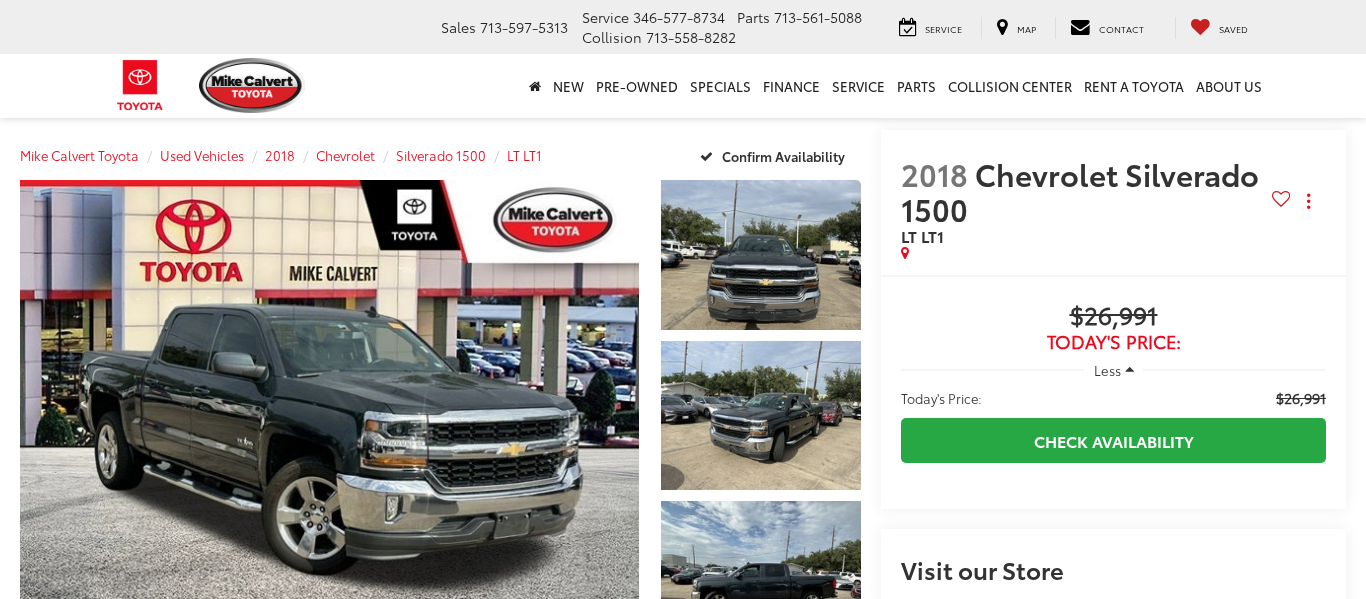 scroll, scrollTop: 0, scrollLeft: 0, axis: both 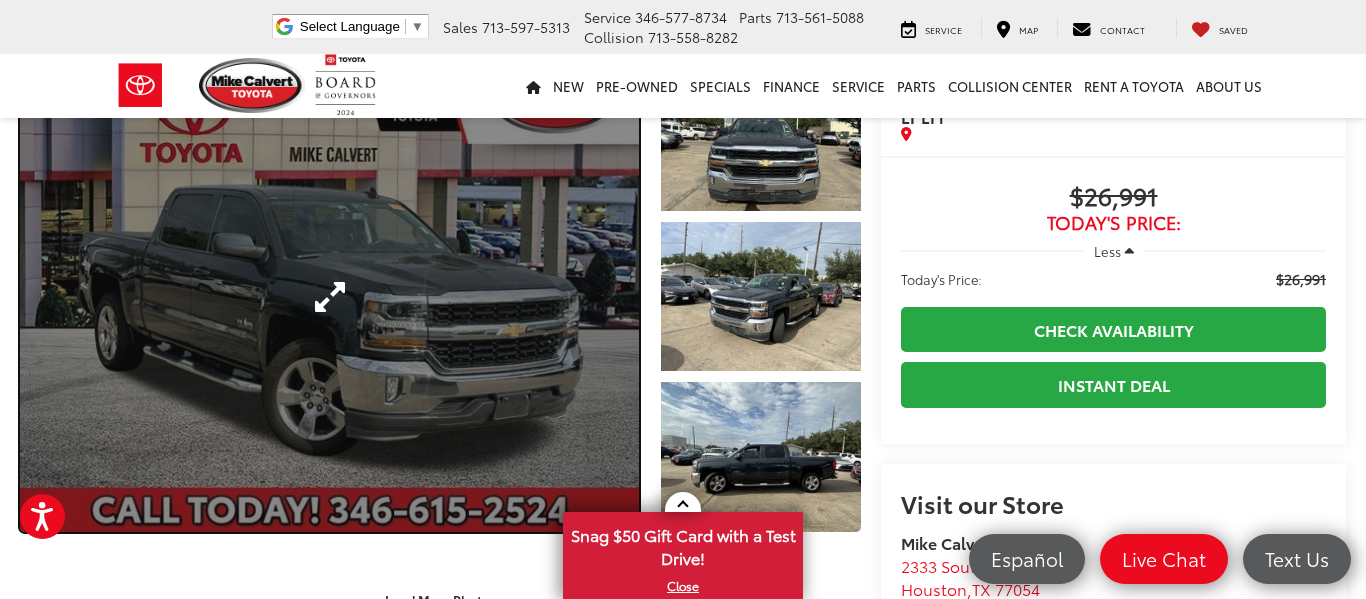 click at bounding box center (329, 296) 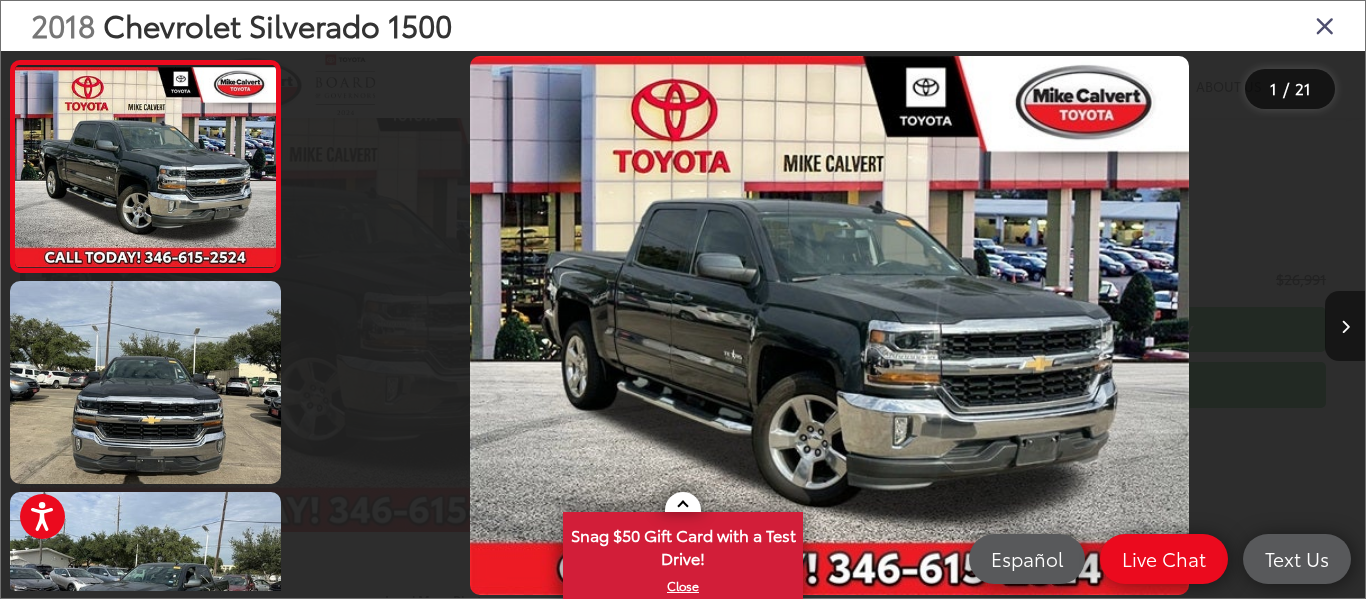 click at bounding box center [1345, 326] 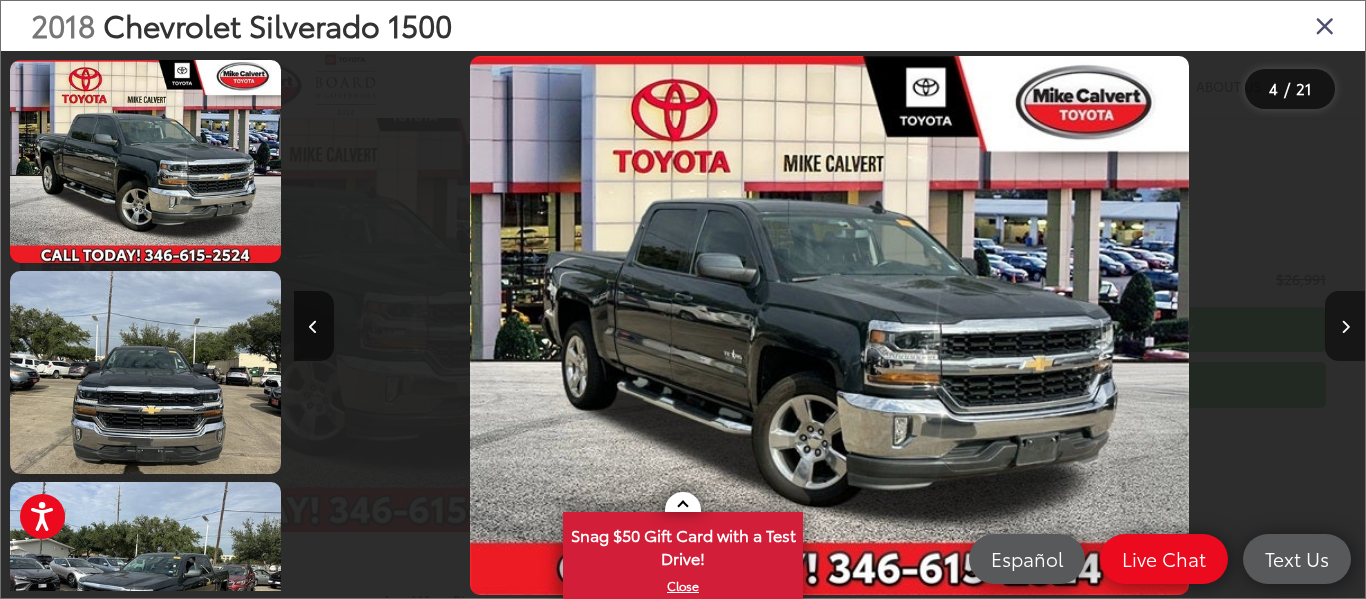 click at bounding box center [1345, 326] 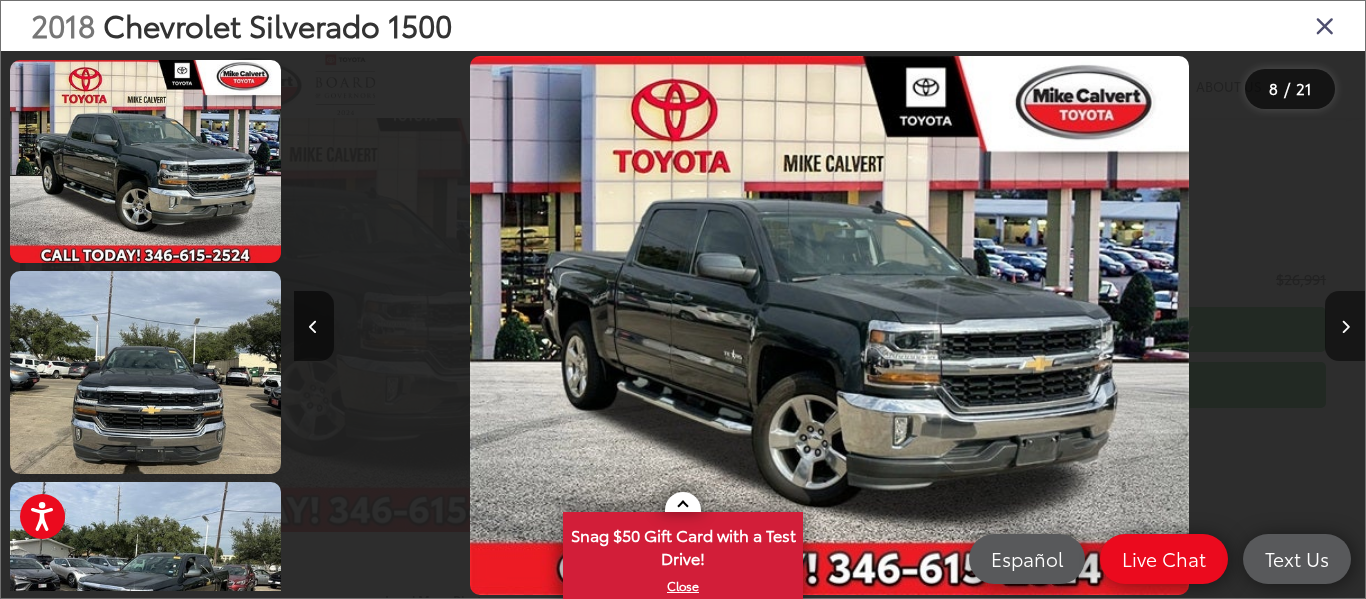 scroll, scrollTop: 0, scrollLeft: 90, axis: horizontal 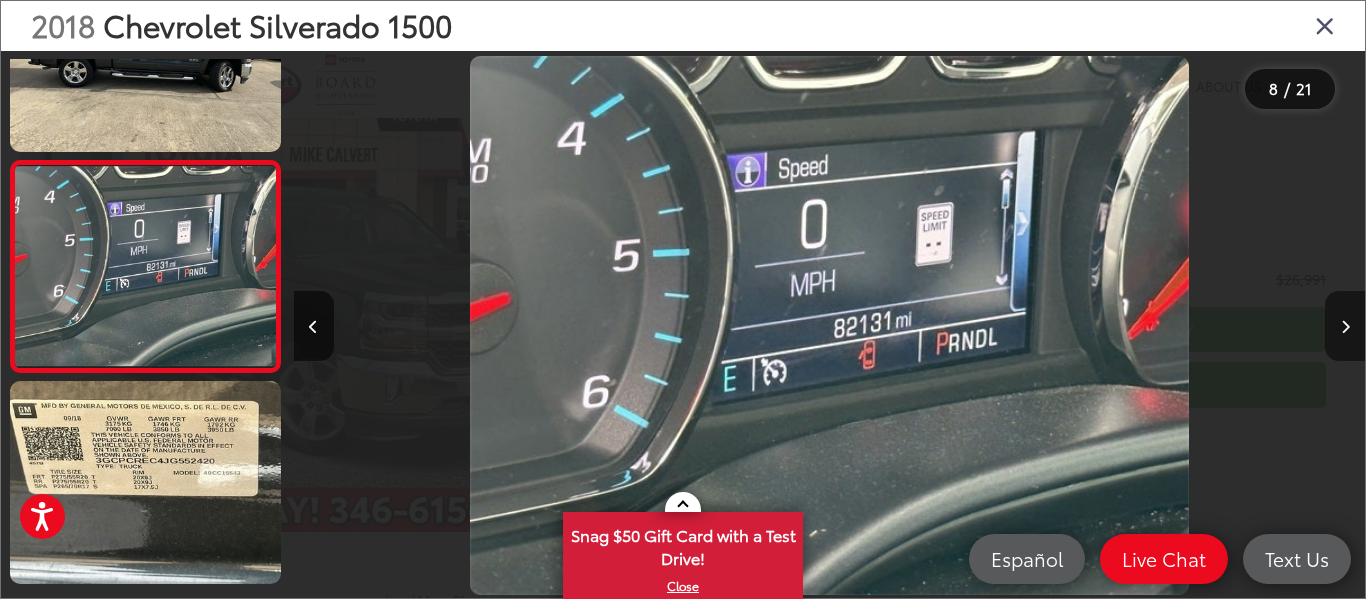 click at bounding box center [1345, 326] 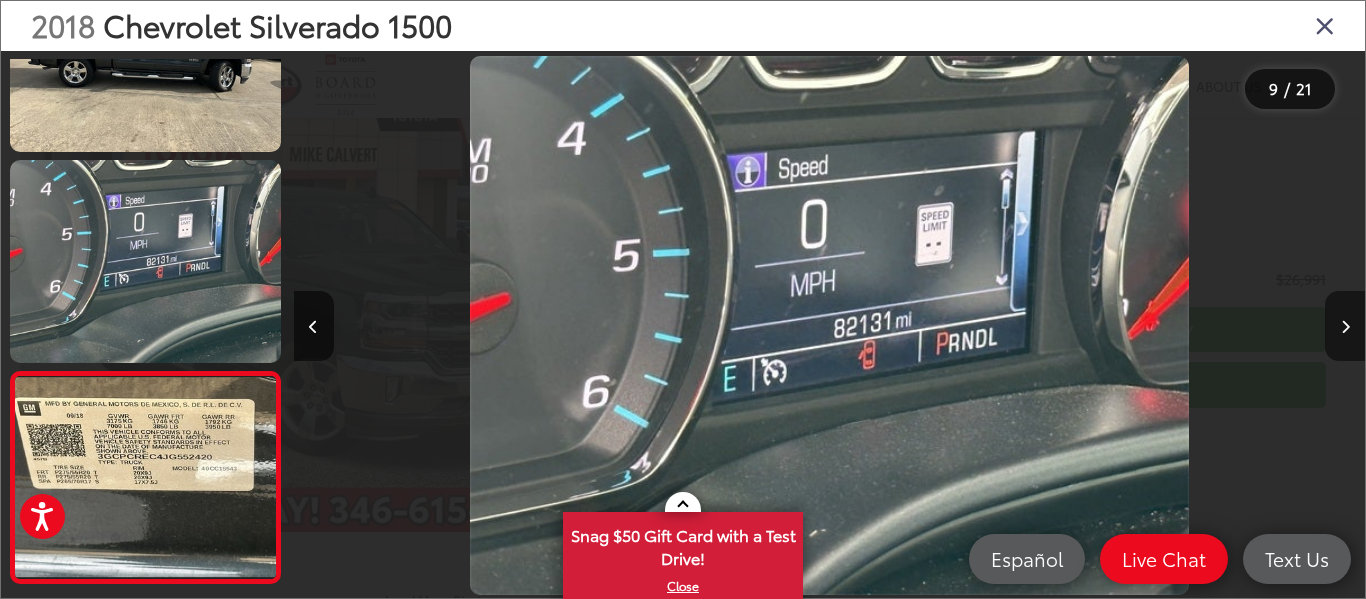 scroll, scrollTop: 0, scrollLeft: 7946, axis: horizontal 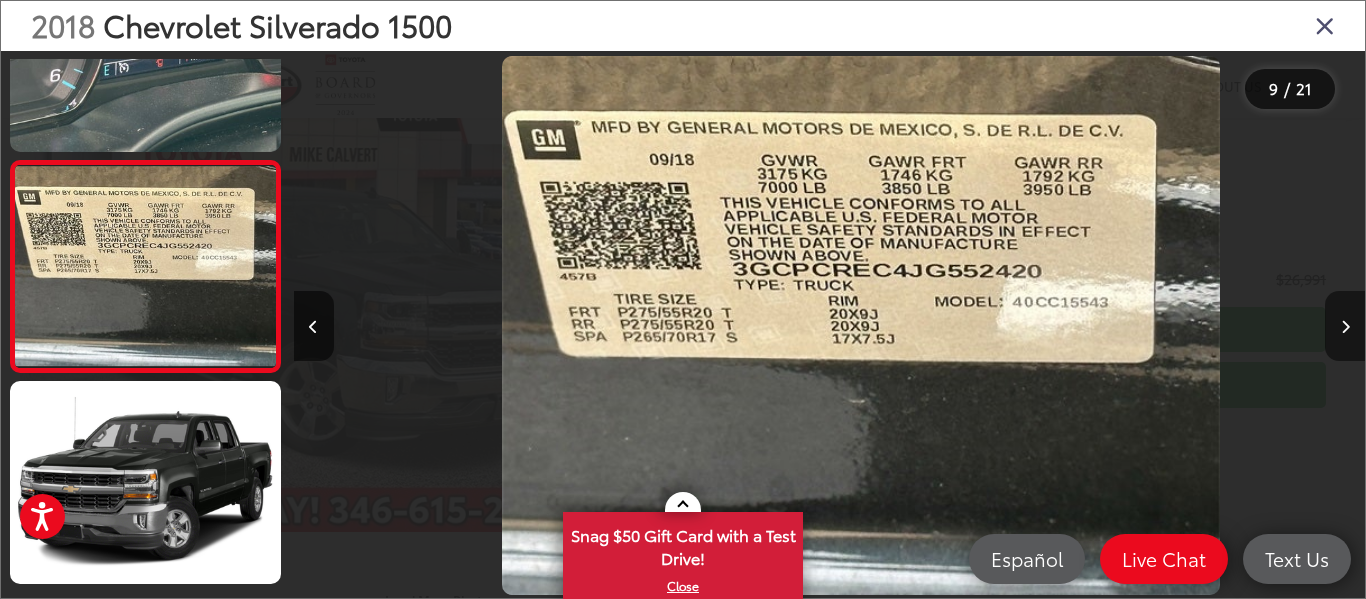 click at bounding box center (1345, 326) 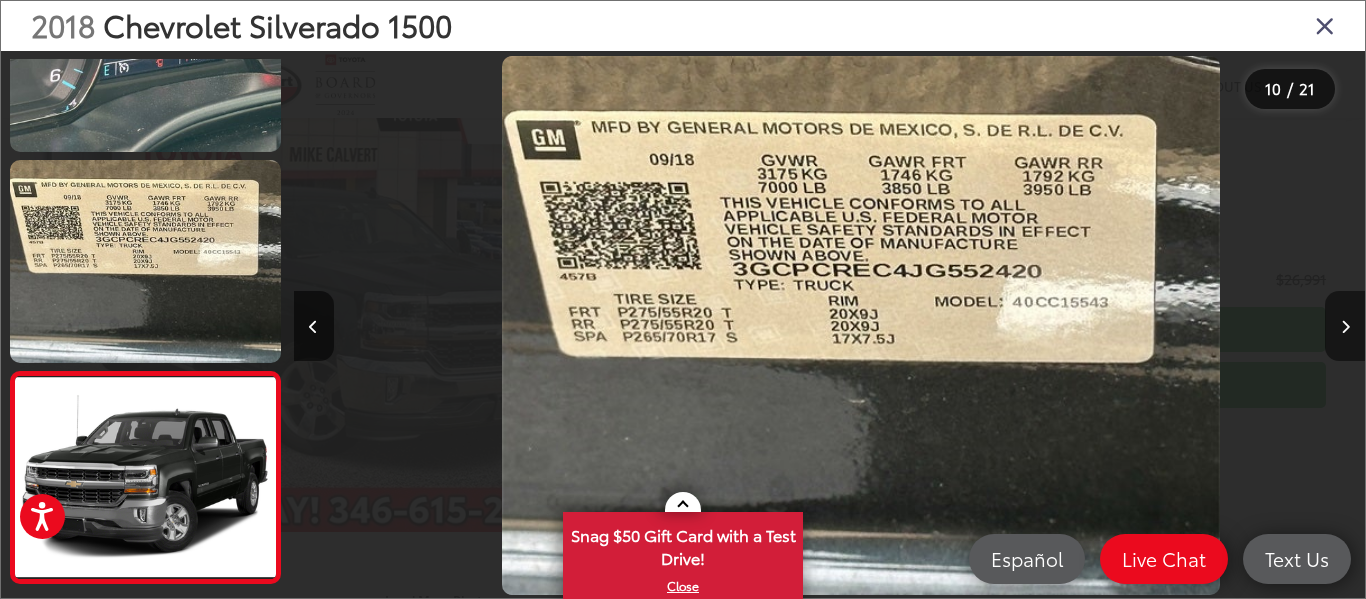 scroll, scrollTop: 0, scrollLeft: 8554, axis: horizontal 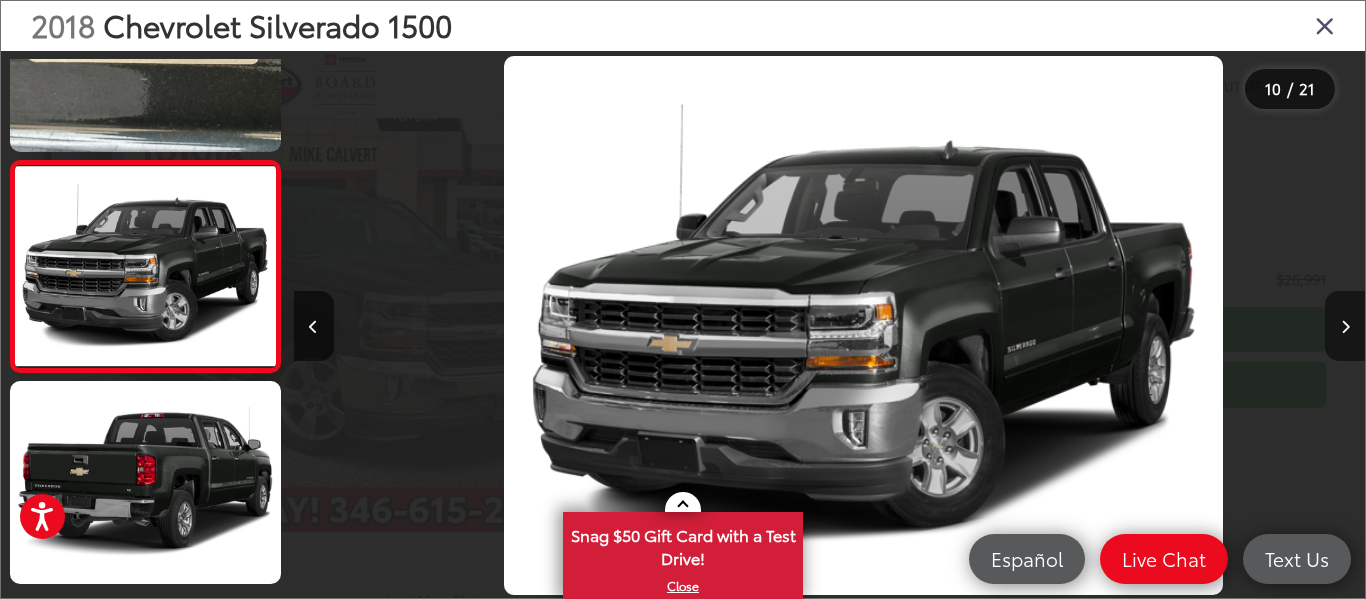 click at bounding box center (1345, 326) 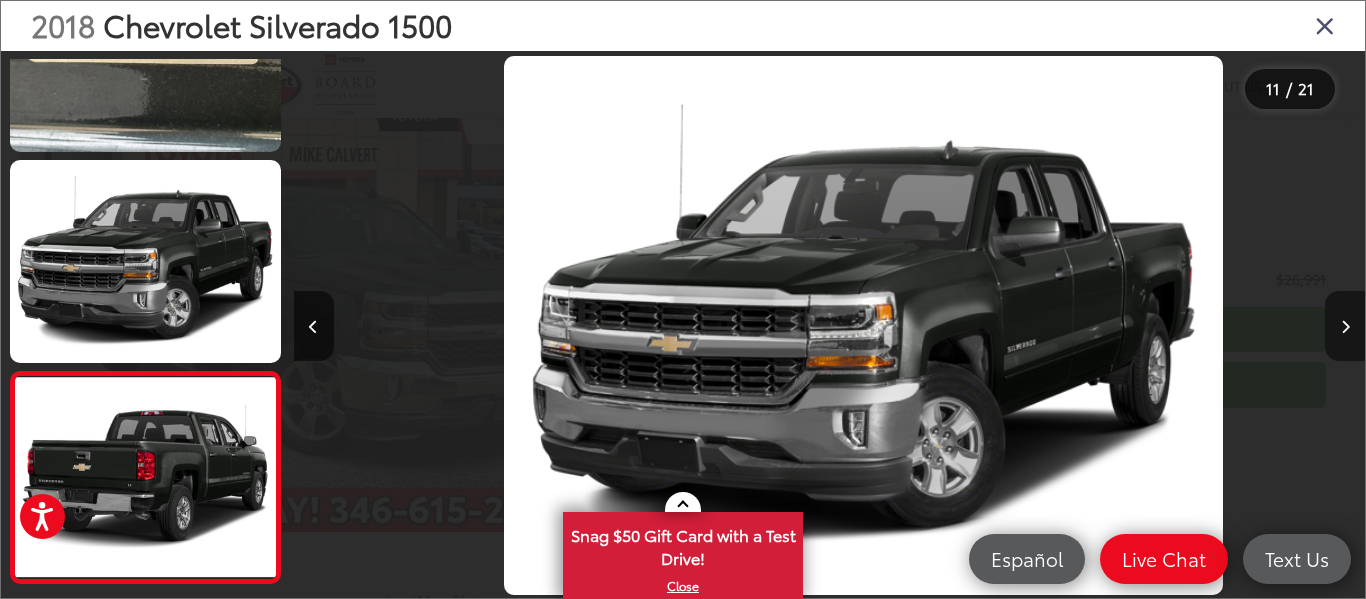 scroll, scrollTop: 0, scrollLeft: 9848, axis: horizontal 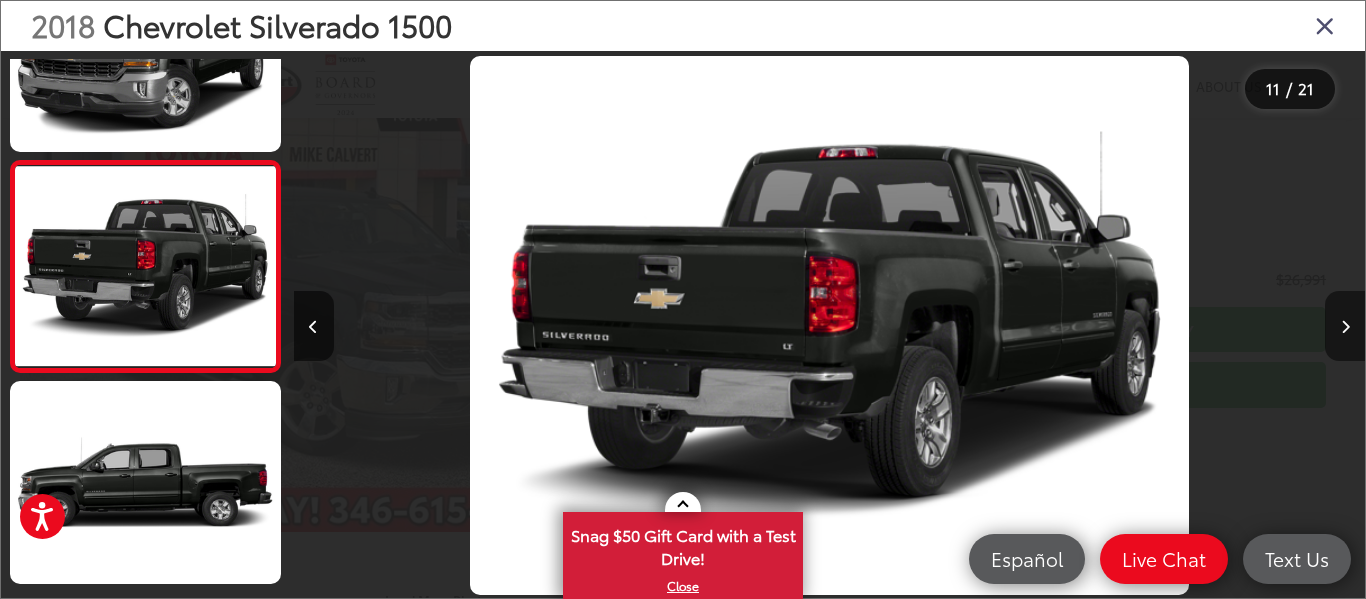 click at bounding box center (1345, 326) 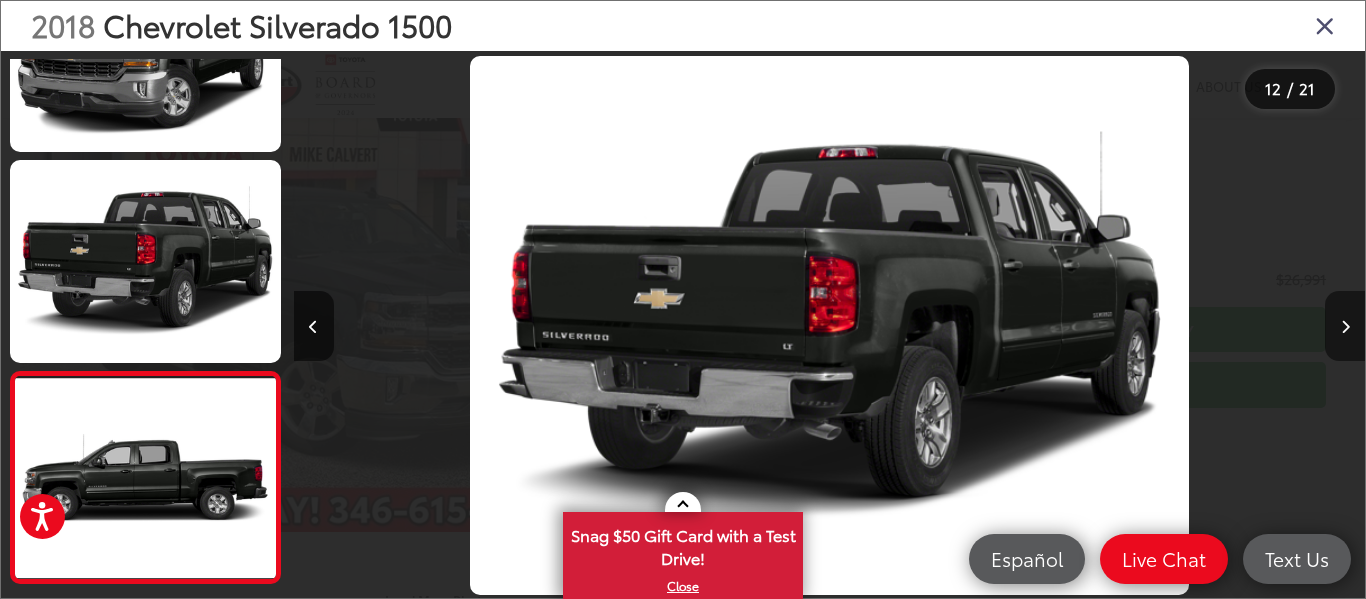 scroll, scrollTop: 0, scrollLeft: 11277, axis: horizontal 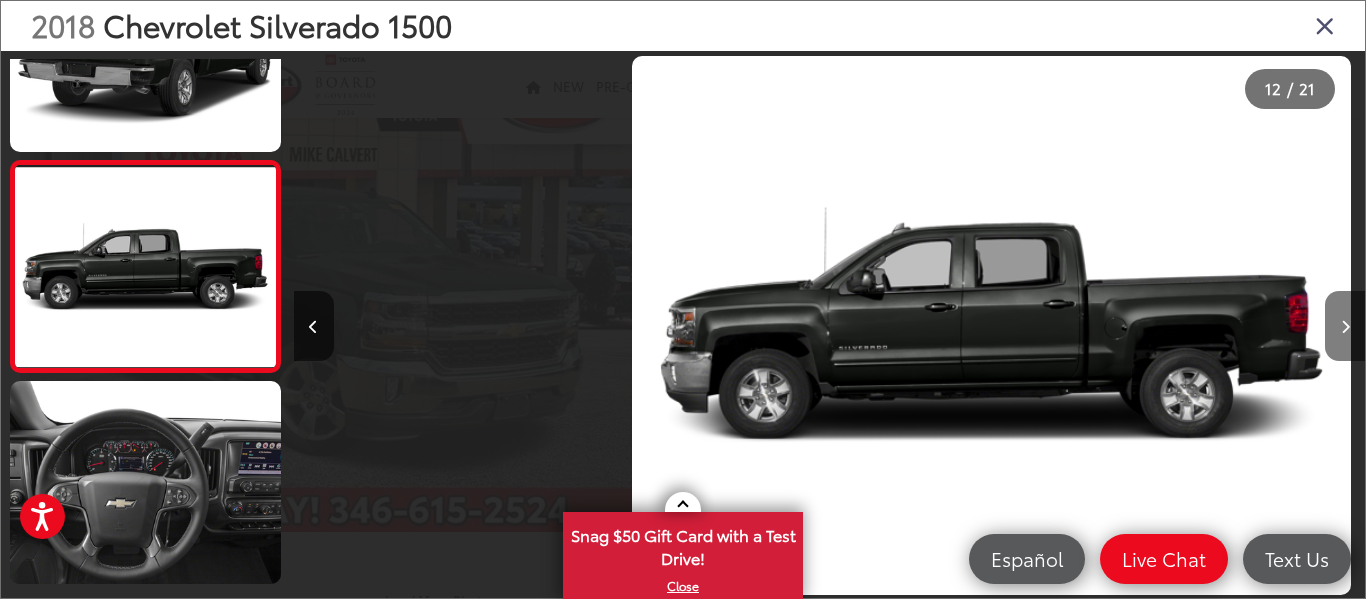 click at bounding box center (1345, 326) 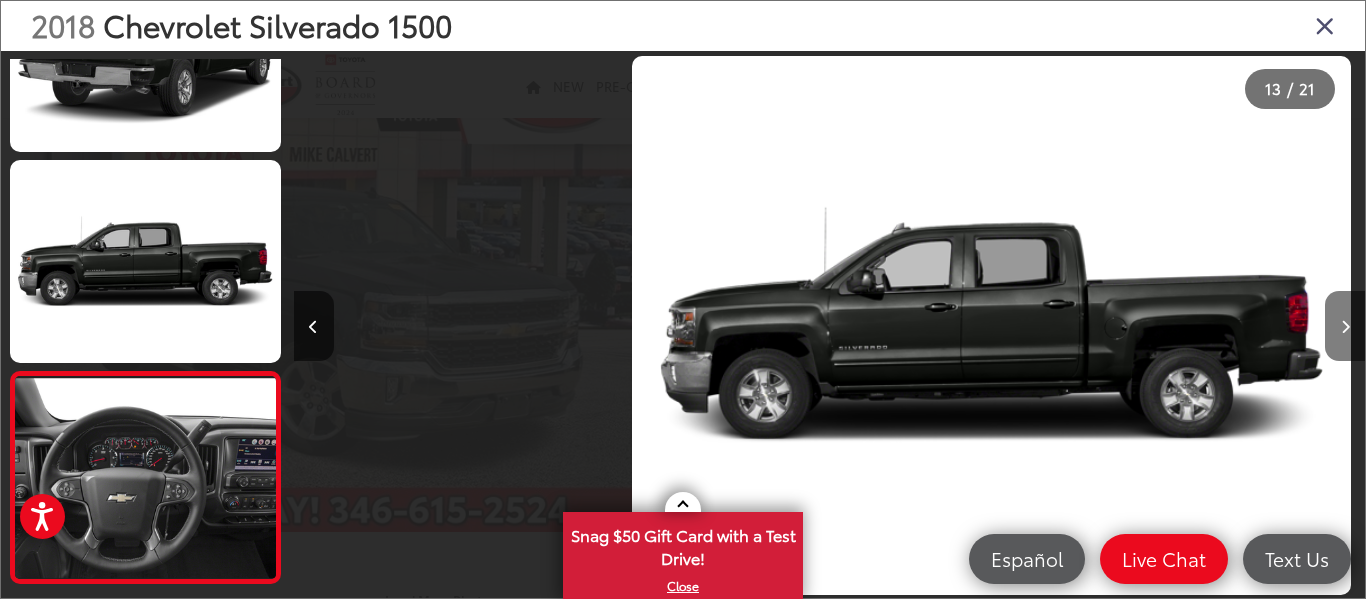 scroll, scrollTop: 0, scrollLeft: 12003, axis: horizontal 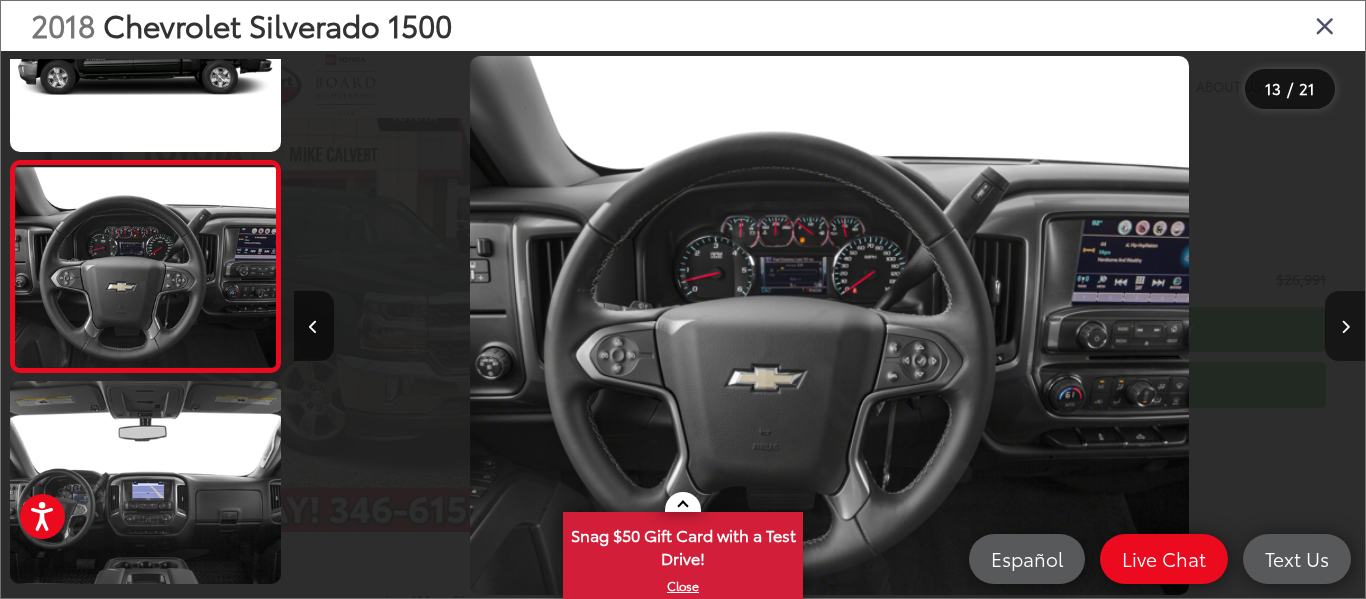 click at bounding box center [1345, 326] 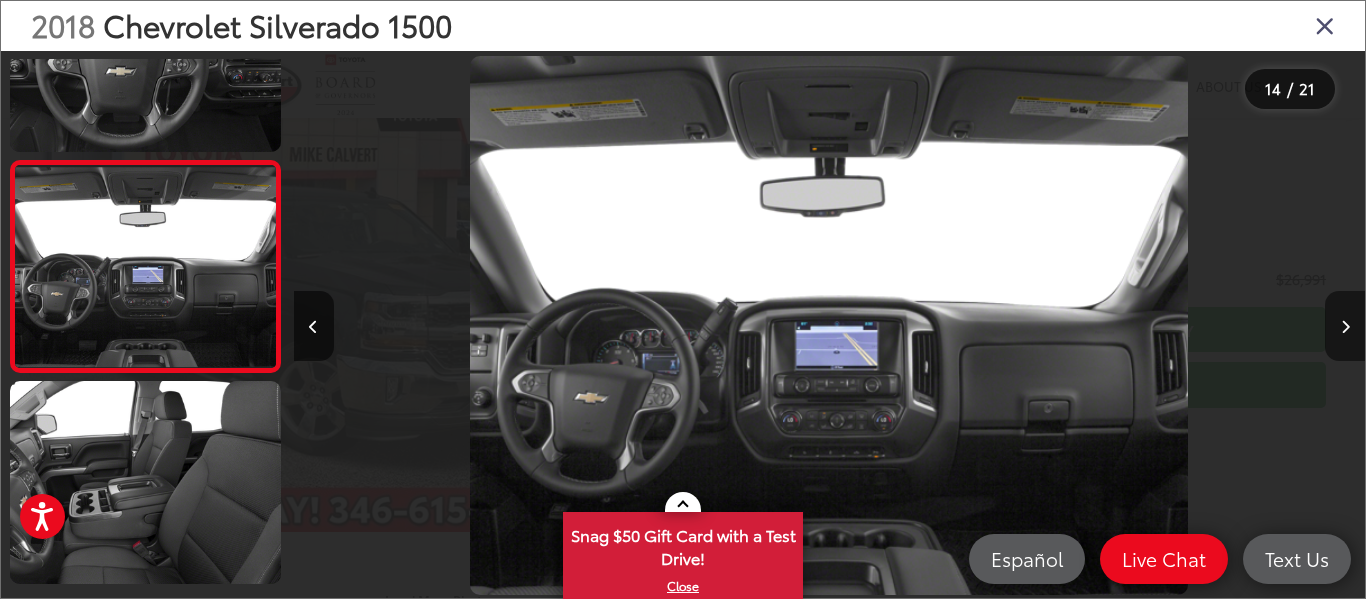 click at bounding box center (1345, 326) 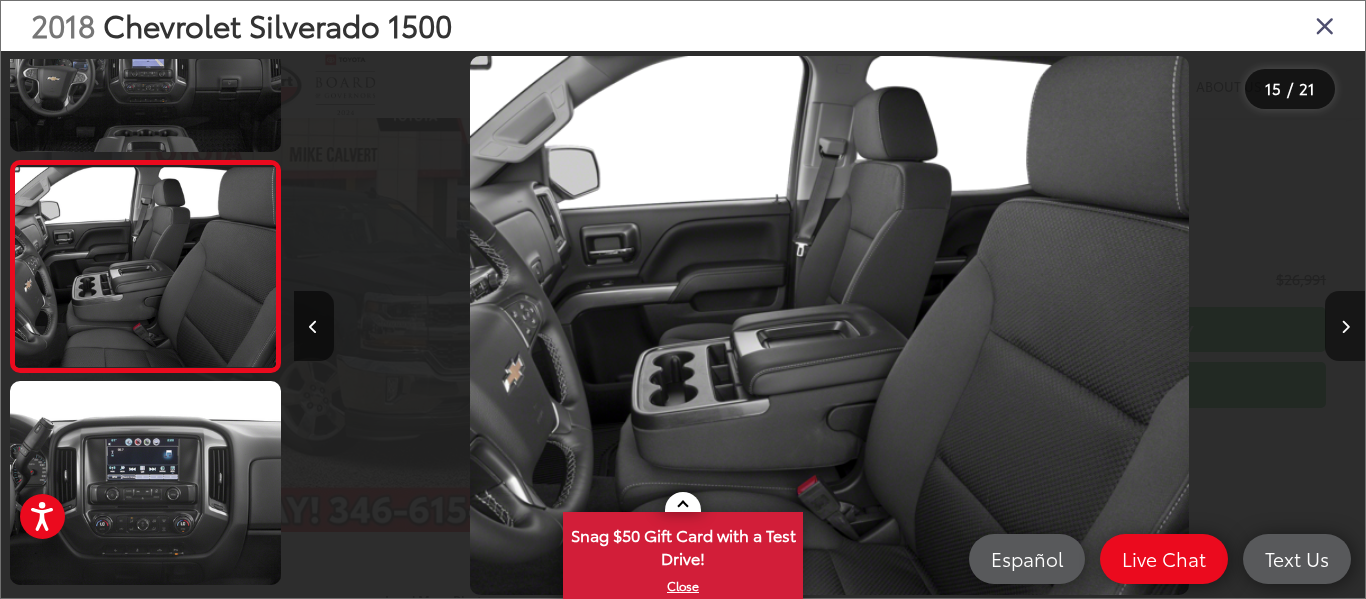 click at bounding box center (1345, 326) 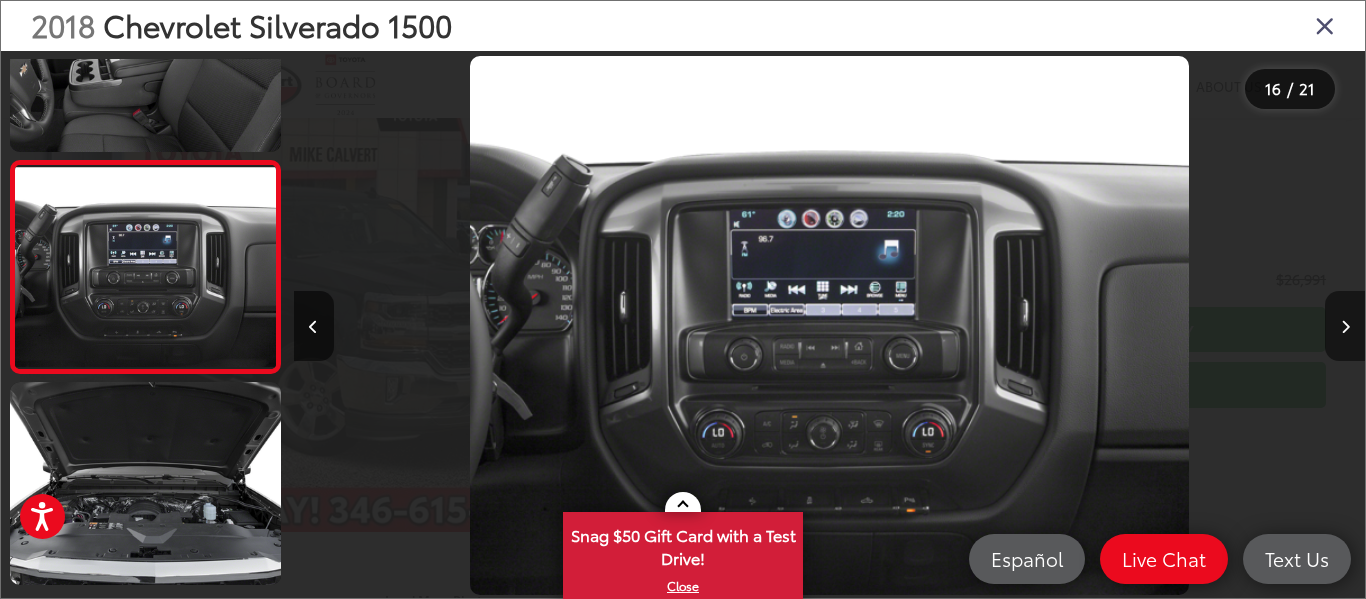 click at bounding box center [1345, 326] 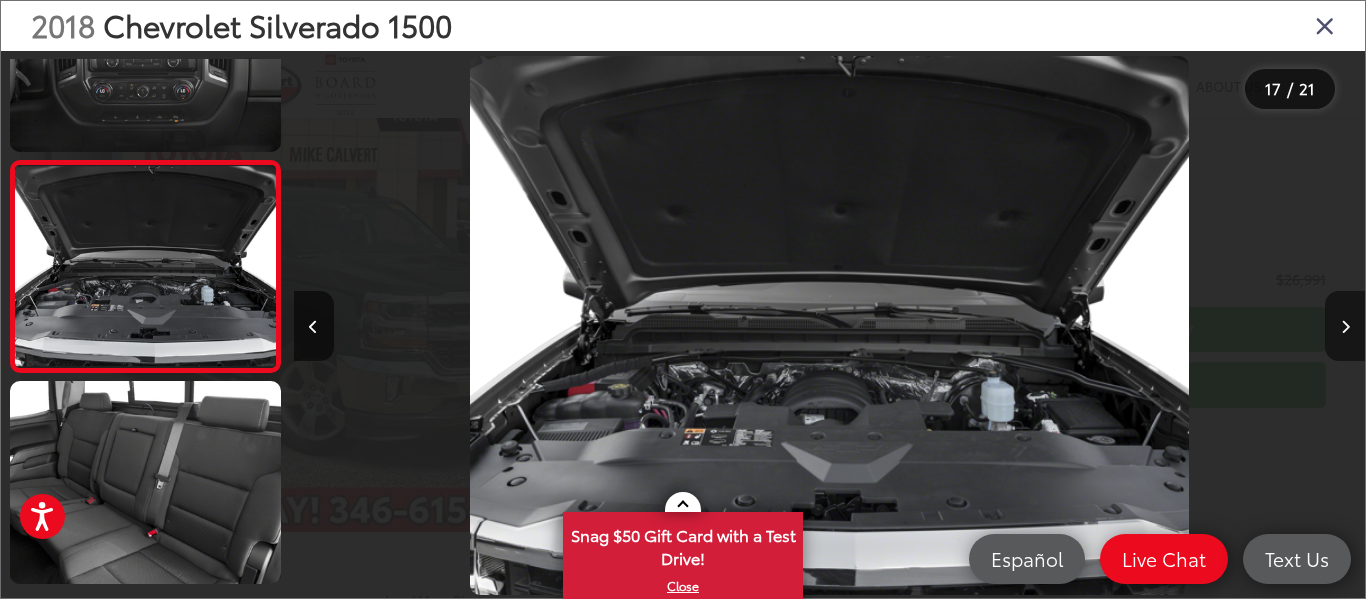 click at bounding box center (1345, 326) 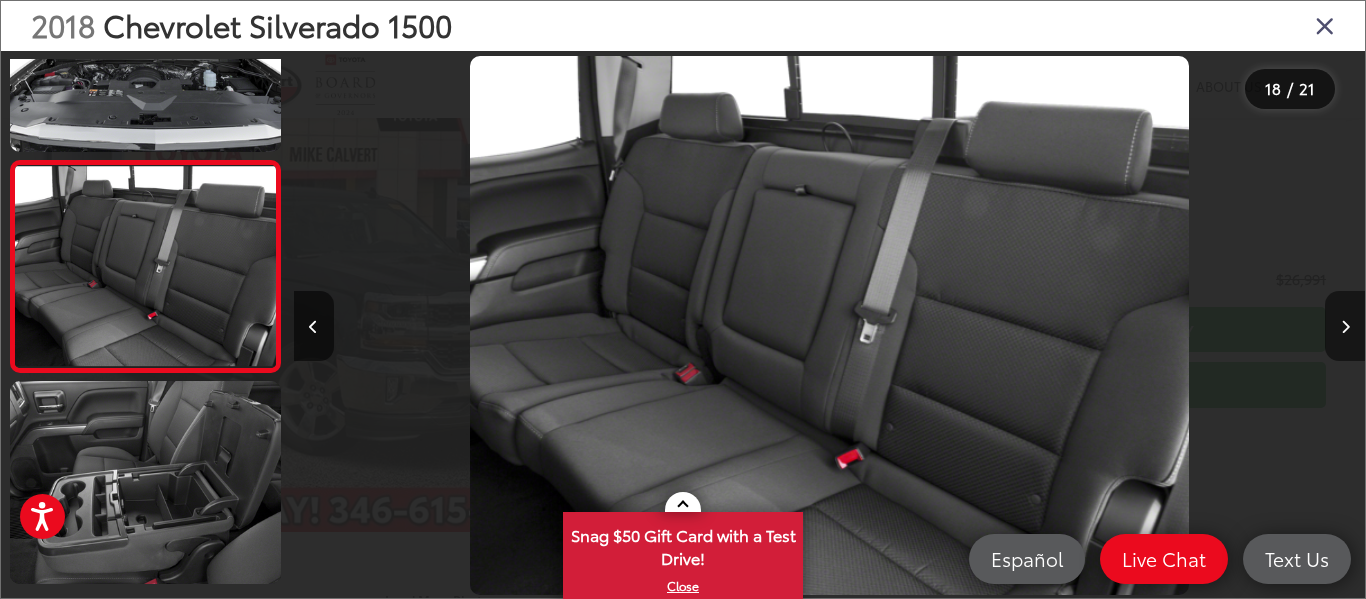 click at bounding box center [1345, 326] 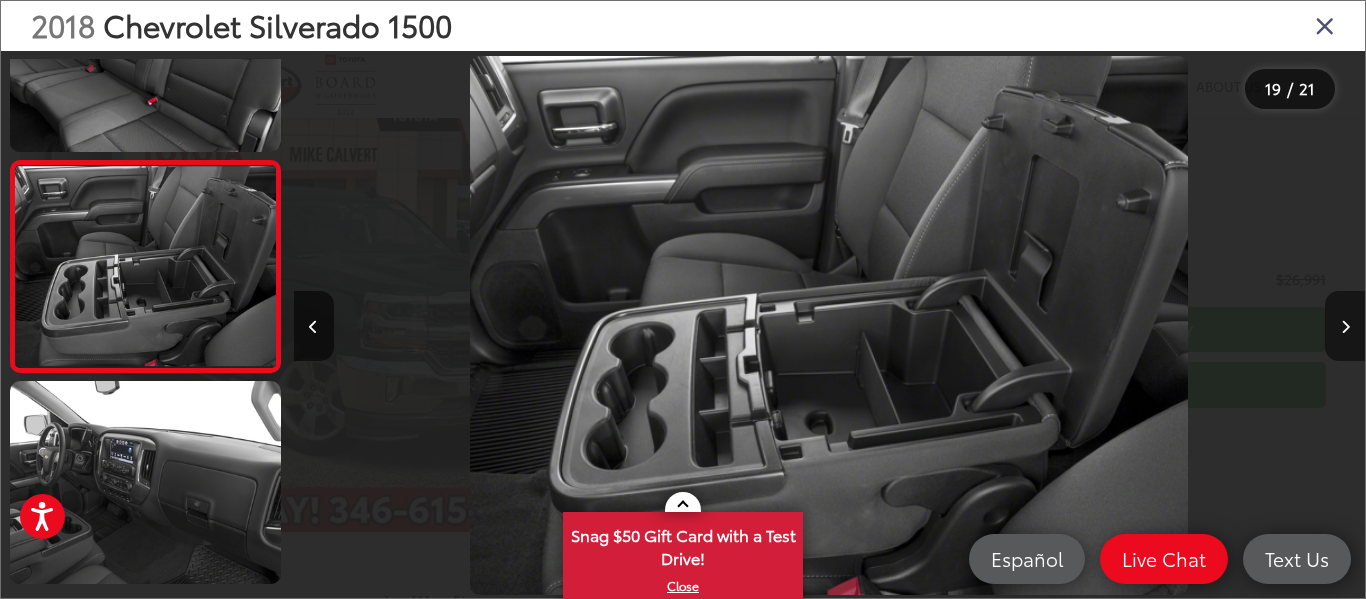 click at bounding box center [1345, 326] 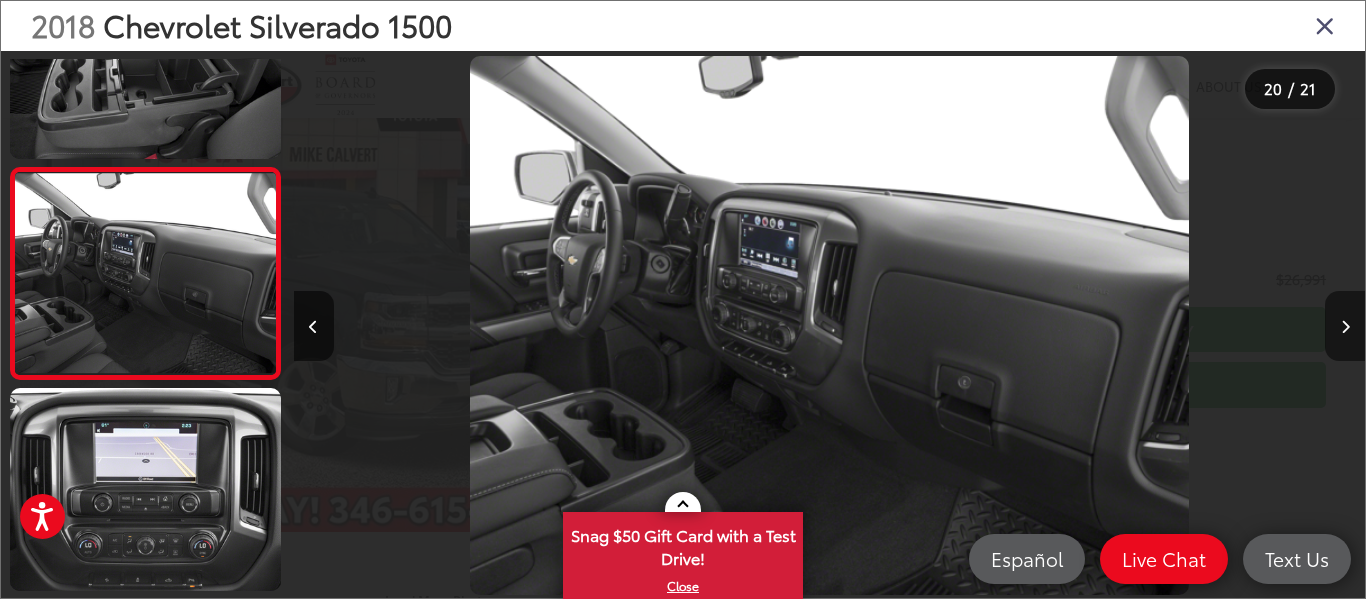 click at bounding box center (1345, 326) 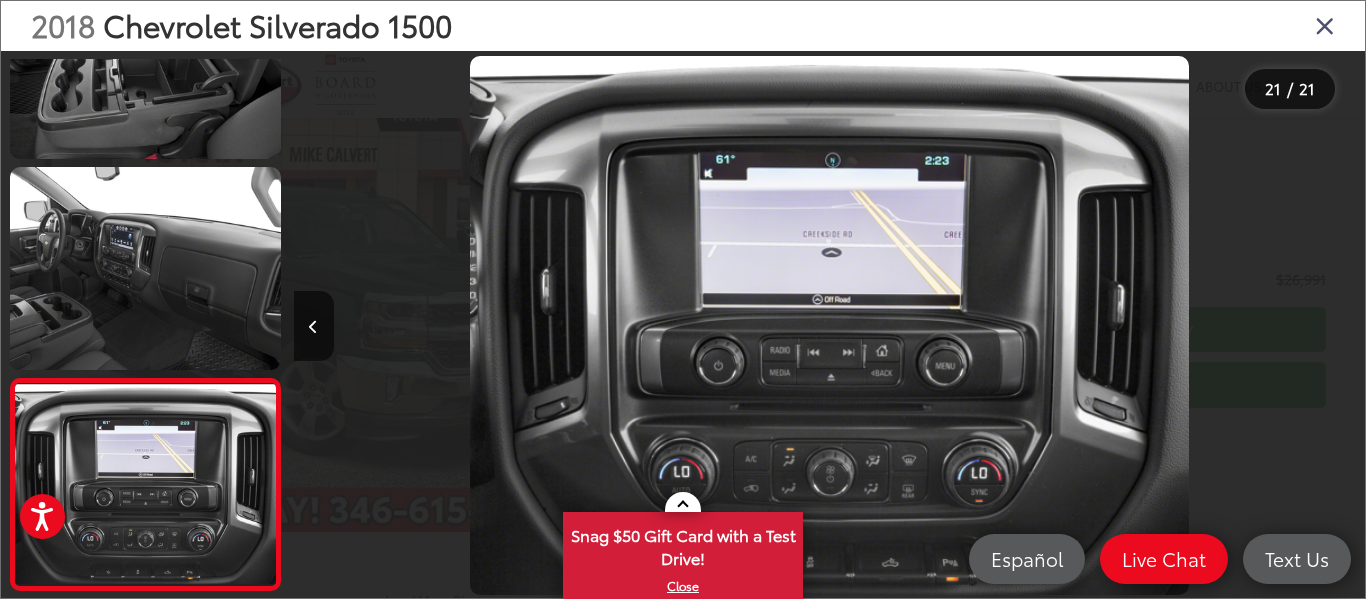click at bounding box center [1231, 325] 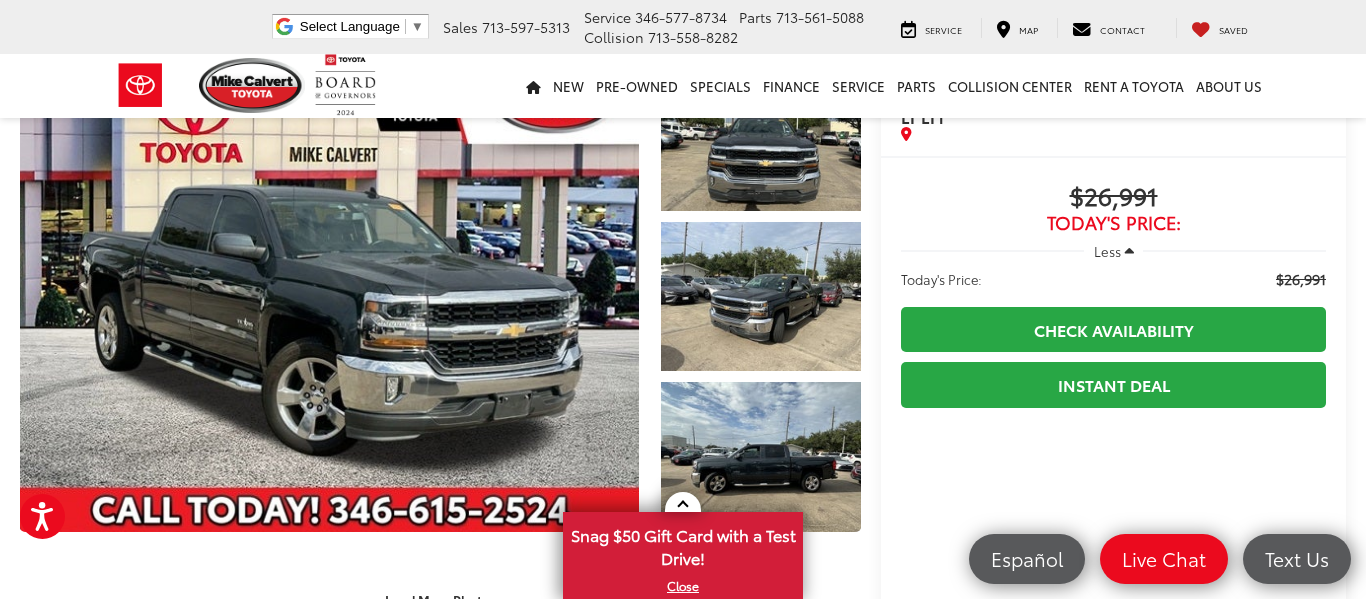 click on "Mike Calvert Toyota
Used Vehicles
2018
Chevrolet
Silverado 1500
LT LT1
Confirm Availability
Photos
1
/
21
Load More Photos
2018   Chevrolet Silverado 1500" at bounding box center (683, 1534) 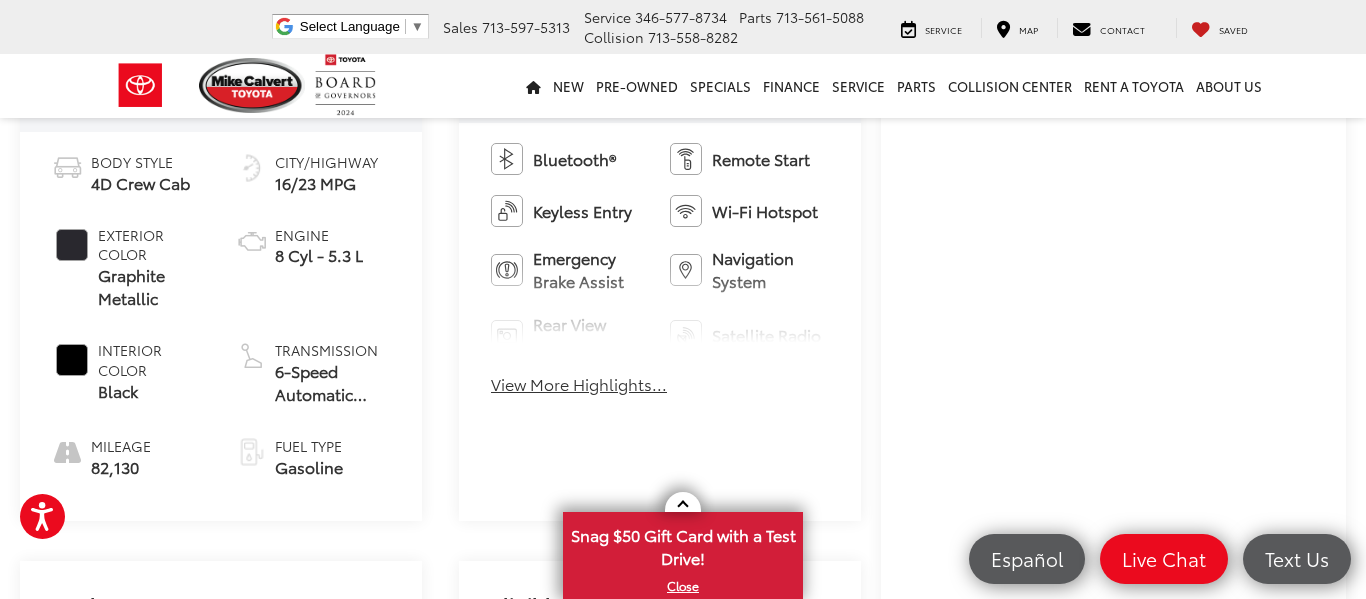 click on "Mike Calvert Toyota
Used Vehicles
2018
Chevrolet
Silverado 1500
LT LT1
Confirm Availability
Photos
1
/
21
Load More Photos
2018   Chevrolet Silverado 1500" at bounding box center (683, 854) 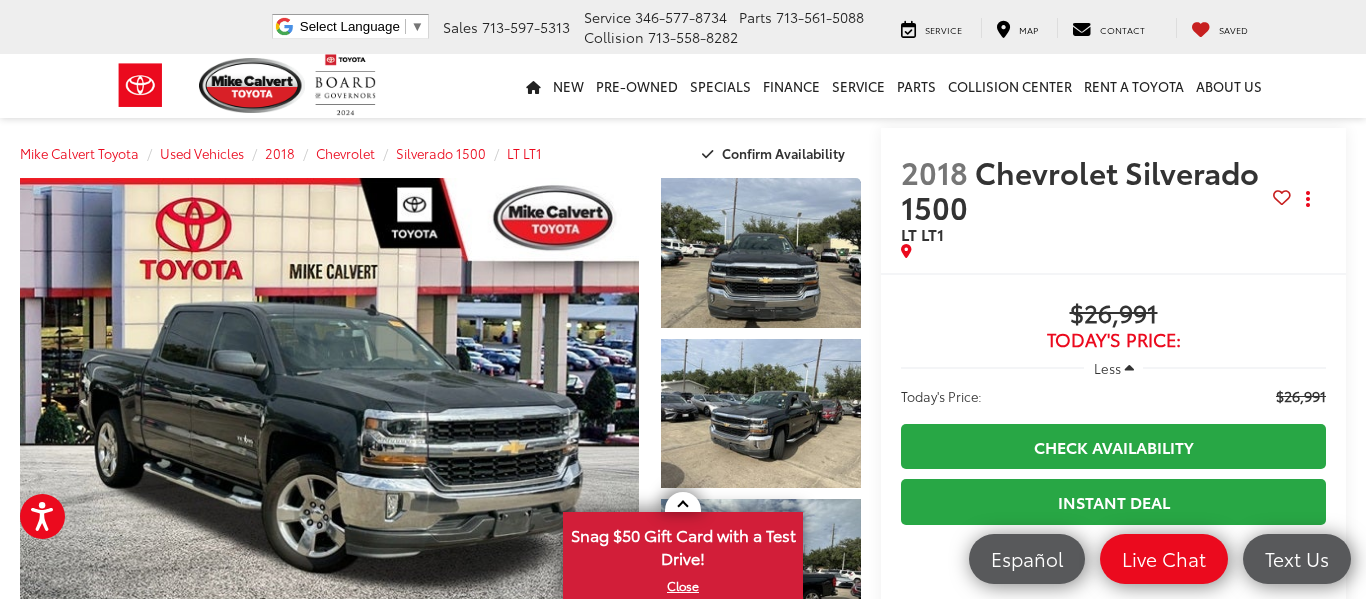 scroll, scrollTop: 0, scrollLeft: 0, axis: both 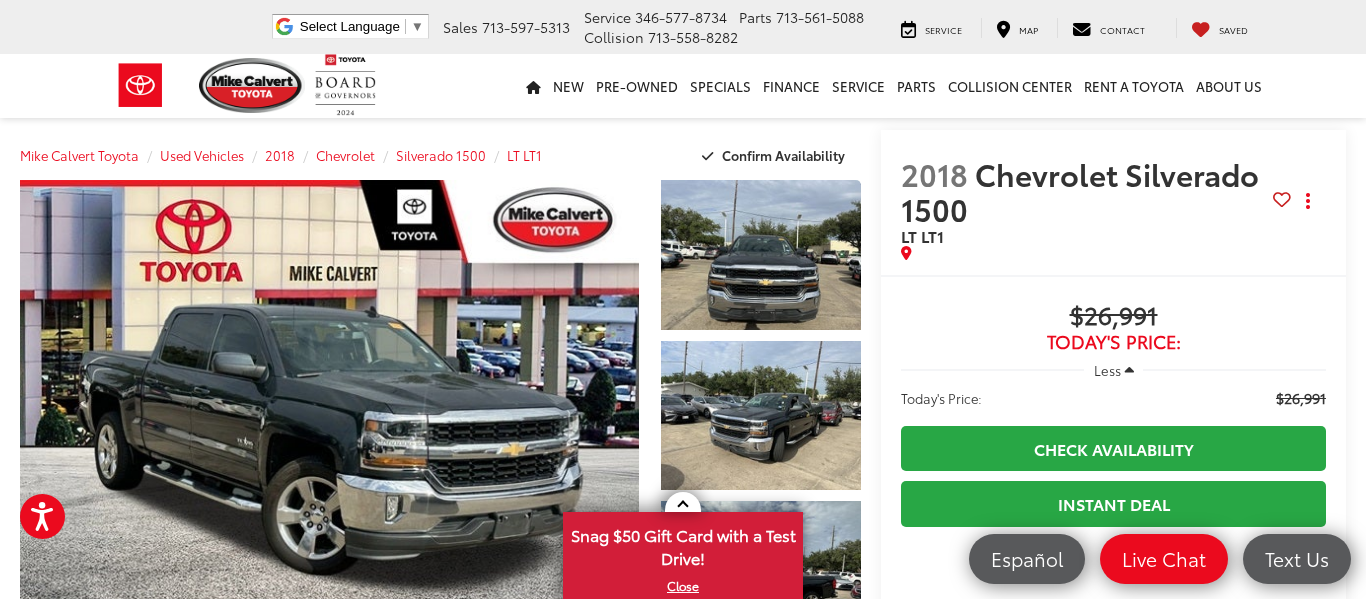 click at bounding box center [1282, 199] 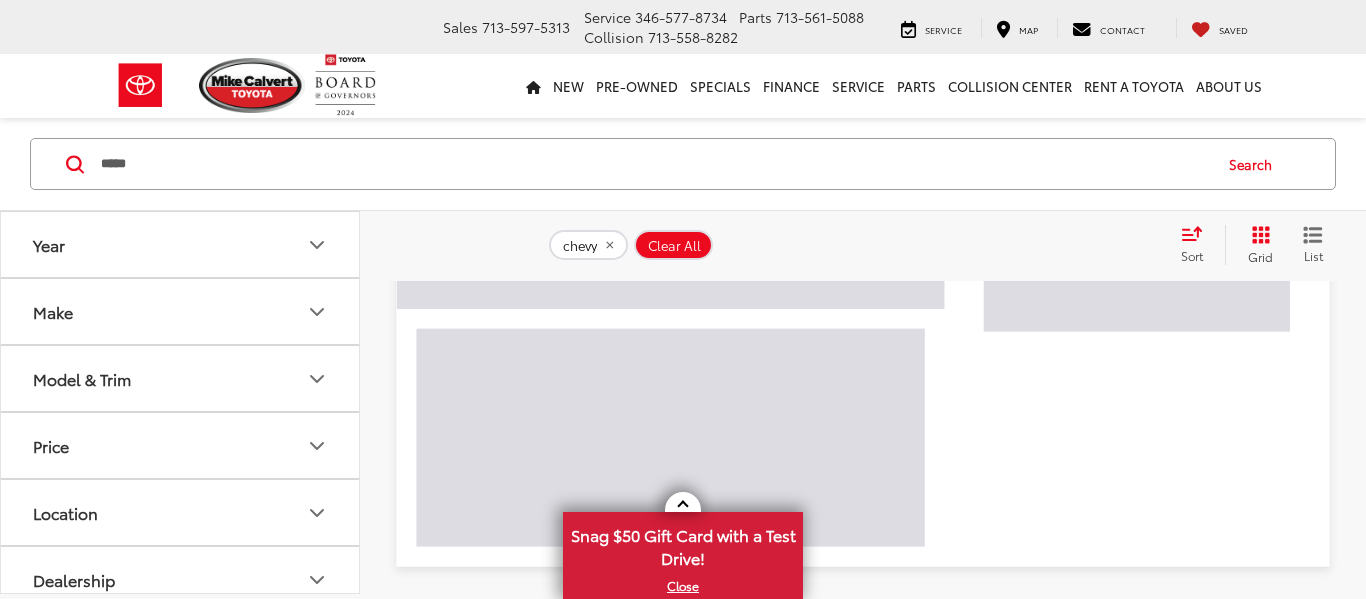 scroll, scrollTop: 4560, scrollLeft: 0, axis: vertical 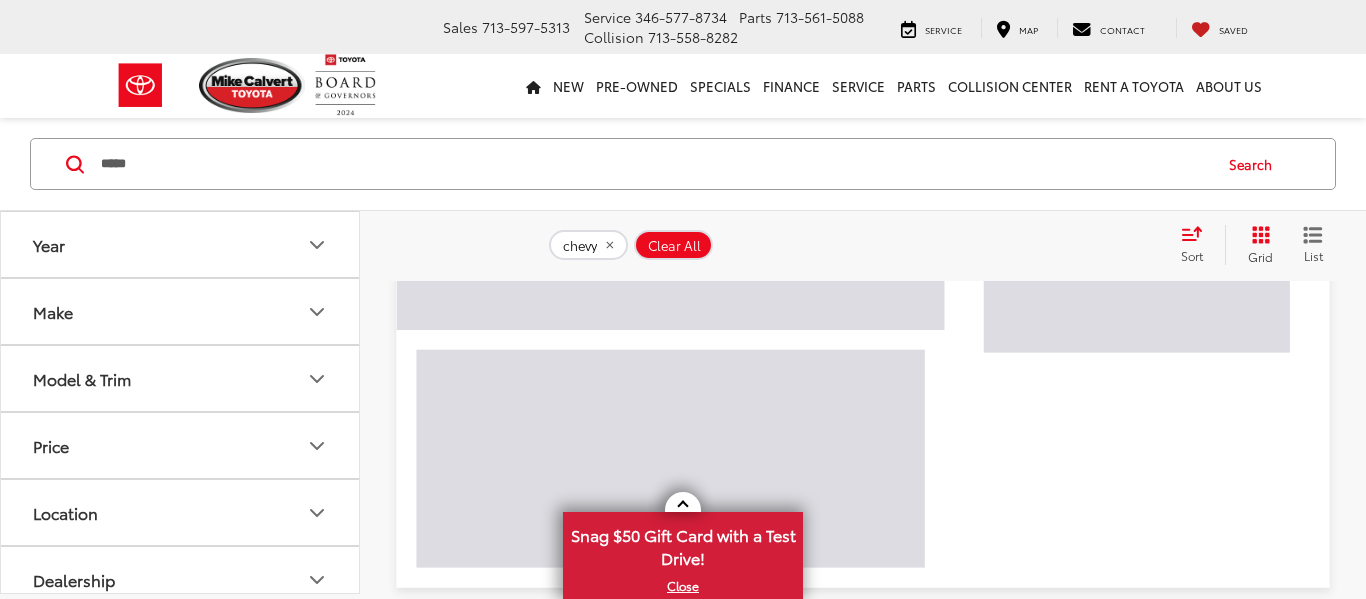 click on "*****" at bounding box center (654, 164) 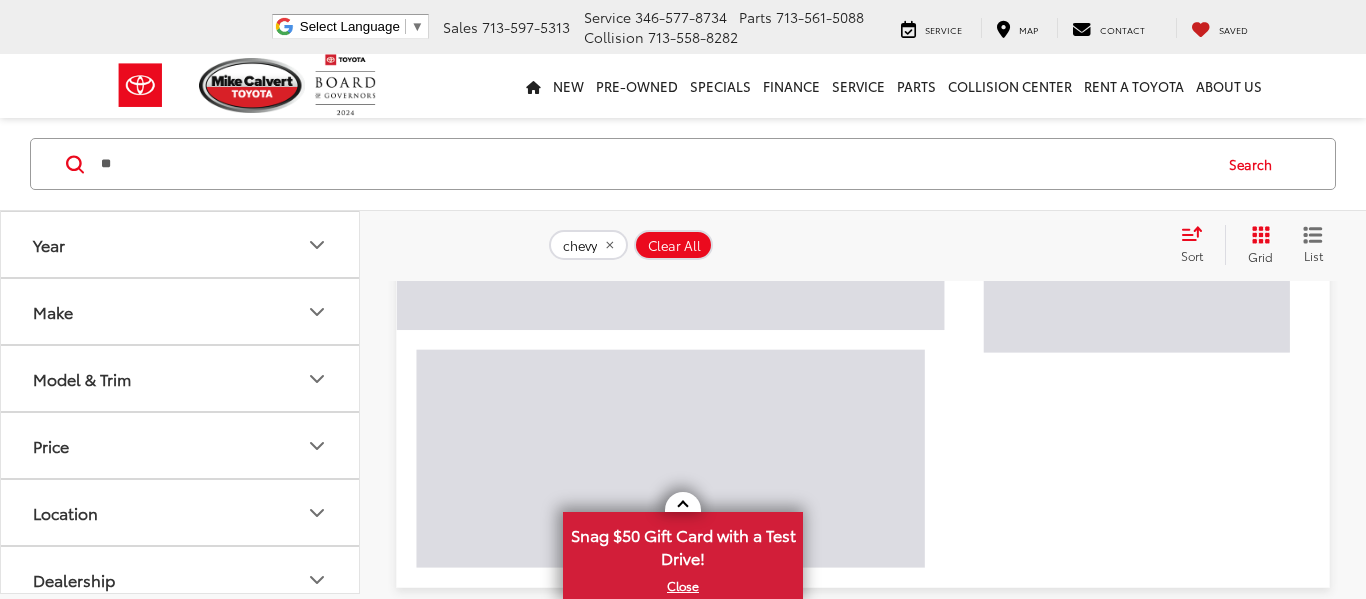 type on "*" 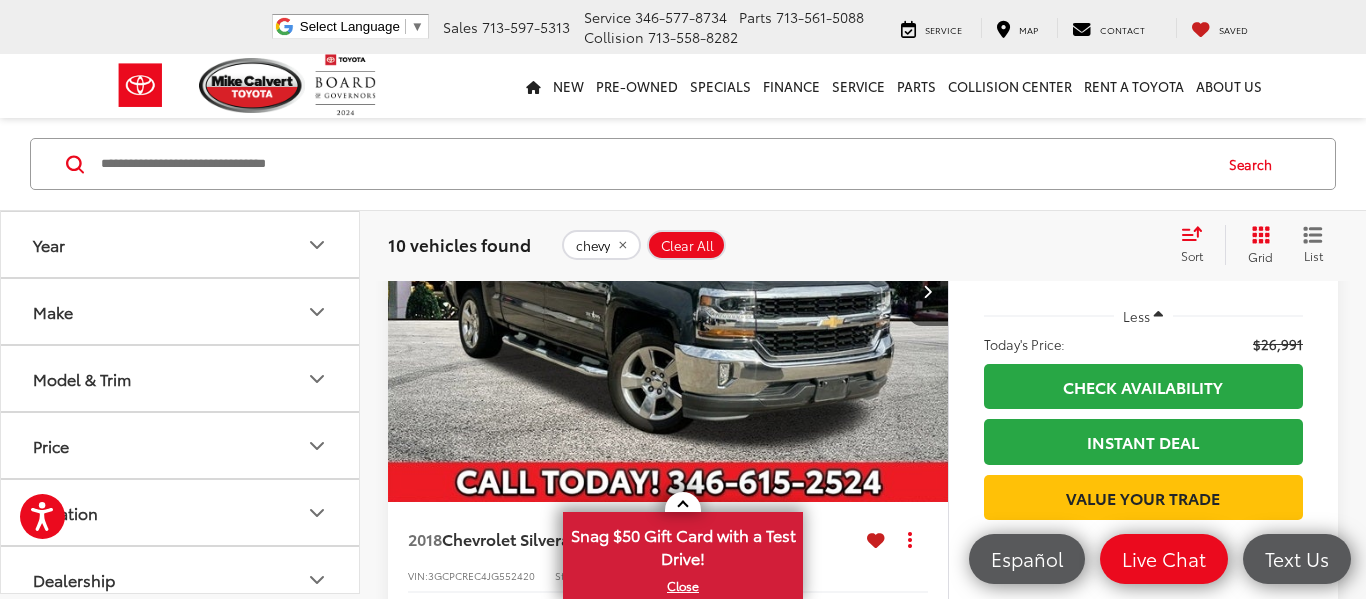 scroll, scrollTop: 0, scrollLeft: 0, axis: both 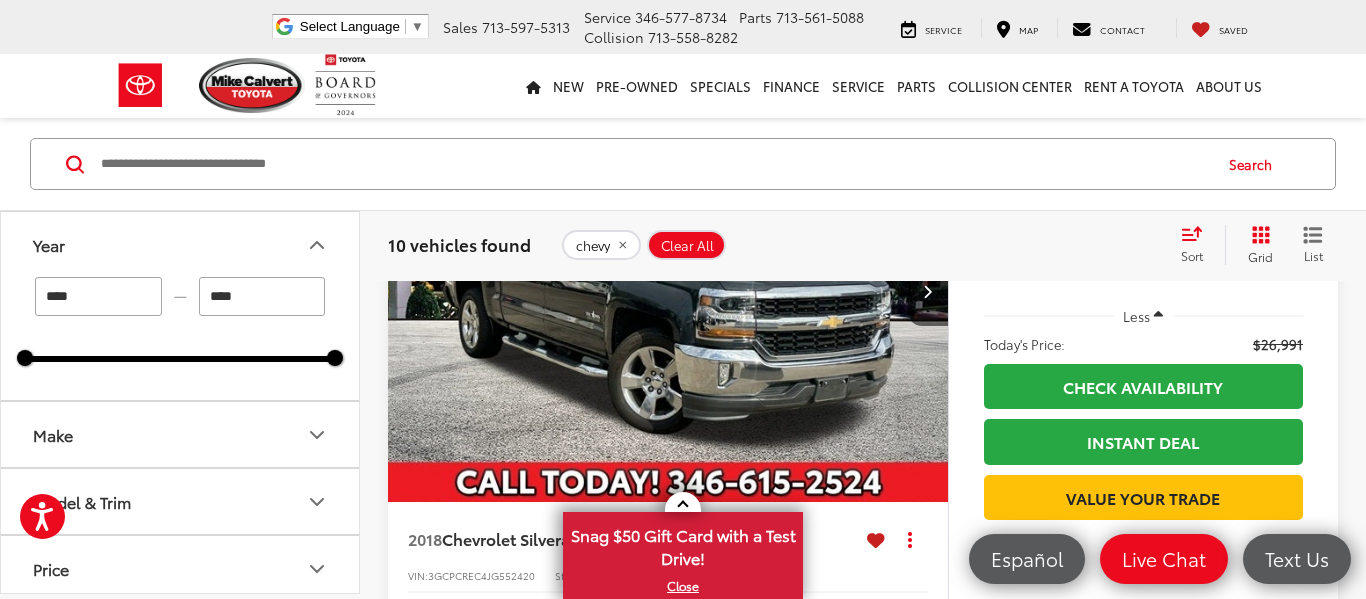 click on "****" at bounding box center [98, 296] 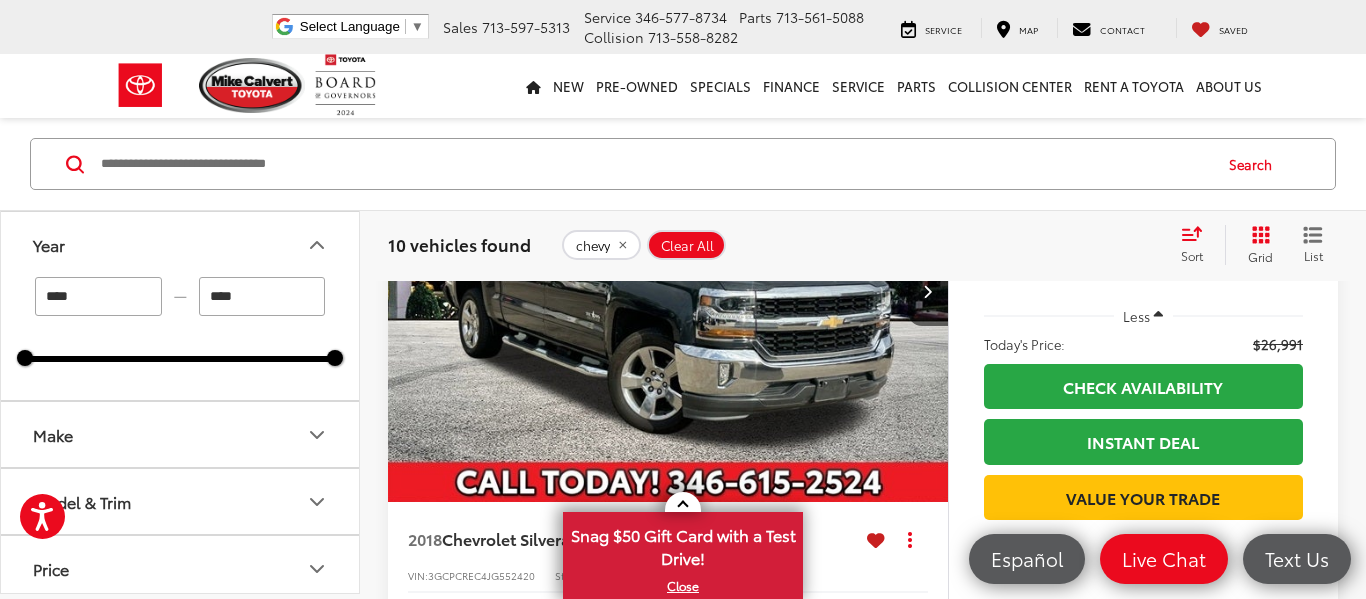 type on "****" 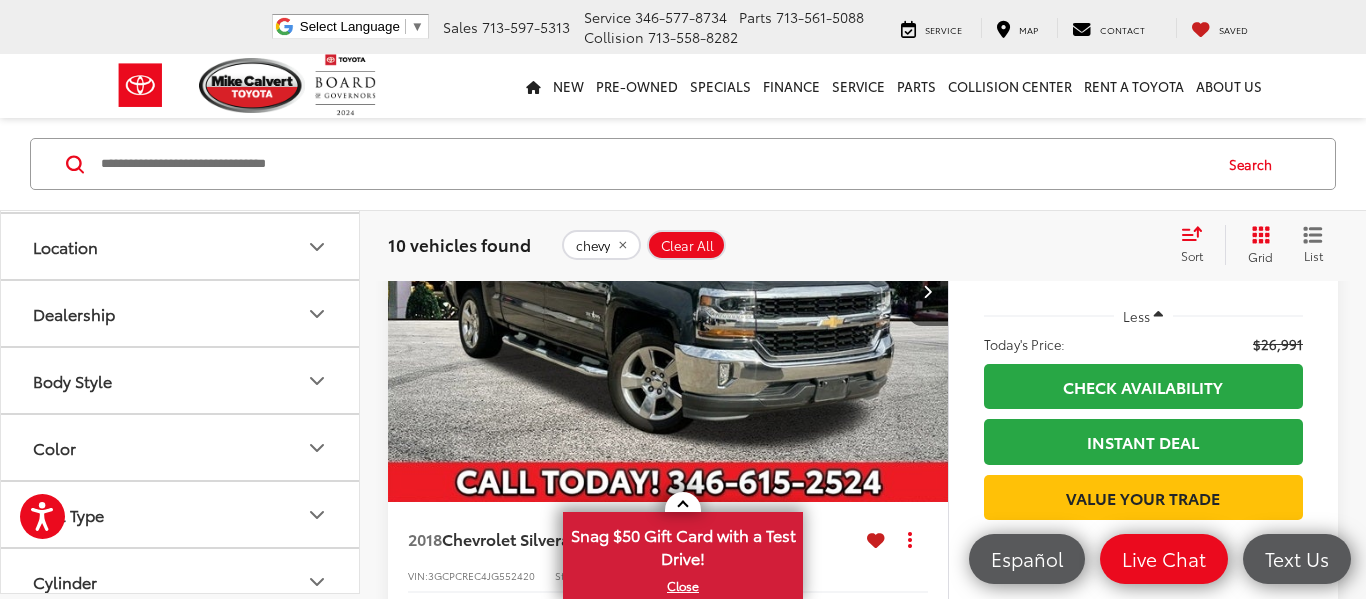 scroll, scrollTop: 398, scrollLeft: 0, axis: vertical 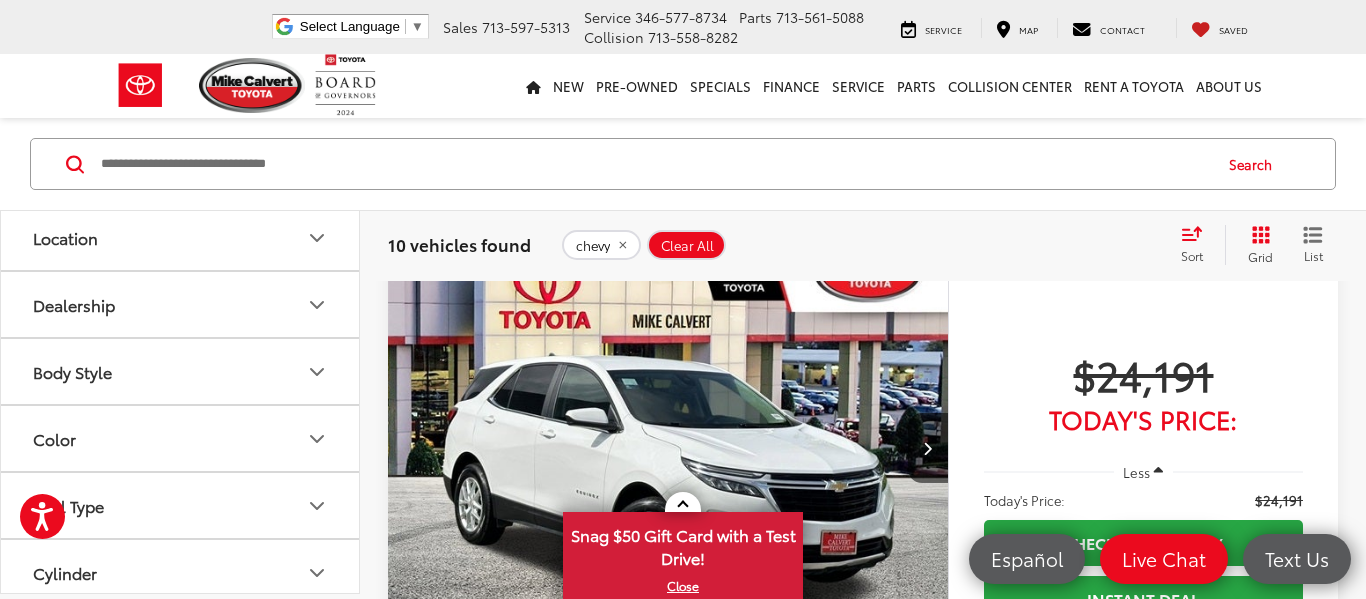 drag, startPoint x: 353, startPoint y: 310, endPoint x: 373, endPoint y: 454, distance: 145.38225 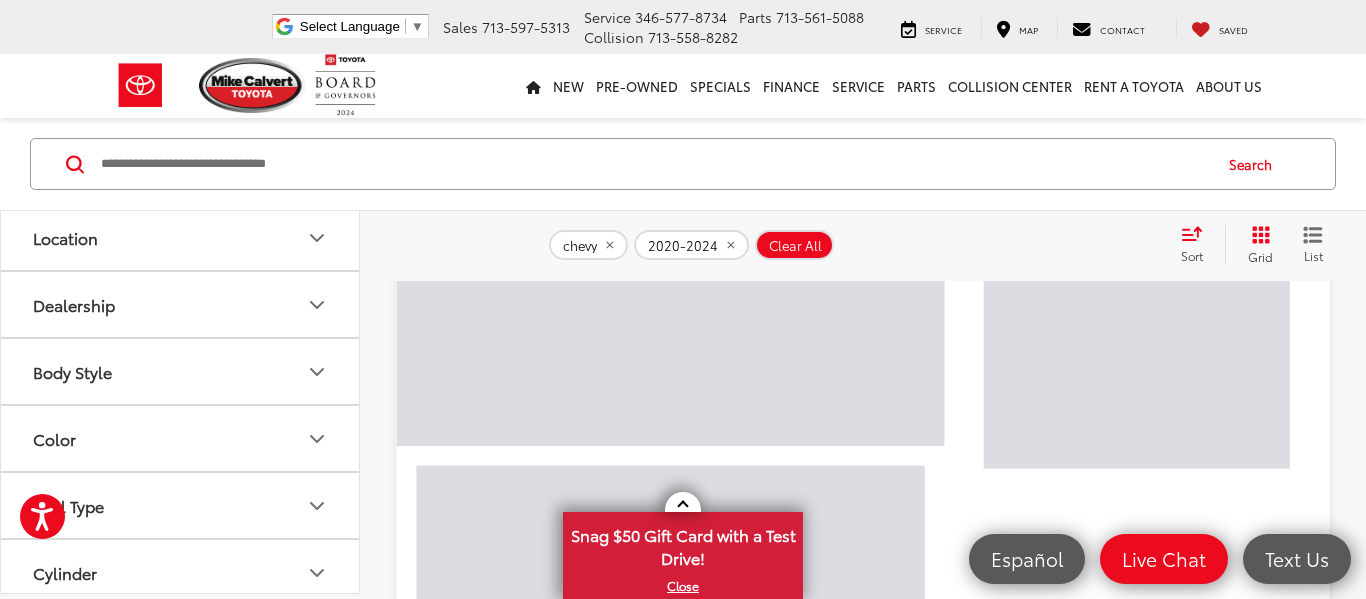 scroll, scrollTop: 129, scrollLeft: 0, axis: vertical 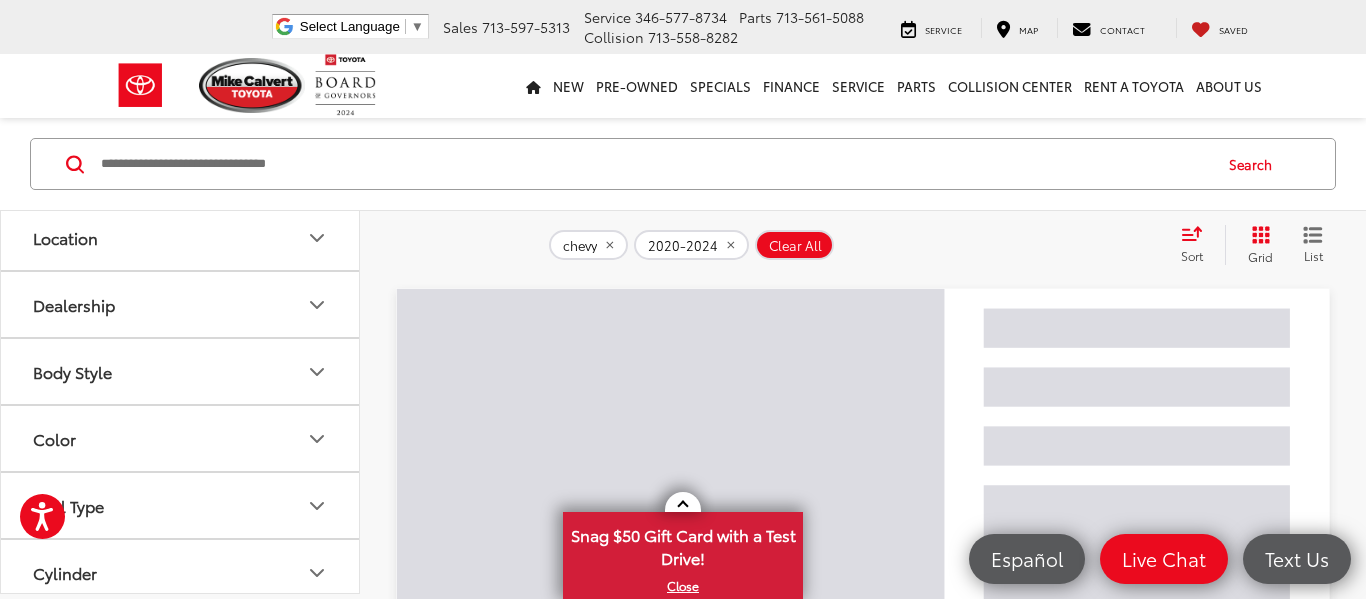 click 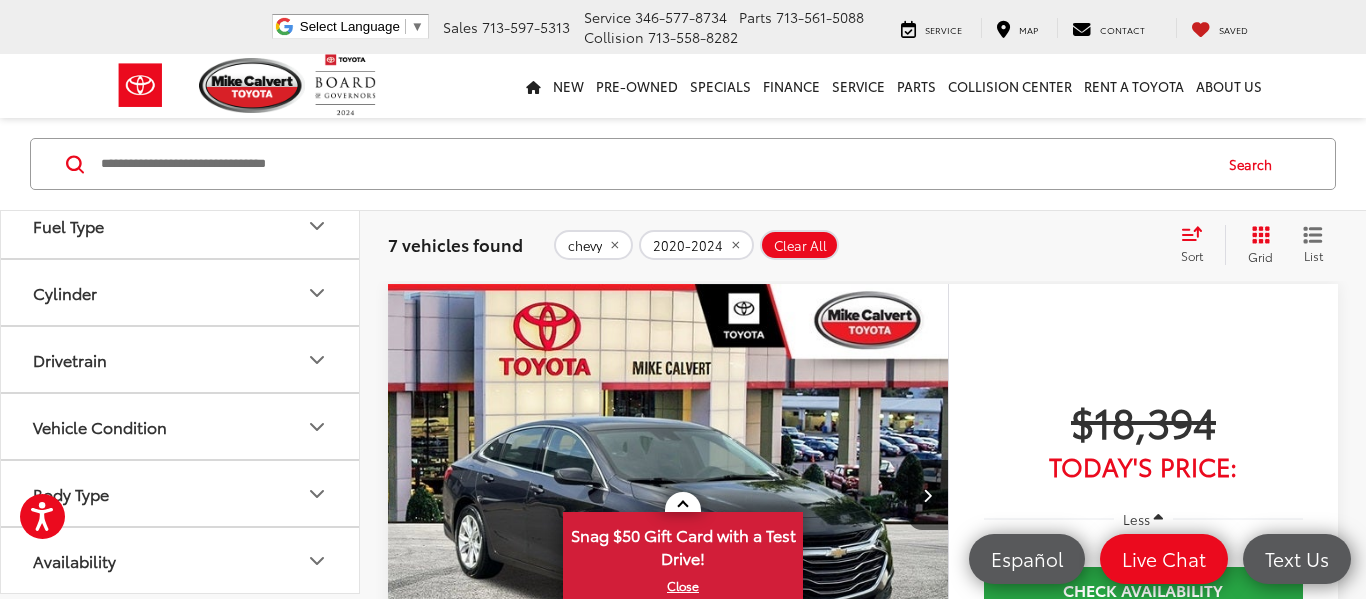 scroll, scrollTop: 1192, scrollLeft: 0, axis: vertical 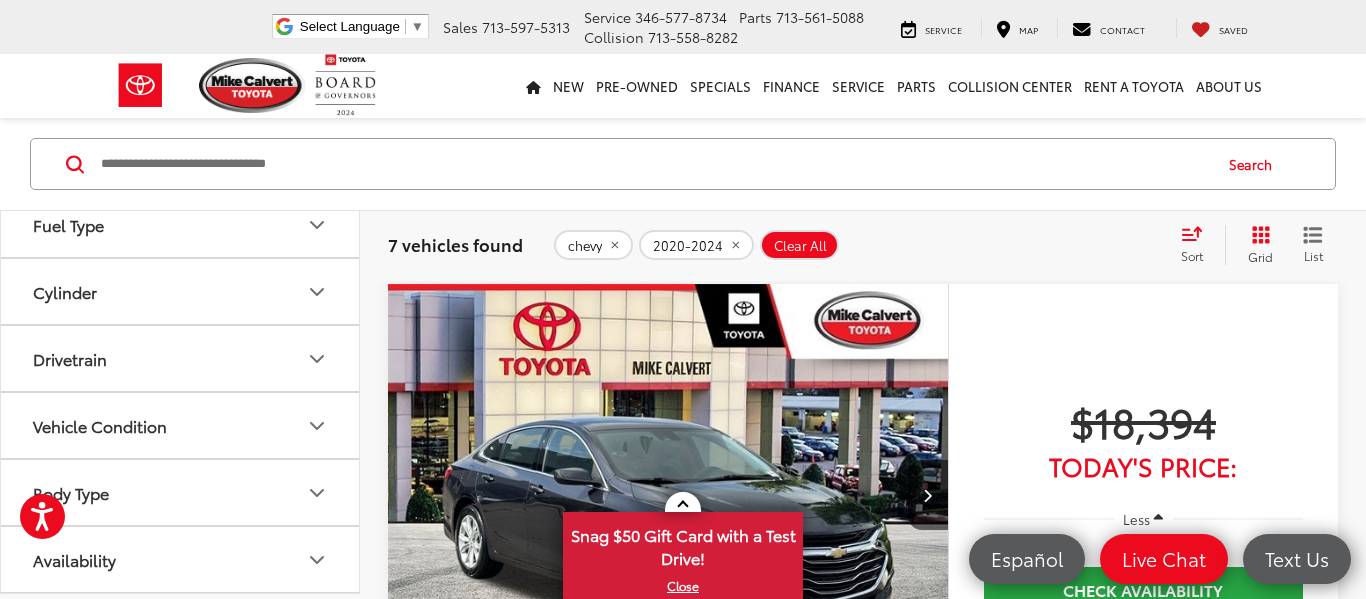 click on "Body Type" at bounding box center [181, 492] 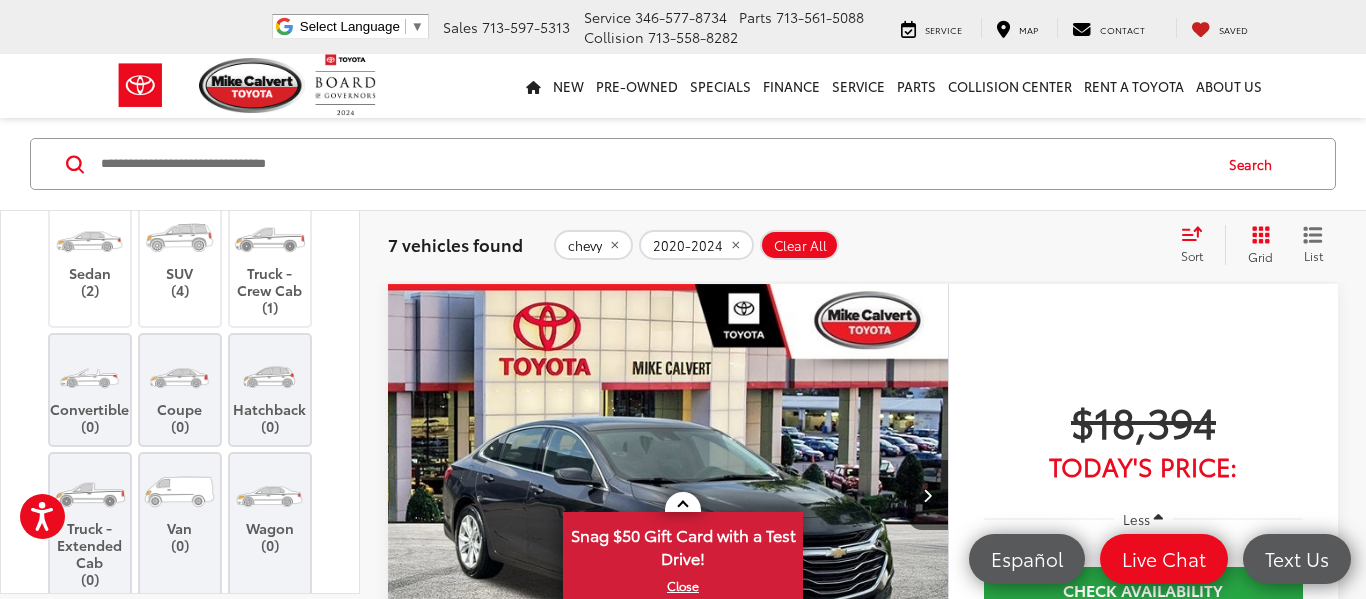 scroll, scrollTop: 1513, scrollLeft: 0, axis: vertical 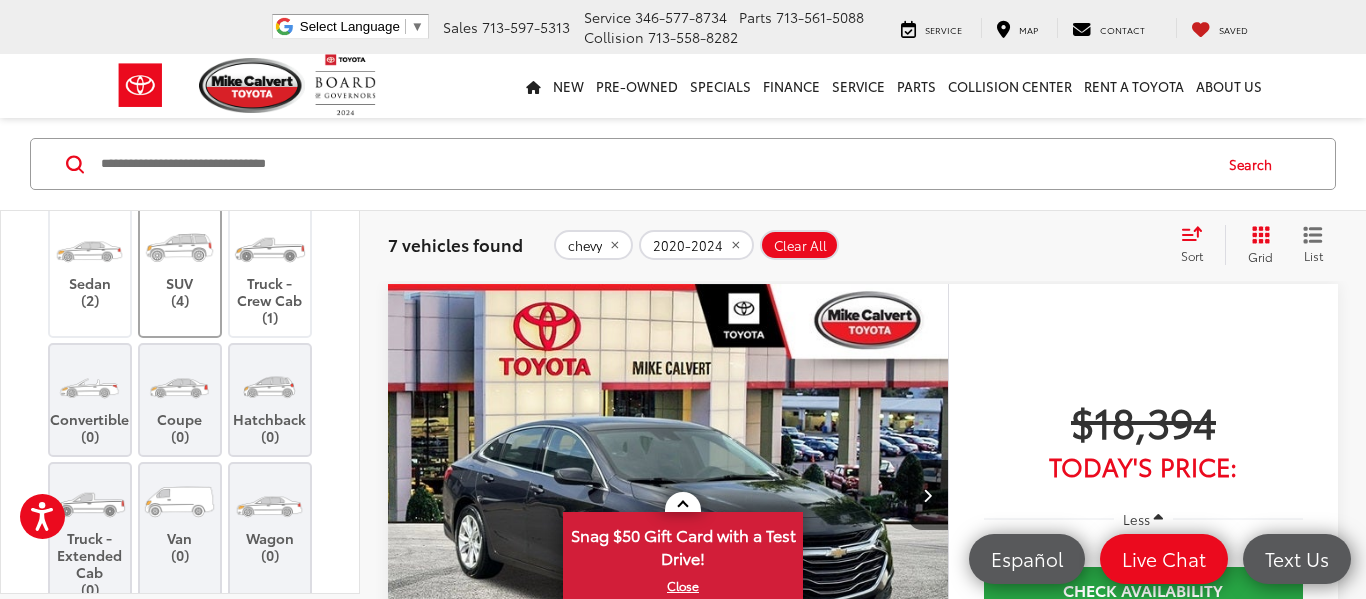 click at bounding box center [179, 247] 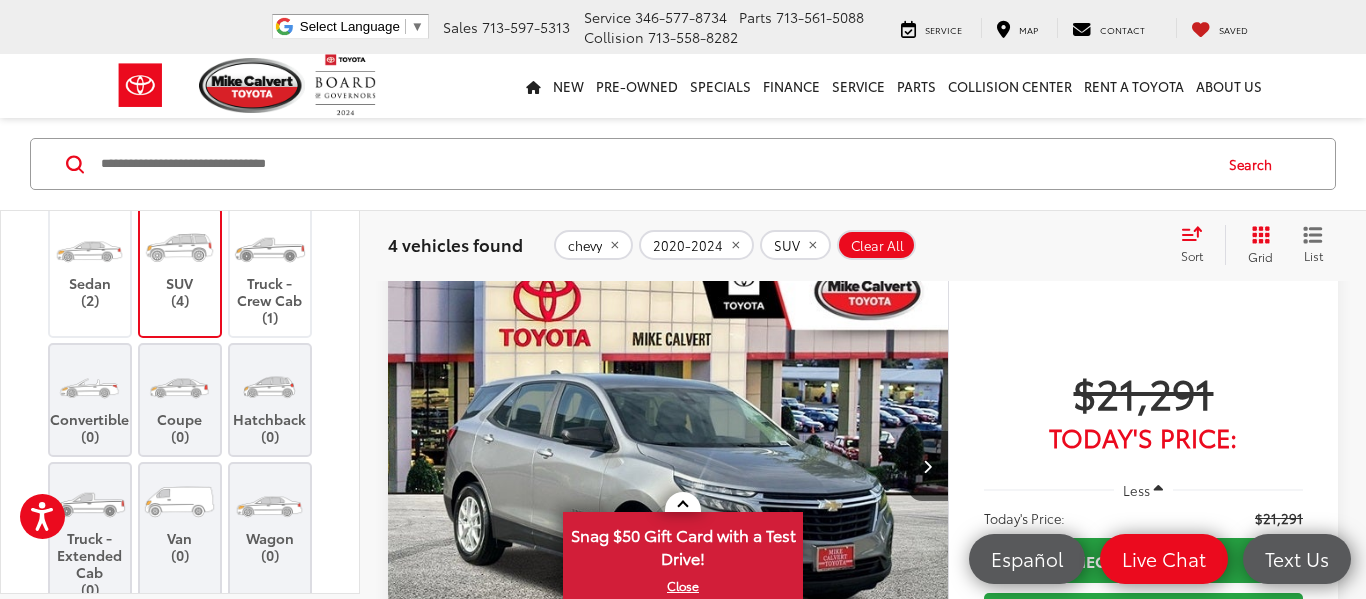 scroll, scrollTop: 0, scrollLeft: 0, axis: both 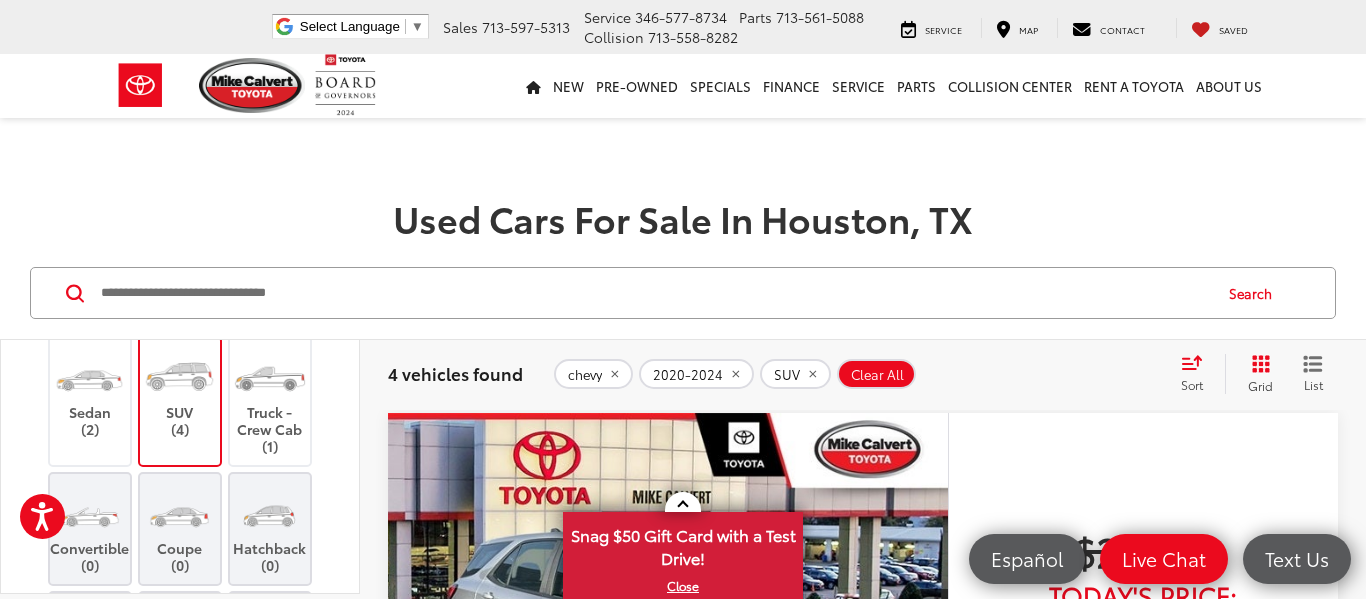 click at bounding box center (654, 293) 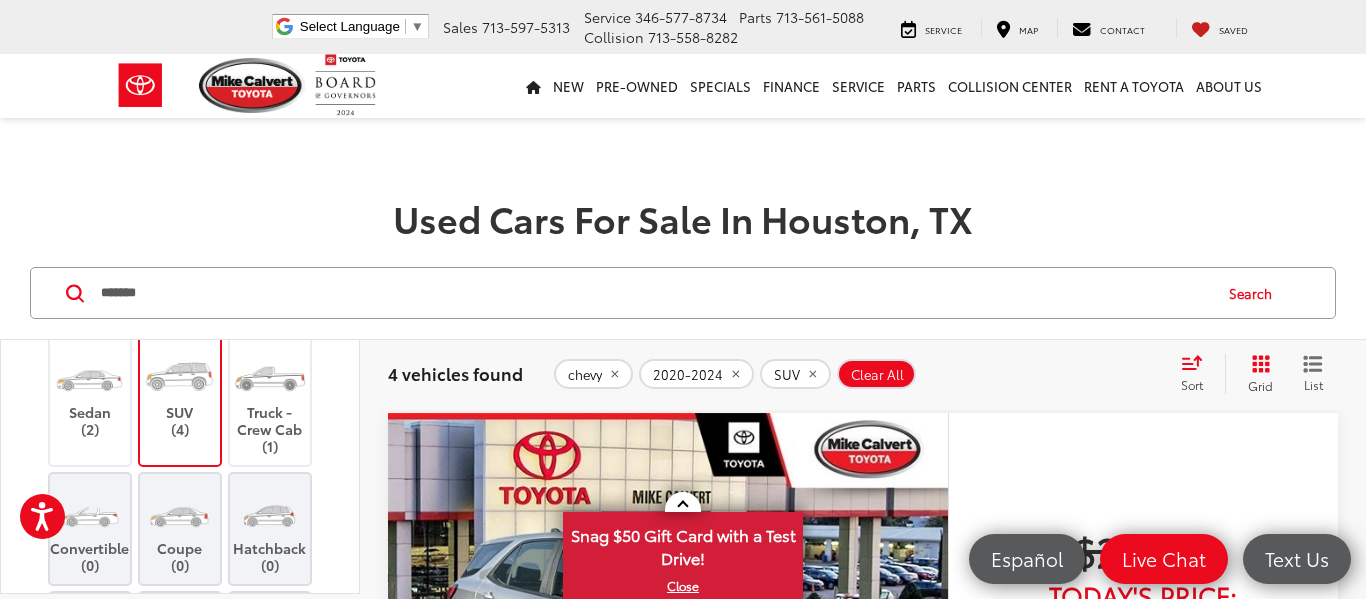 type on "*******" 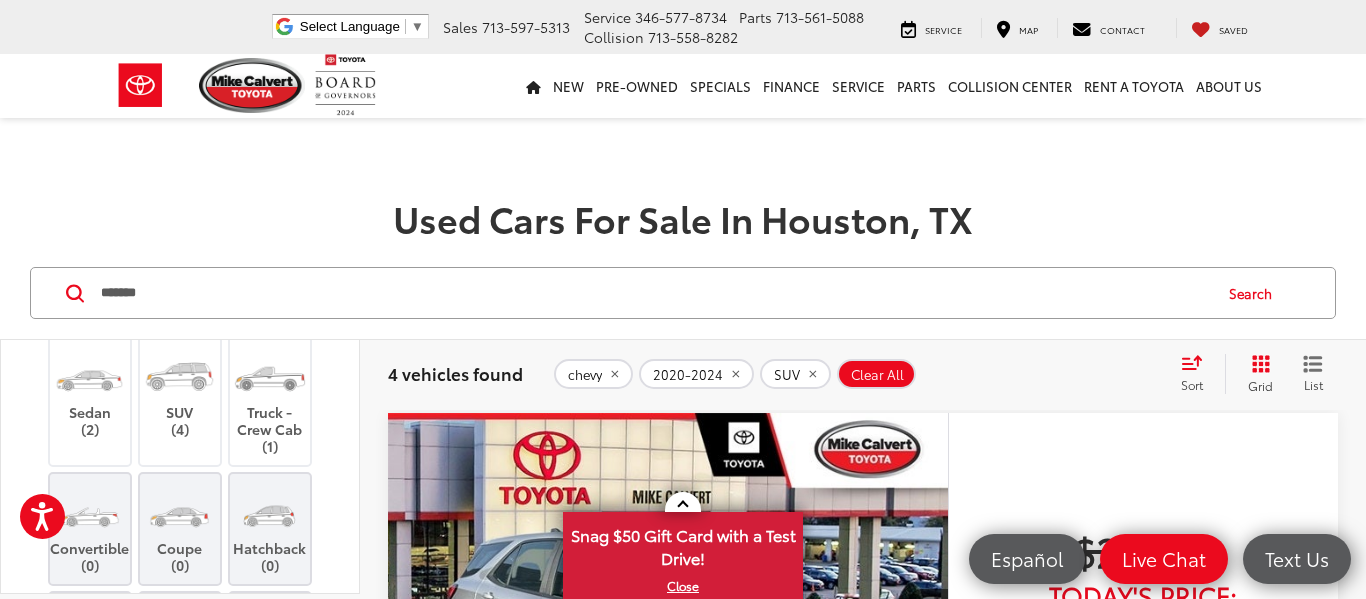 type on "****" 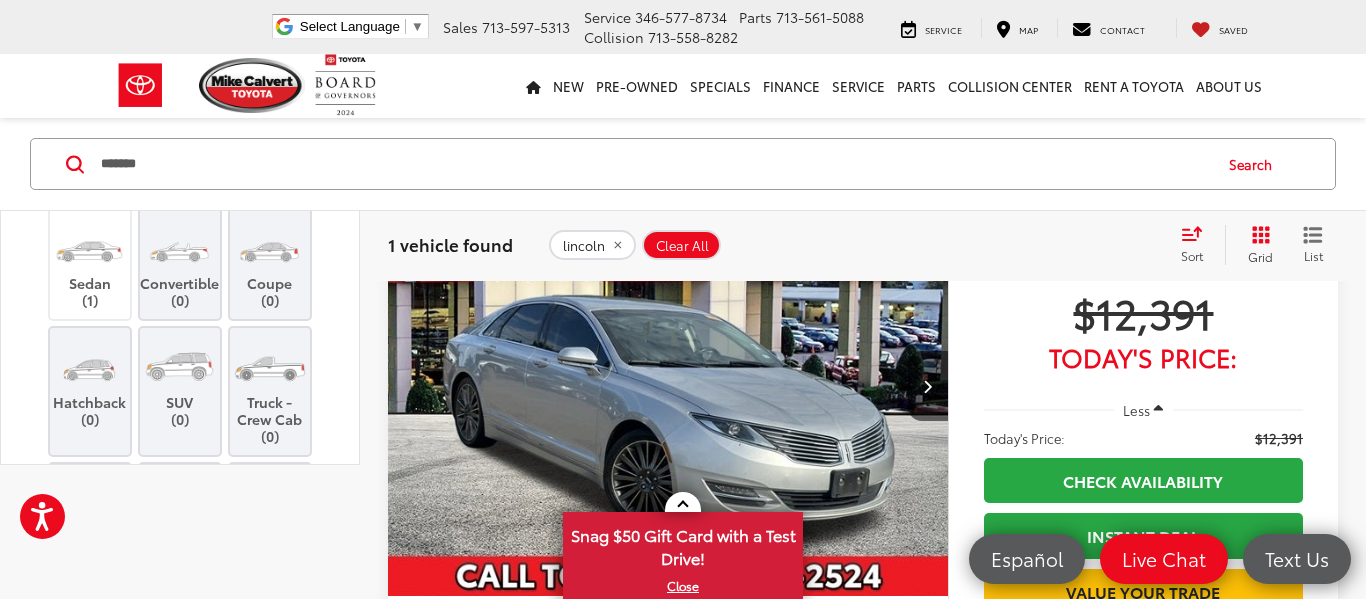 scroll, scrollTop: 0, scrollLeft: 0, axis: both 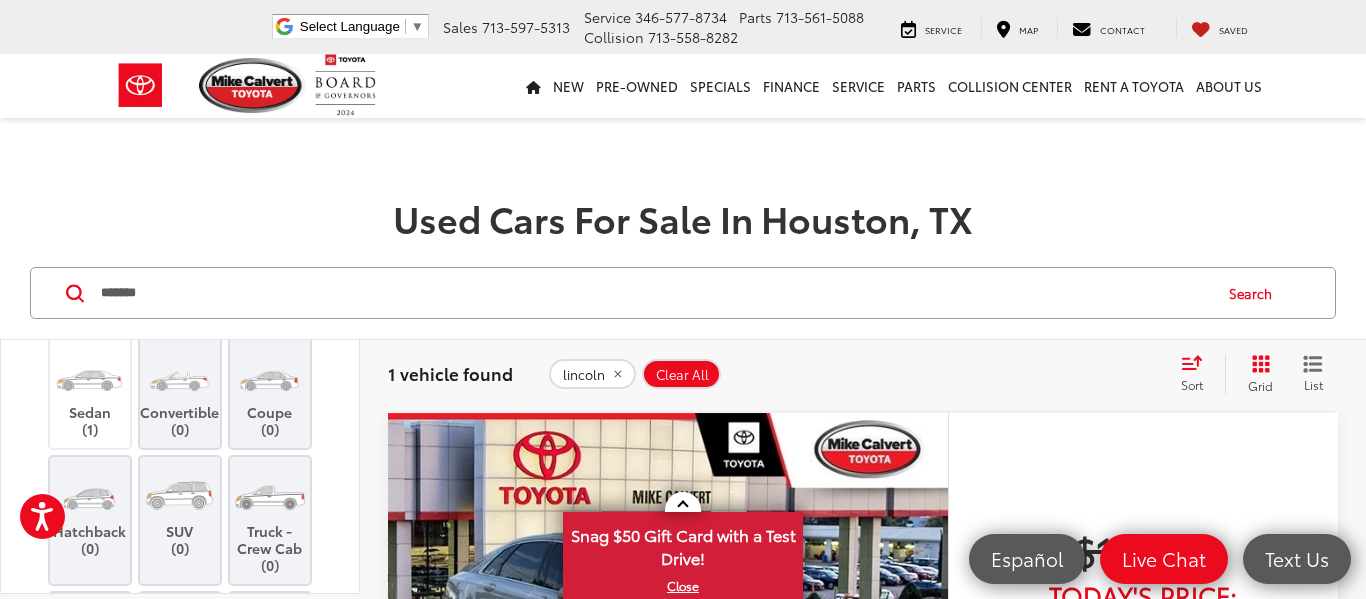 click on "*******" at bounding box center [654, 293] 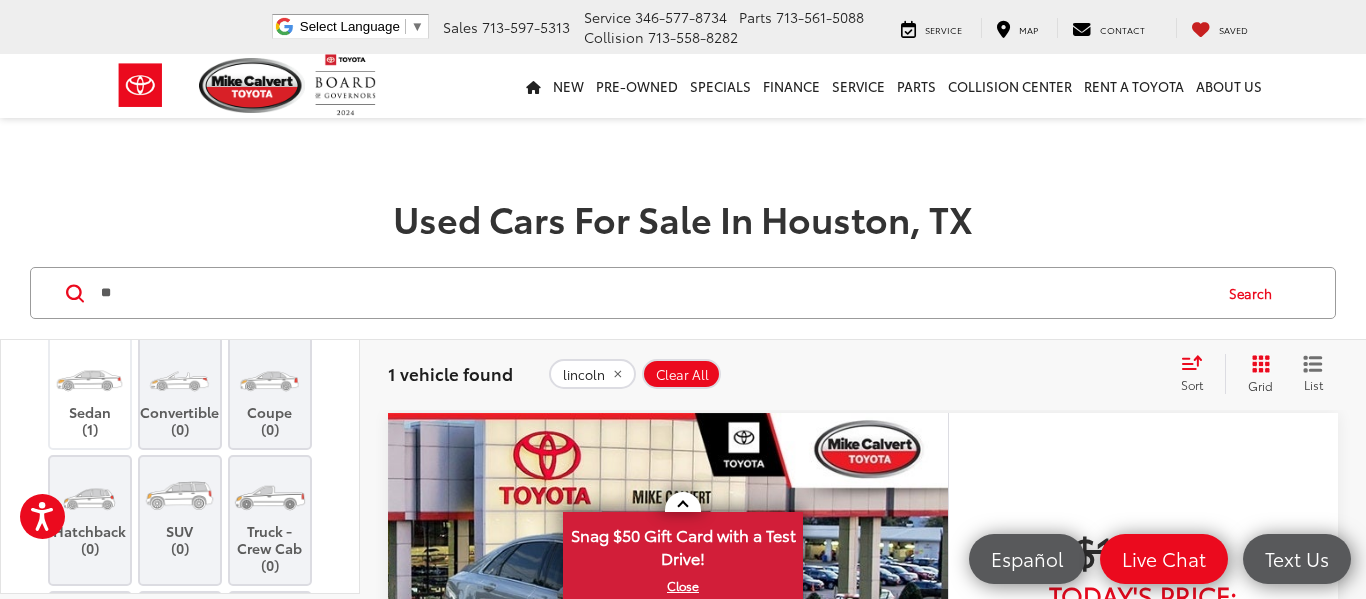 type on "*" 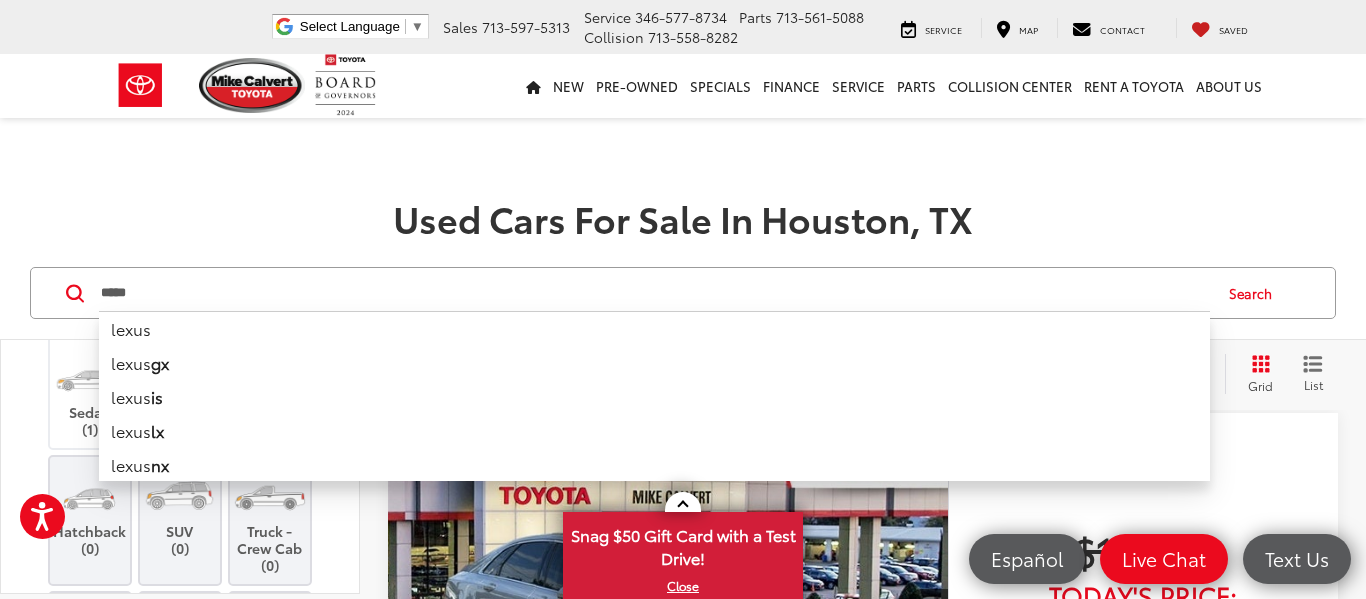 type on "*****" 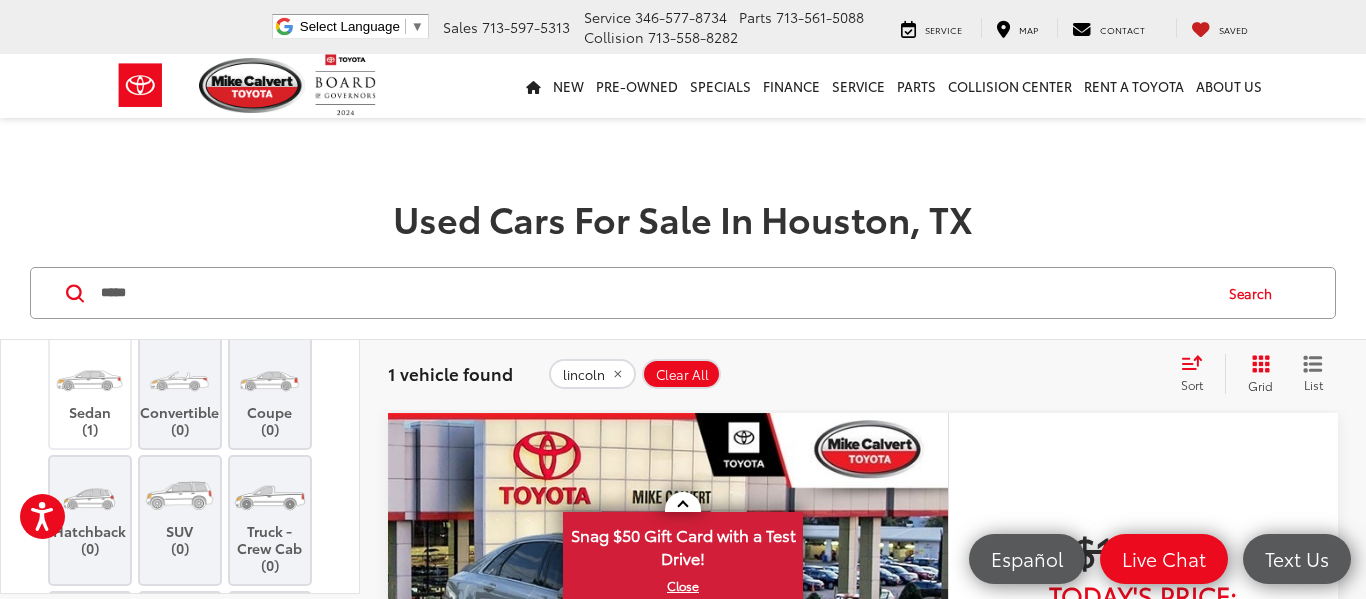 type on "****" 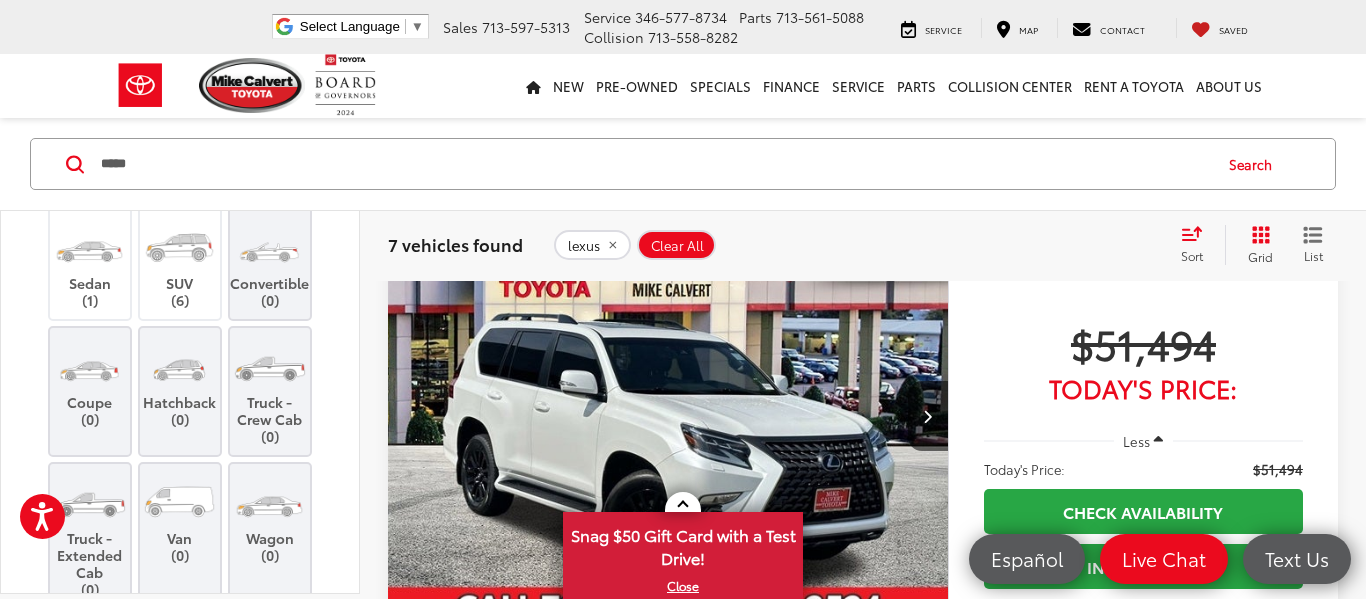 scroll, scrollTop: 2401, scrollLeft: 0, axis: vertical 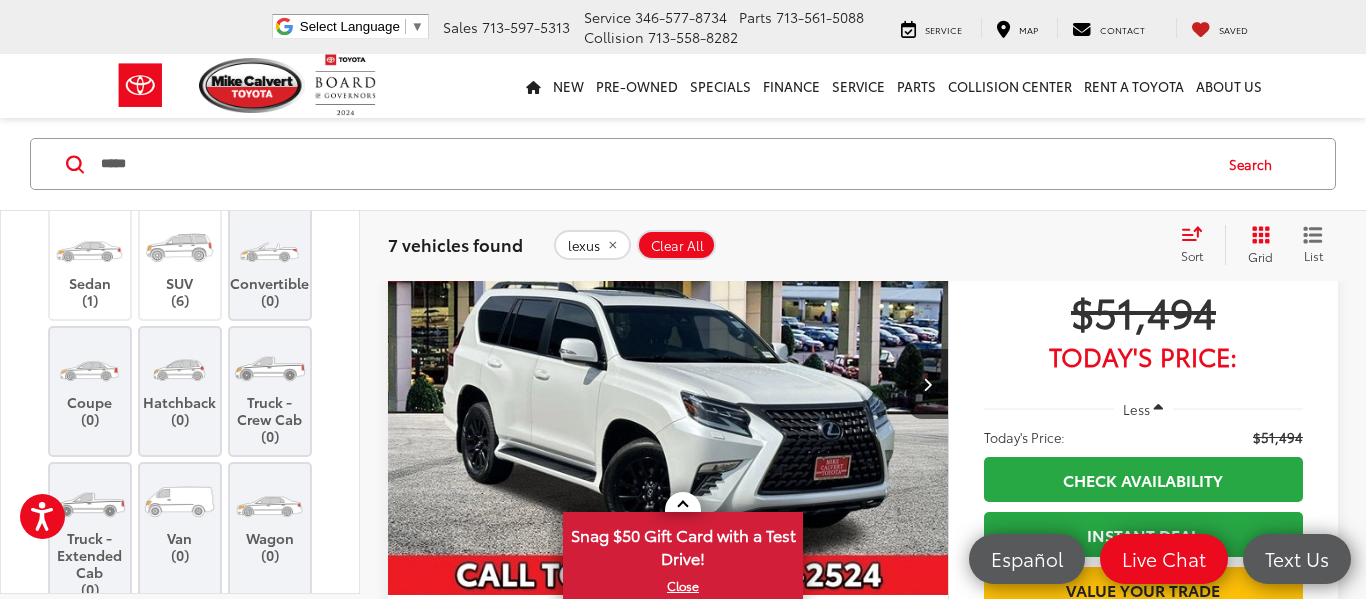 click at bounding box center [668, 385] 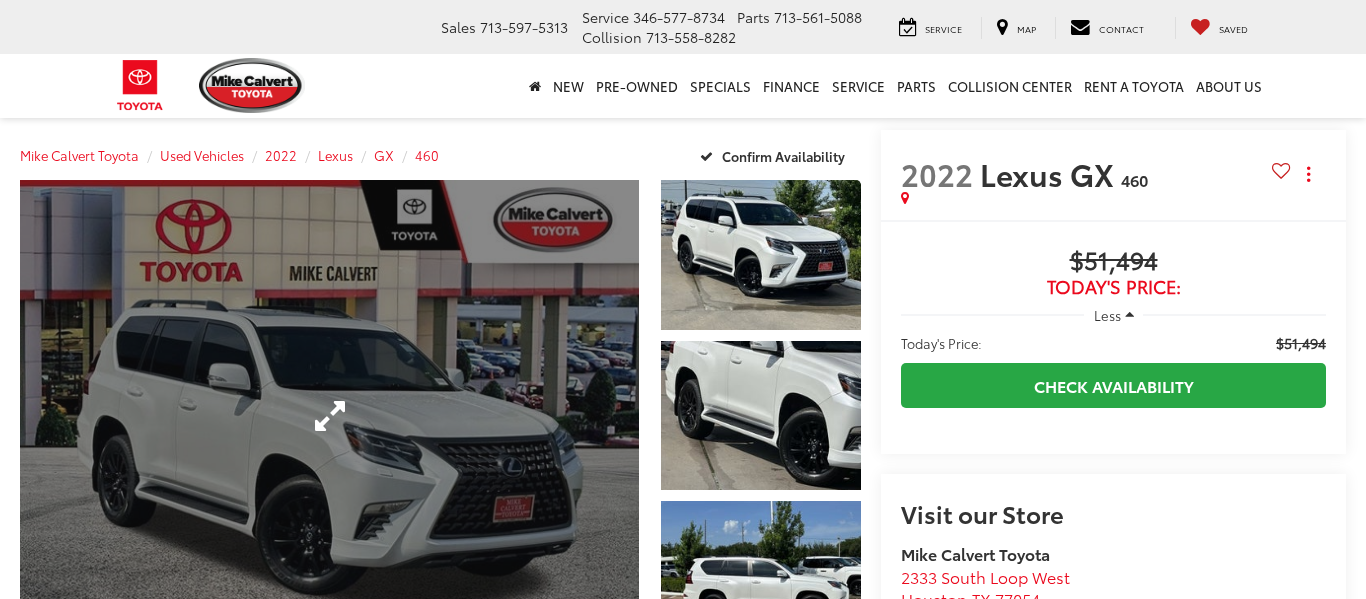 scroll, scrollTop: 0, scrollLeft: 0, axis: both 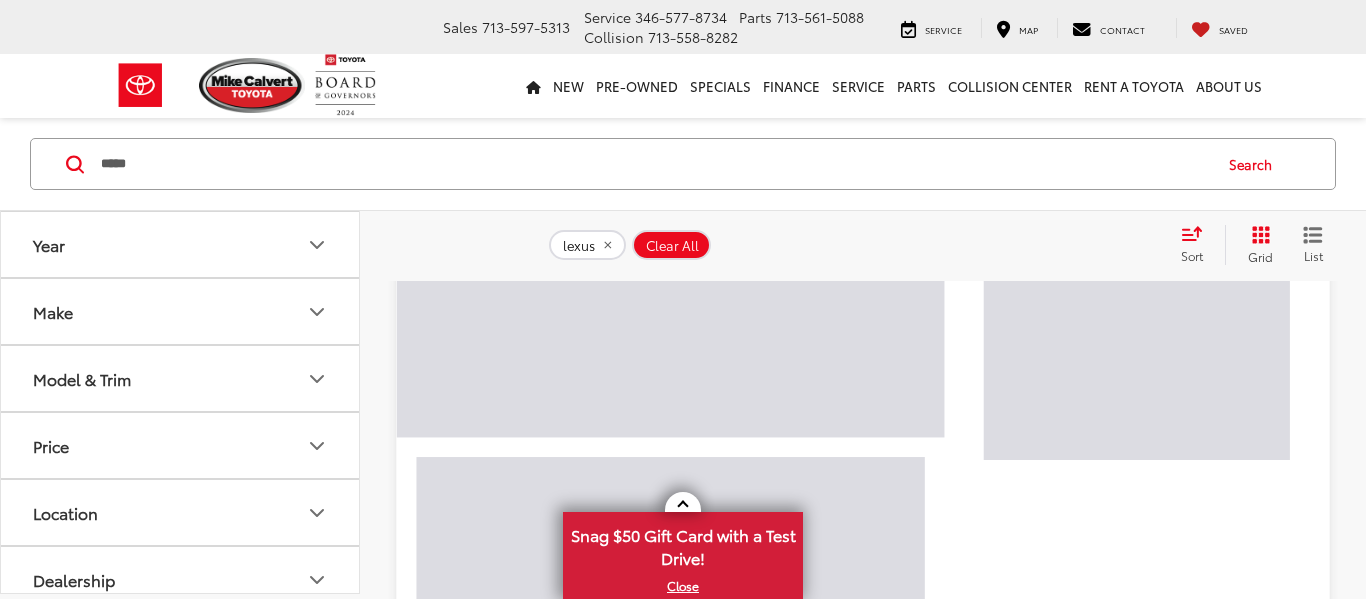 click on "*****" at bounding box center [654, 164] 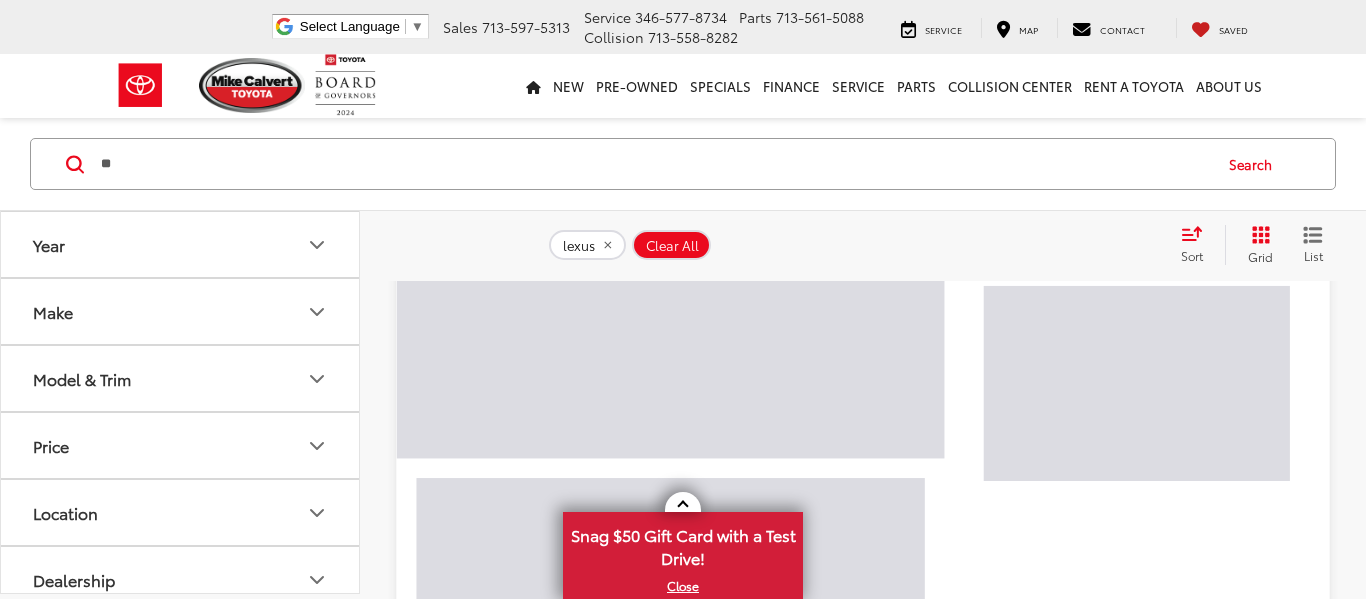 type on "*" 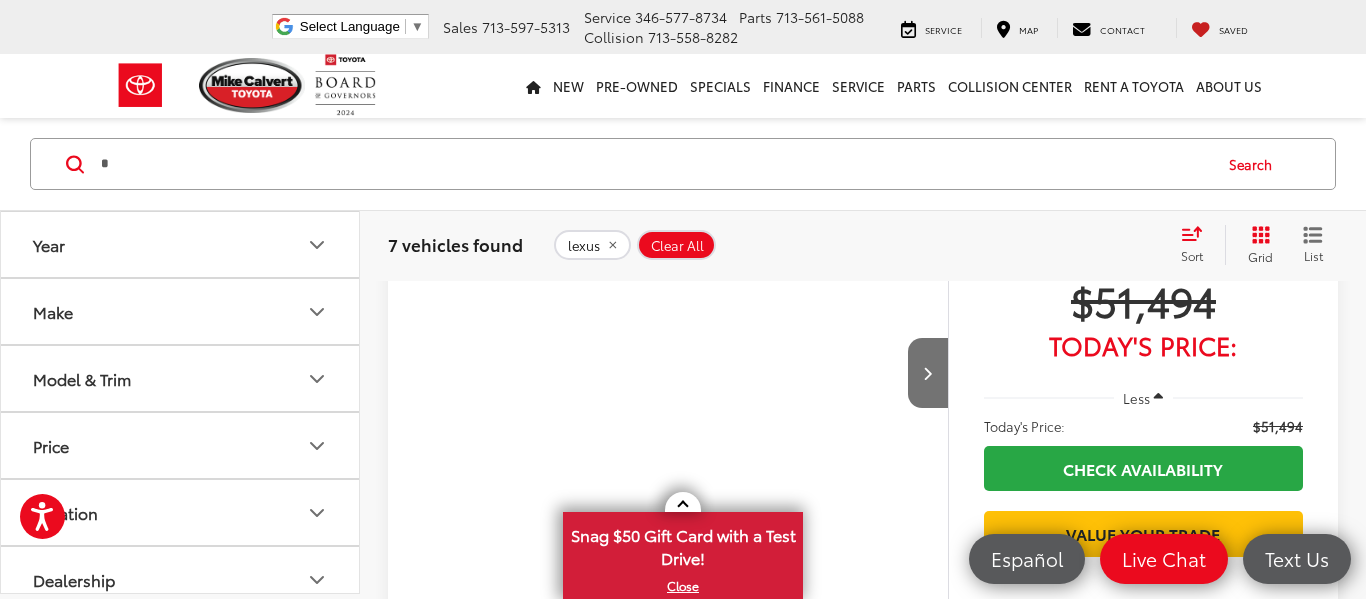 scroll, scrollTop: 1066, scrollLeft: 0, axis: vertical 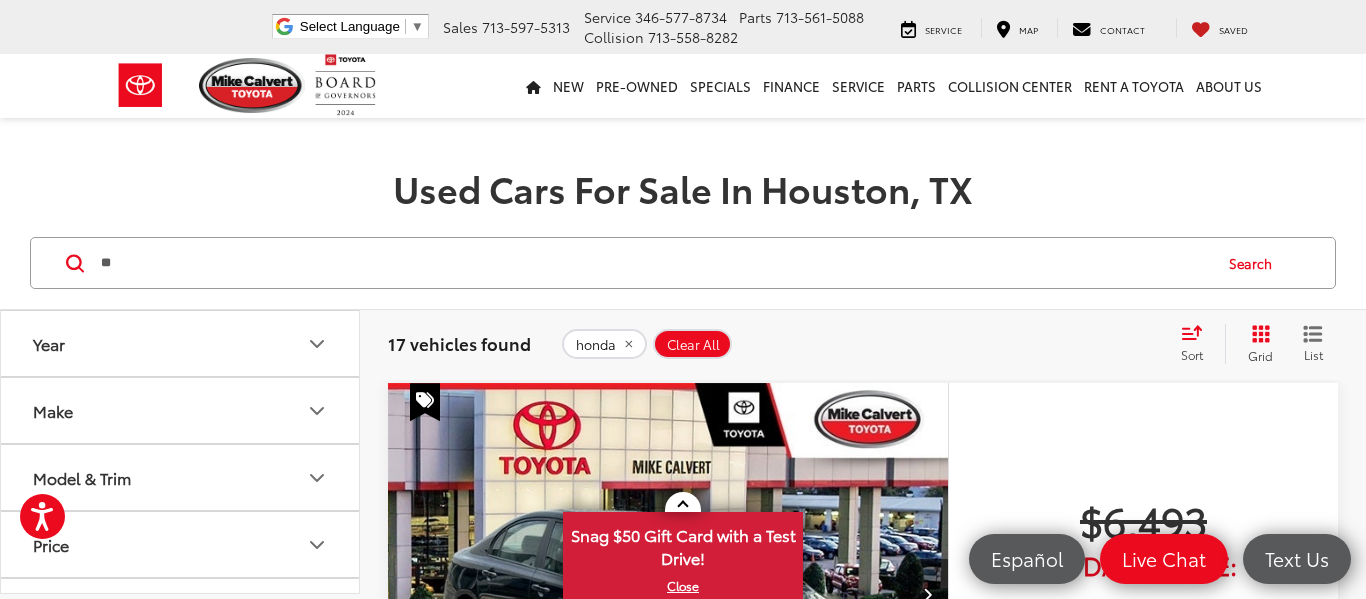 type on "*" 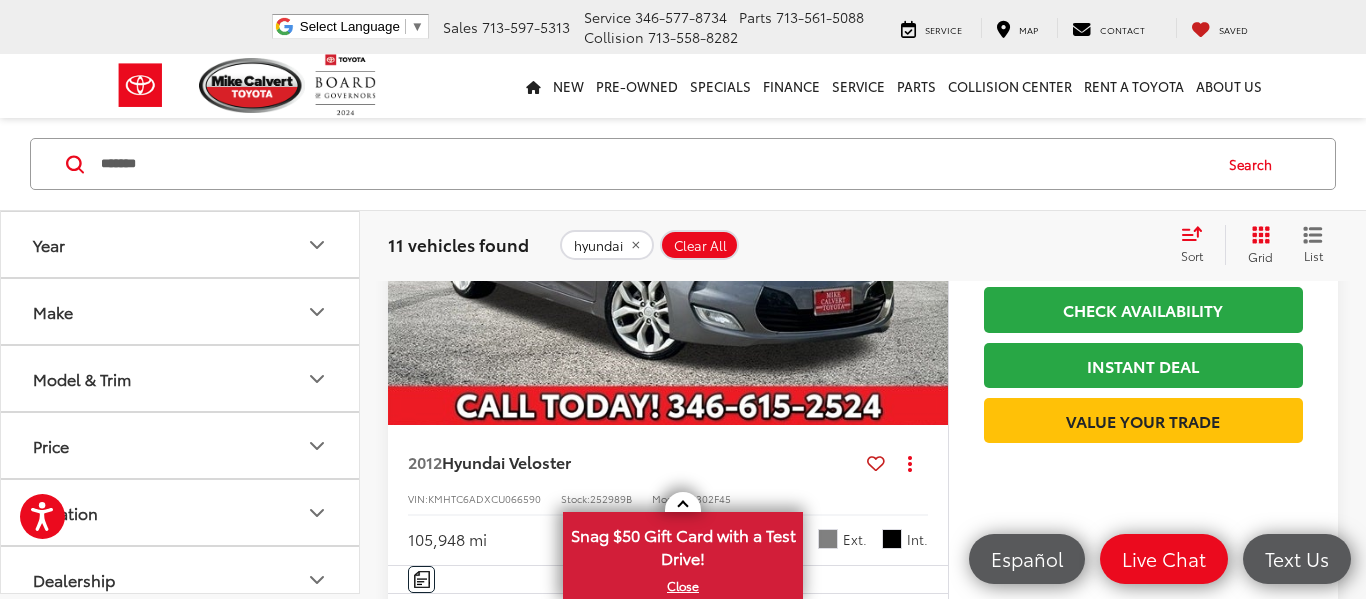 scroll, scrollTop: 1834, scrollLeft: 0, axis: vertical 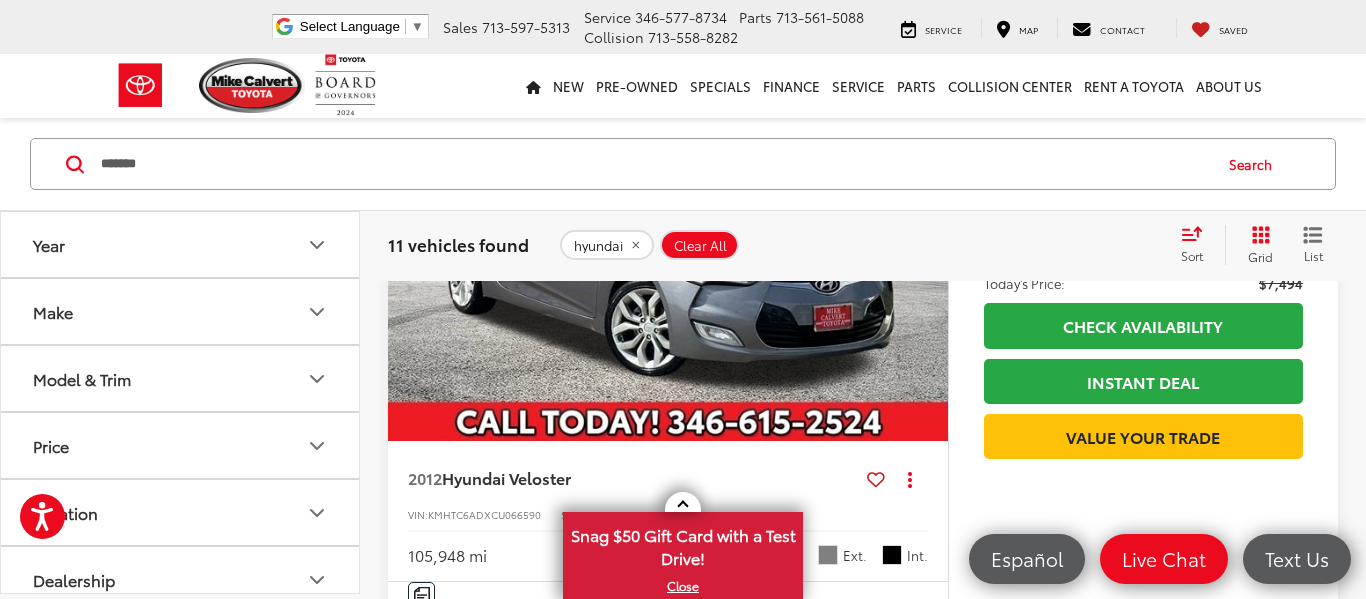 click on "*******" at bounding box center [654, 164] 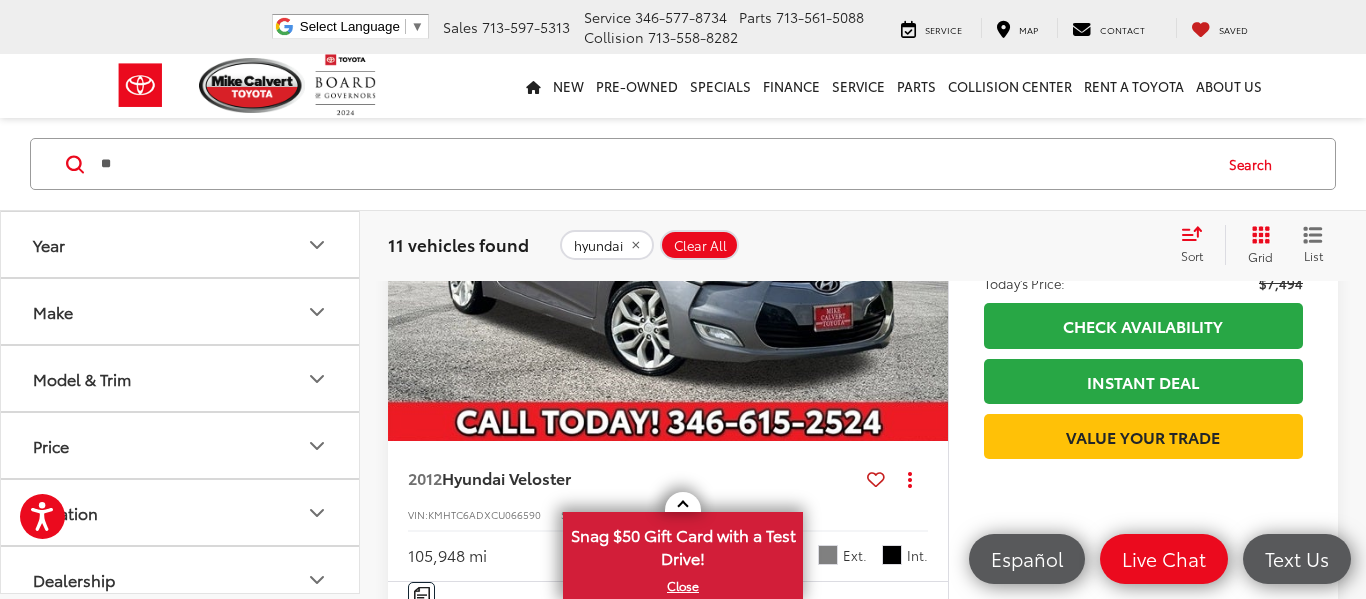 type on "*" 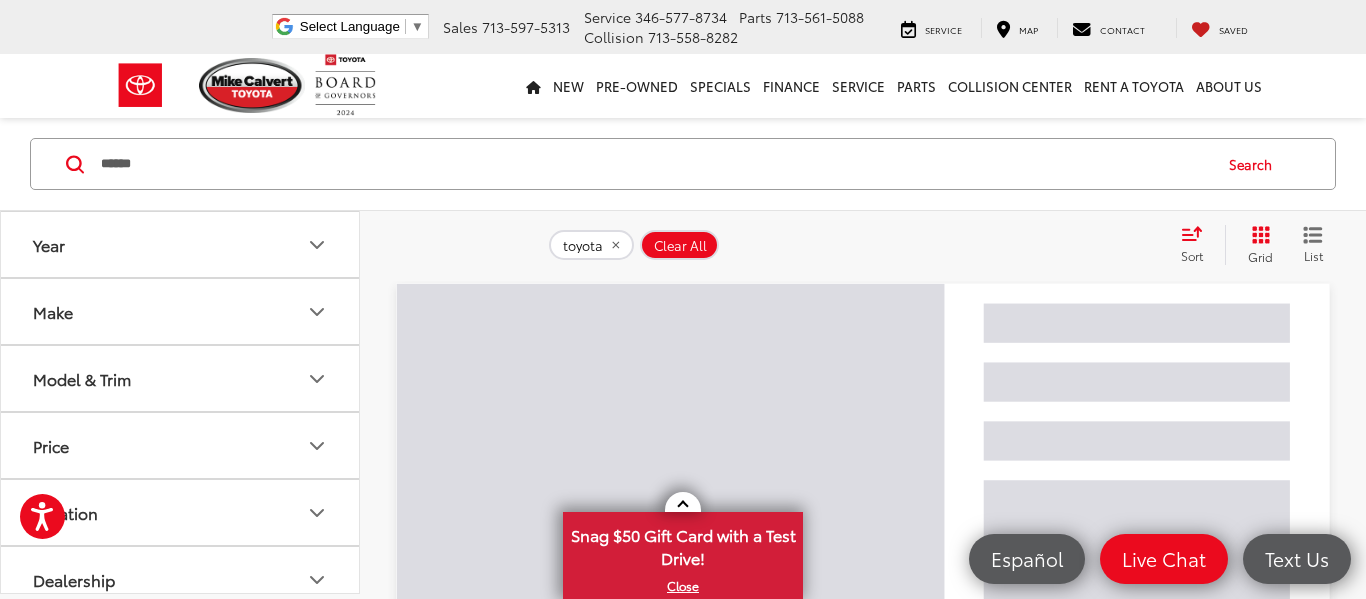 scroll, scrollTop: 129, scrollLeft: 0, axis: vertical 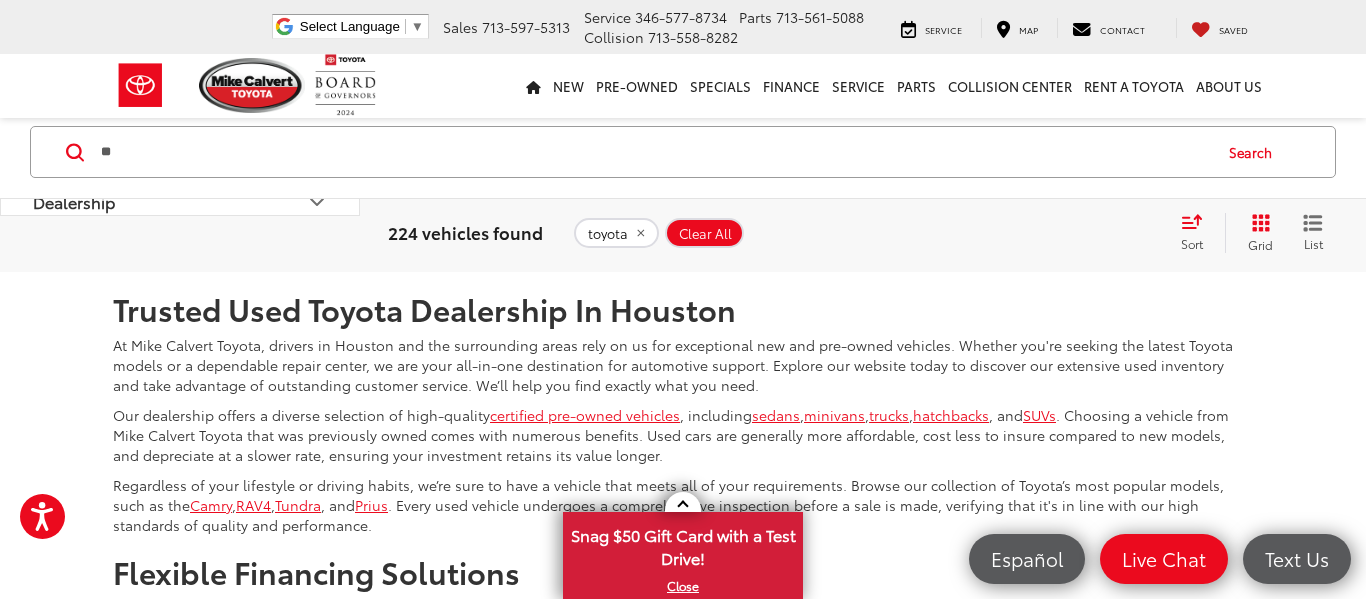 type on "*" 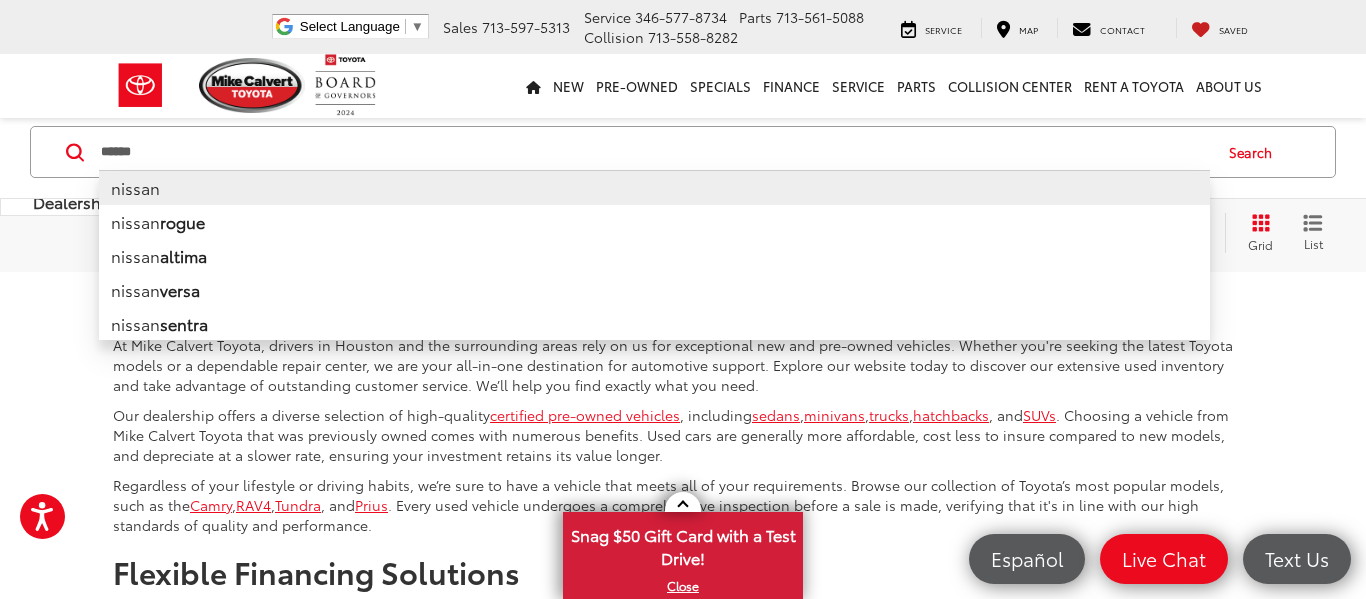 type on "******" 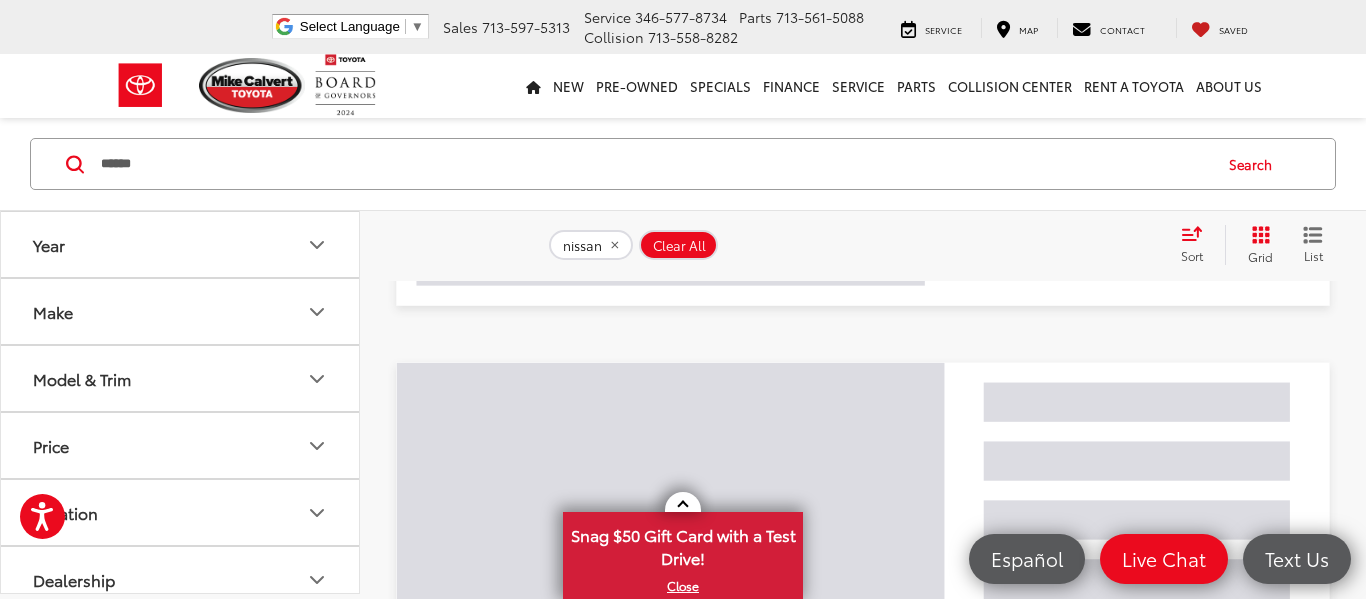 scroll, scrollTop: 129, scrollLeft: 0, axis: vertical 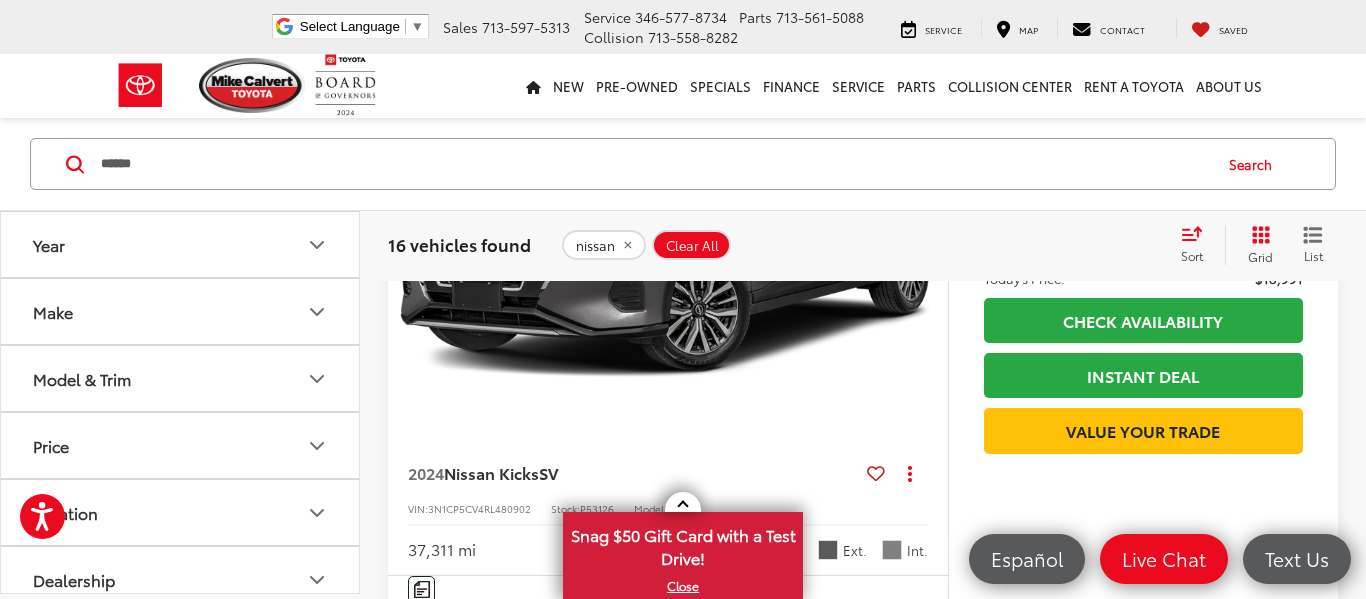click at bounding box center (668, 226) 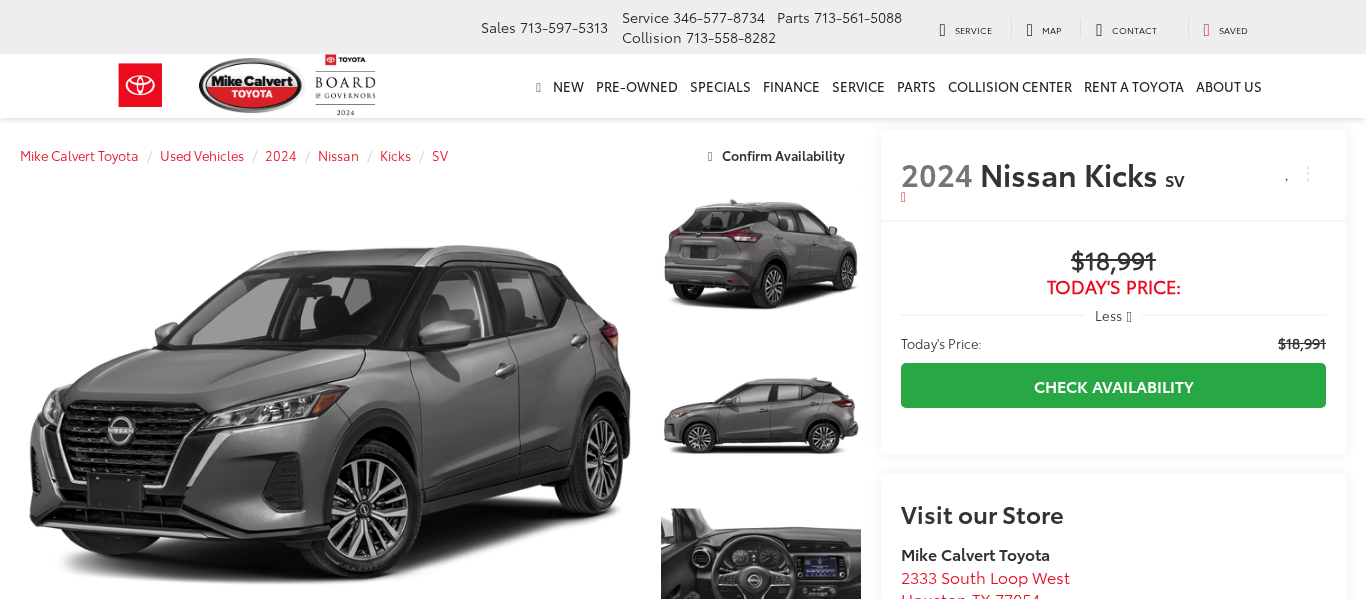 scroll, scrollTop: 0, scrollLeft: 0, axis: both 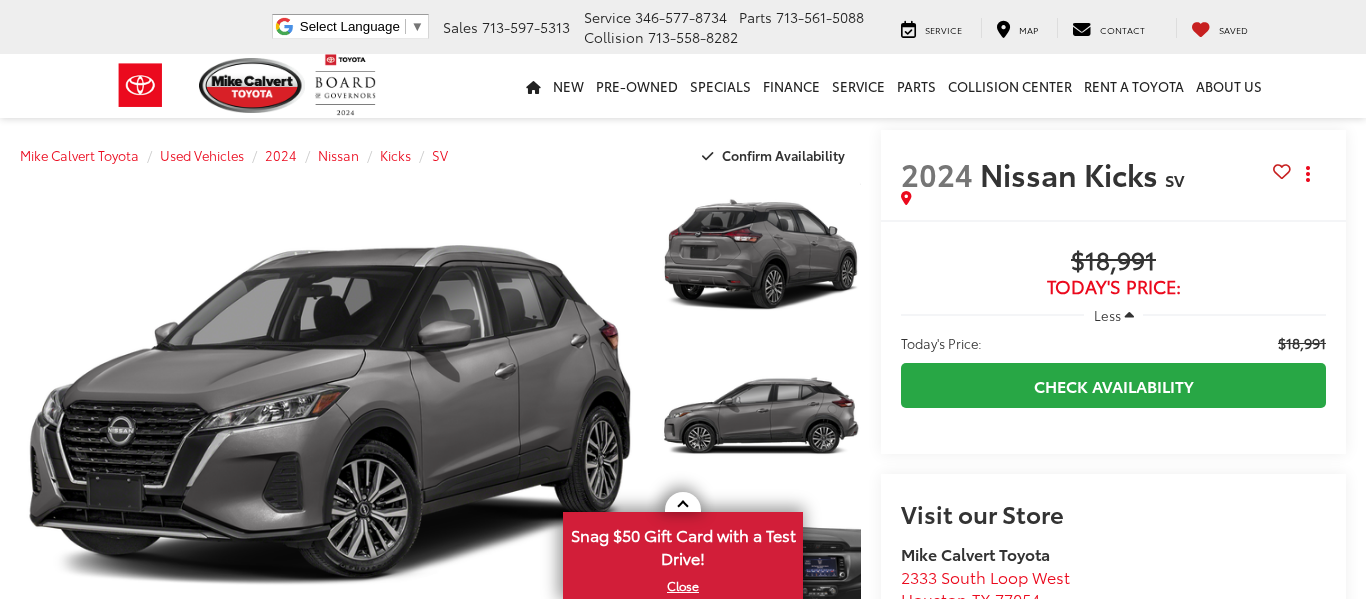drag, startPoint x: 1365, startPoint y: 98, endPoint x: 1365, endPoint y: 123, distance: 25 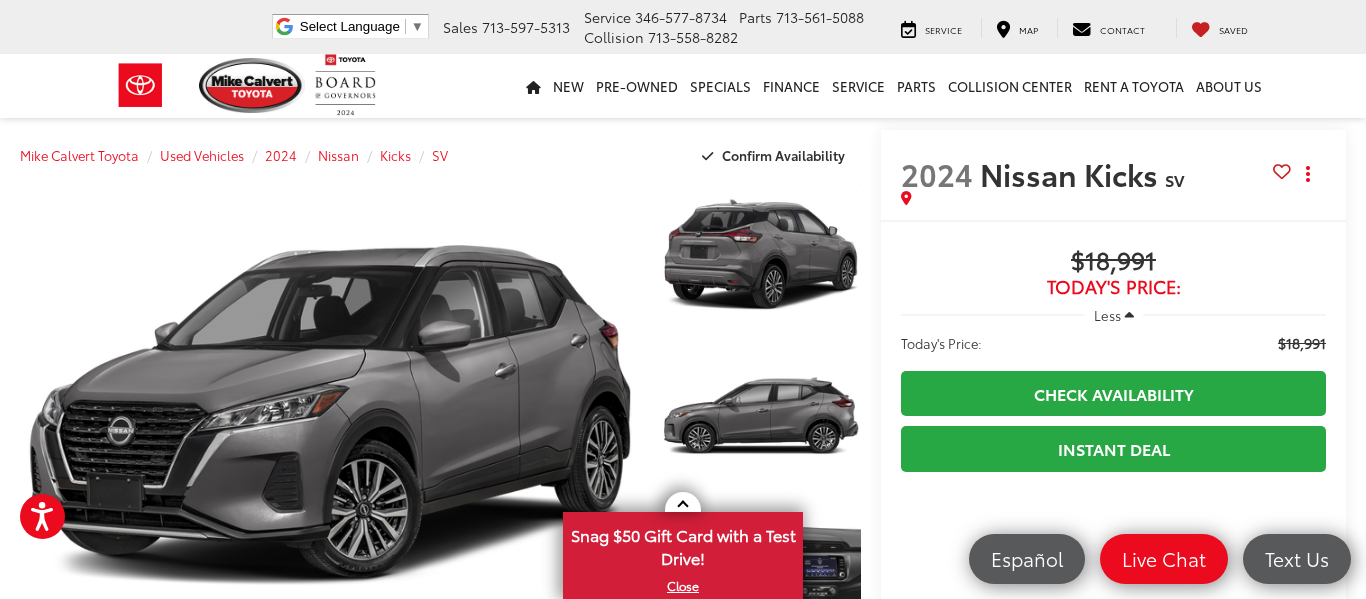 scroll, scrollTop: 0, scrollLeft: 0, axis: both 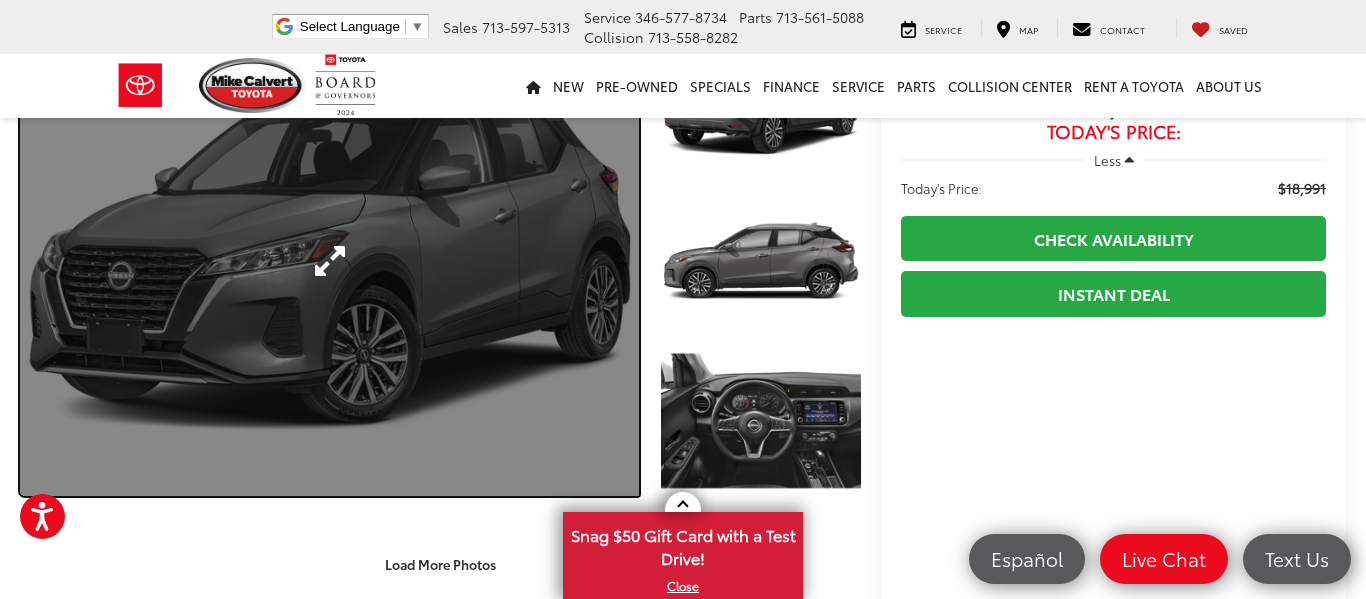 click at bounding box center (329, 260) 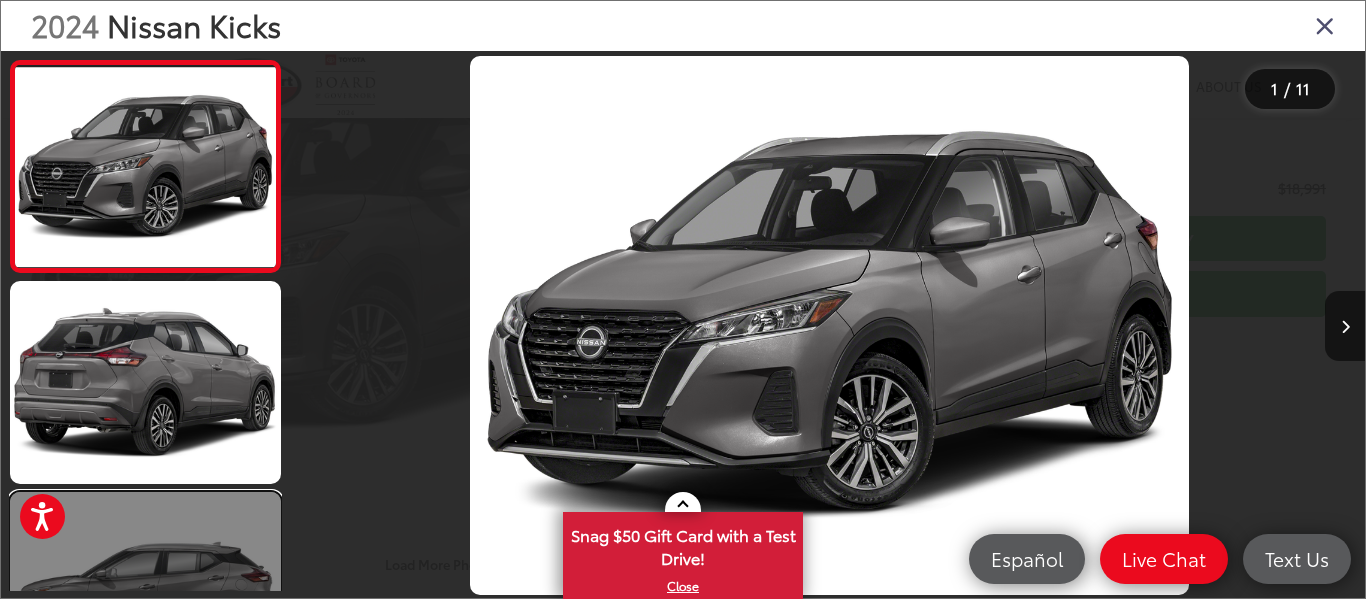 click at bounding box center (145, 593) 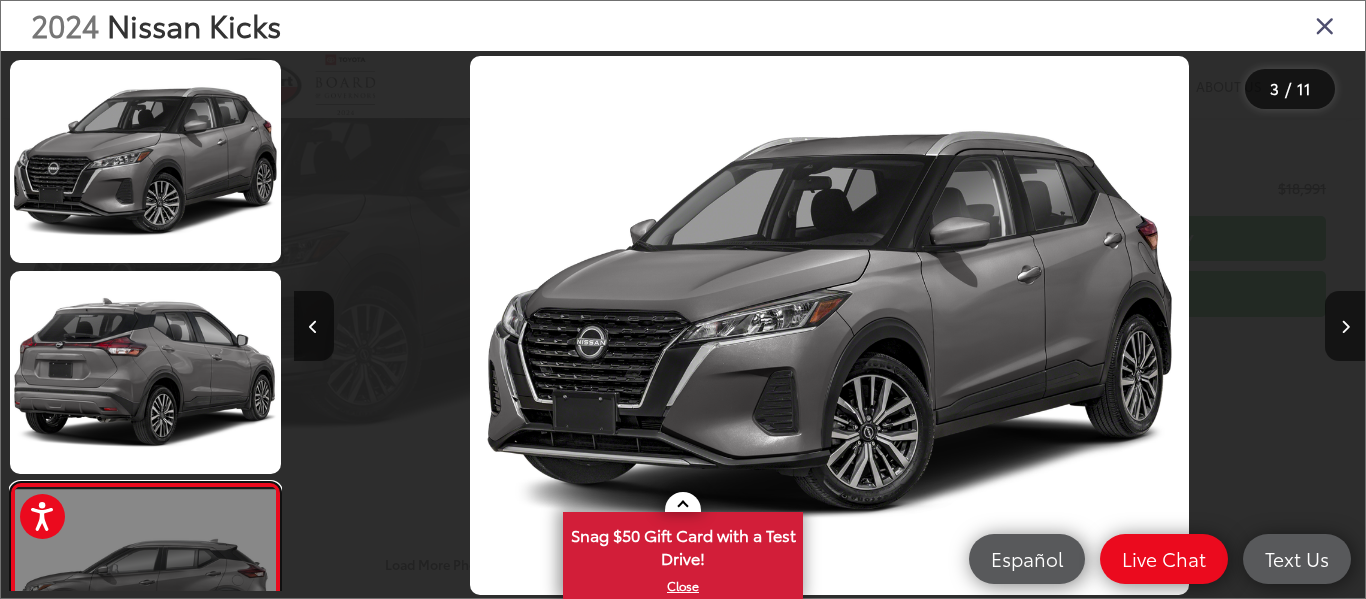scroll, scrollTop: 0, scrollLeft: 199, axis: horizontal 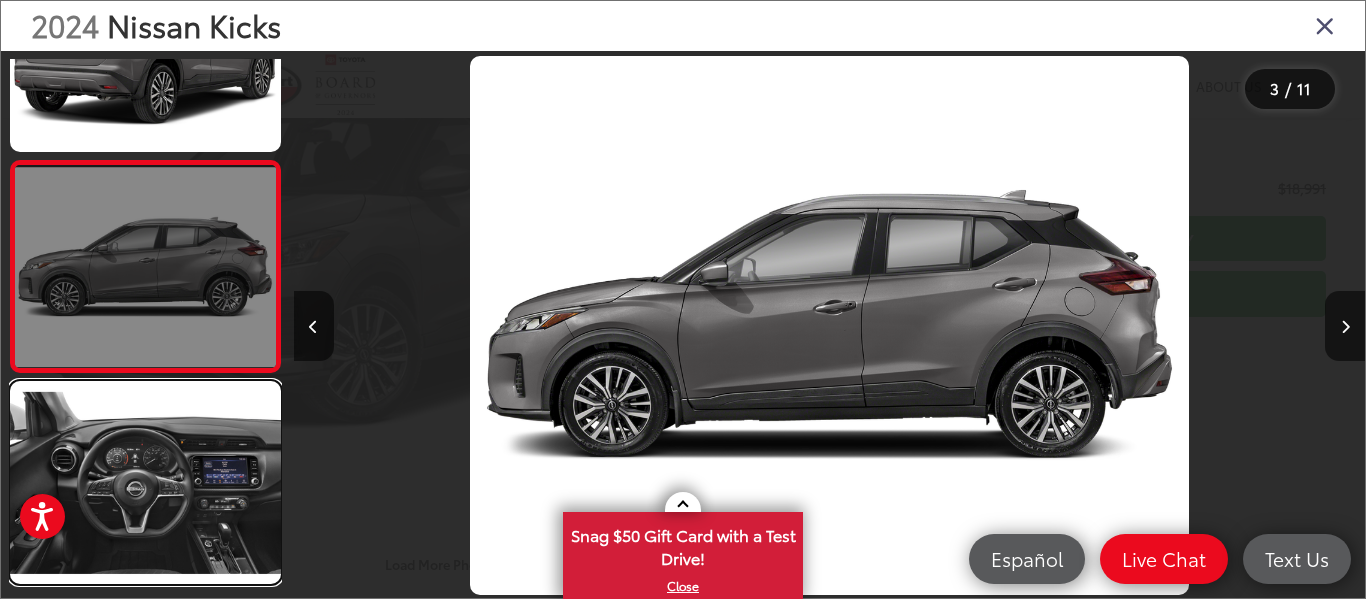 click at bounding box center [145, 482] 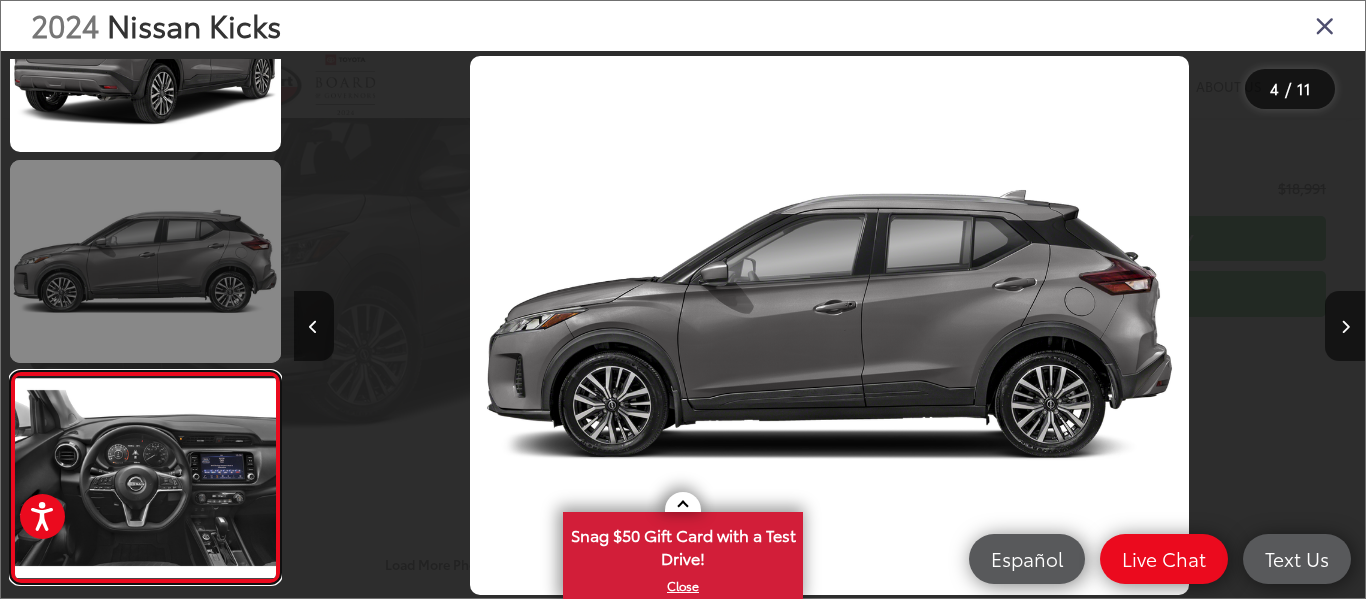 scroll, scrollTop: 0, scrollLeft: 2708, axis: horizontal 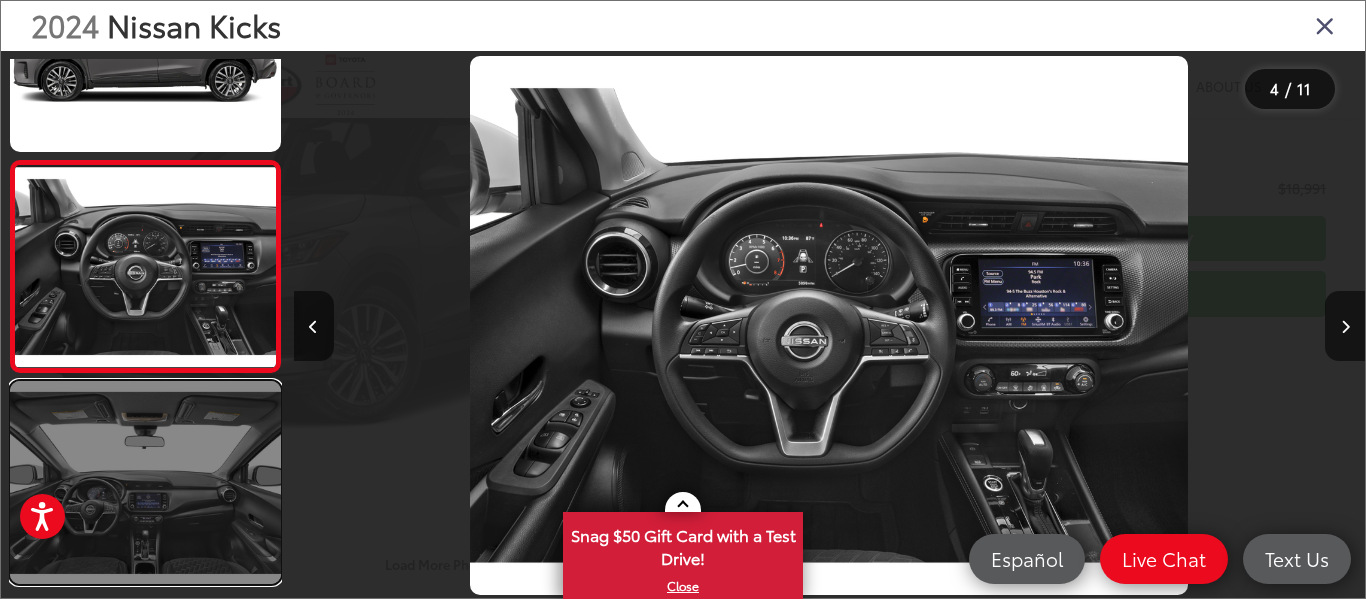click at bounding box center (145, 482) 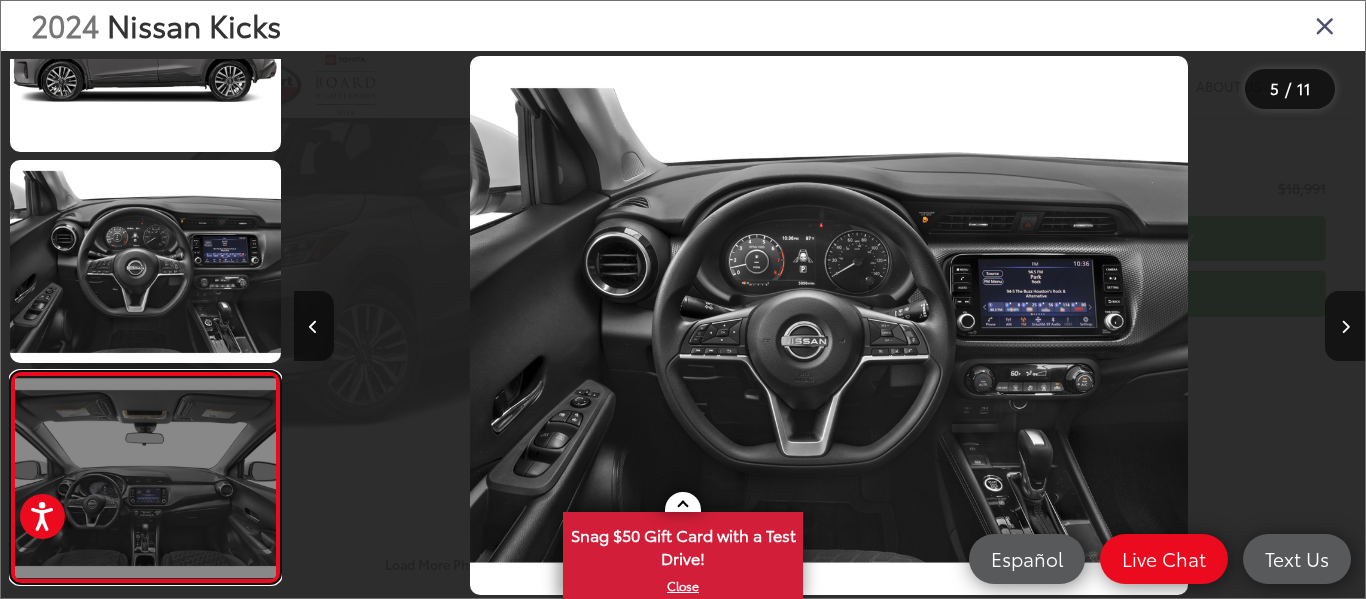 scroll, scrollTop: 0, scrollLeft: 3667, axis: horizontal 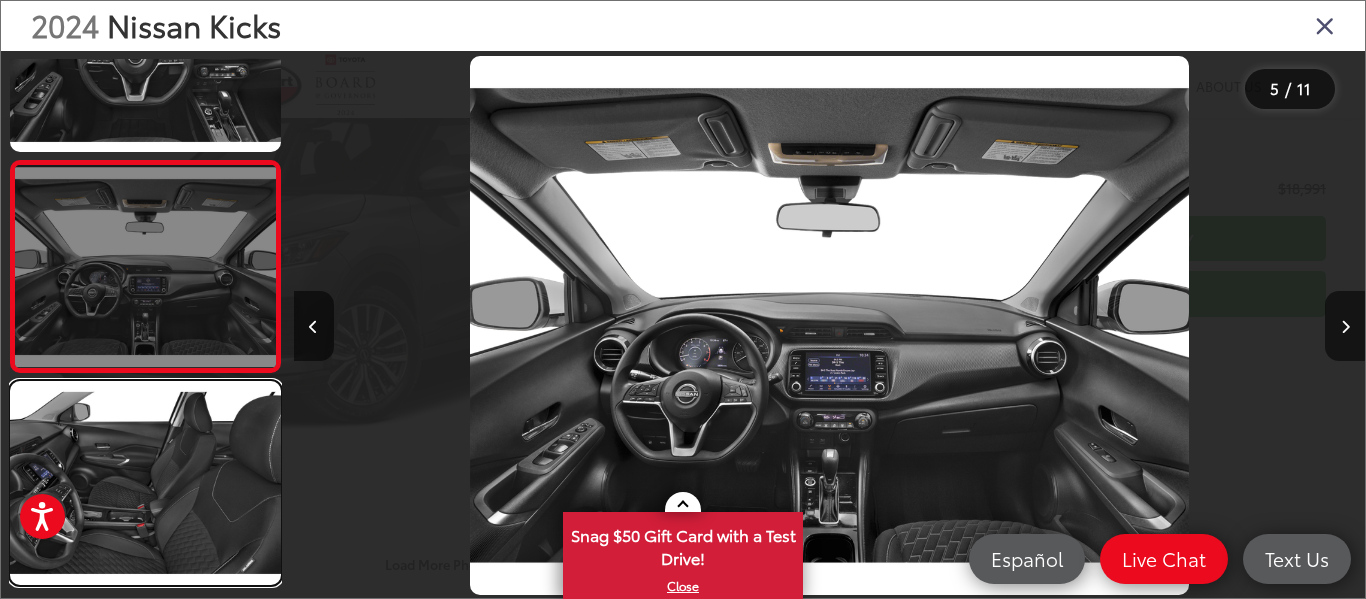 click at bounding box center (145, 482) 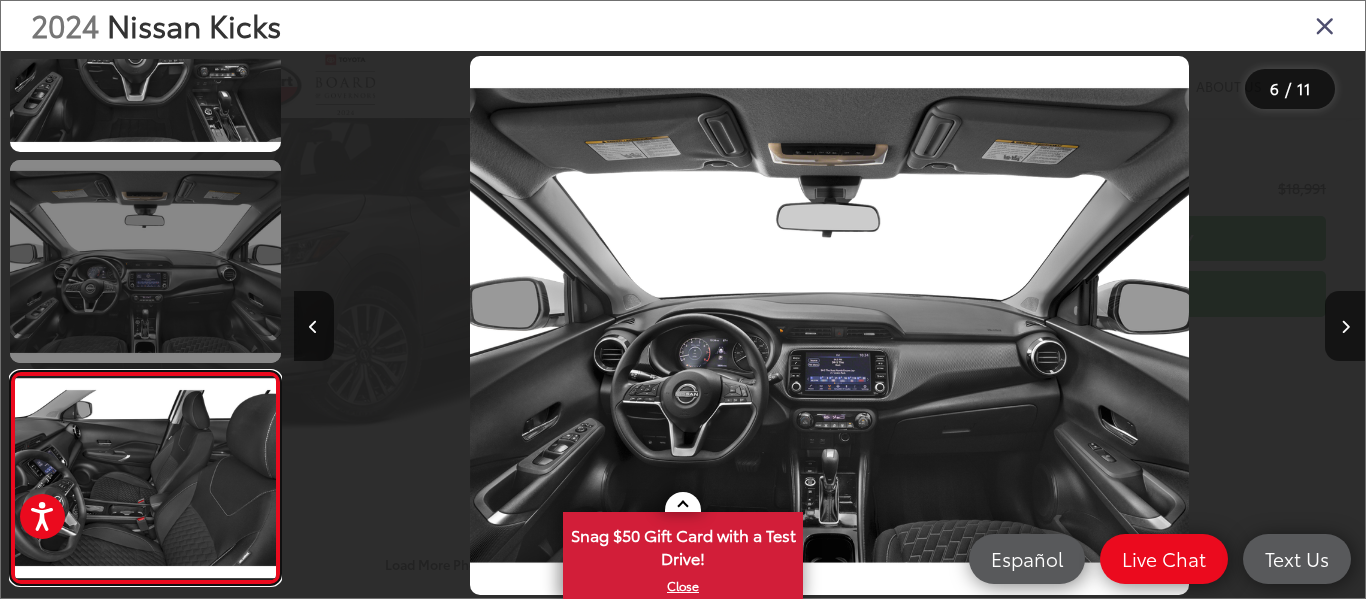 scroll, scrollTop: 0, scrollLeft: 4796, axis: horizontal 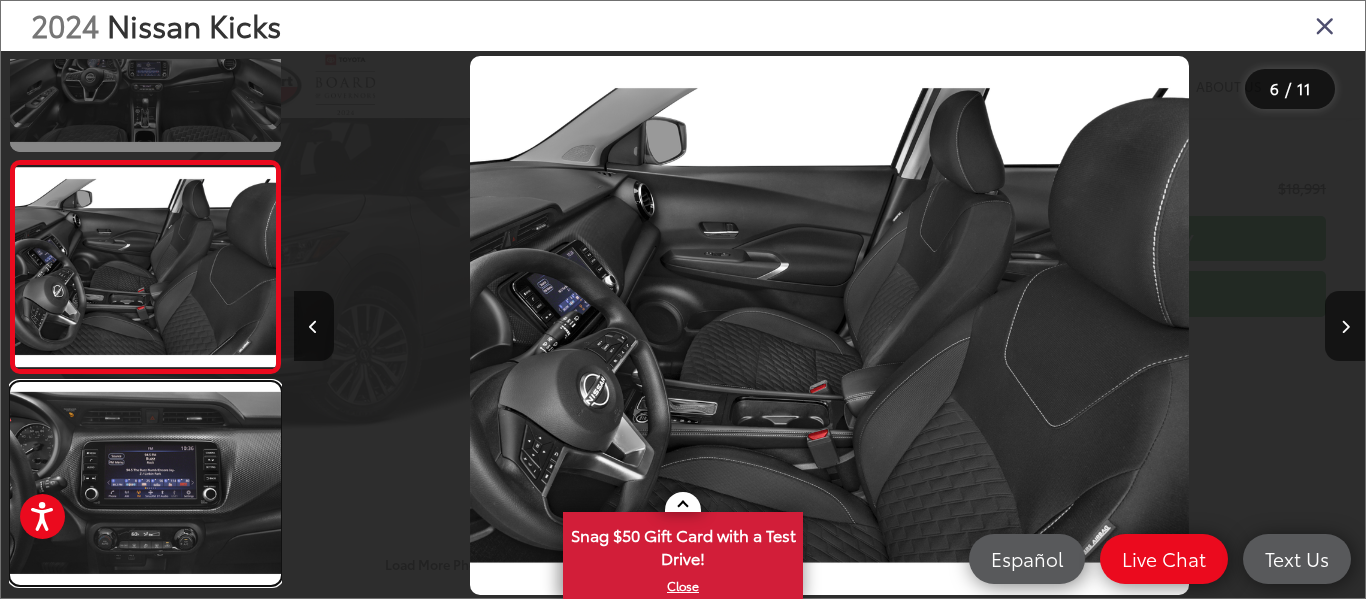 click at bounding box center [145, 483] 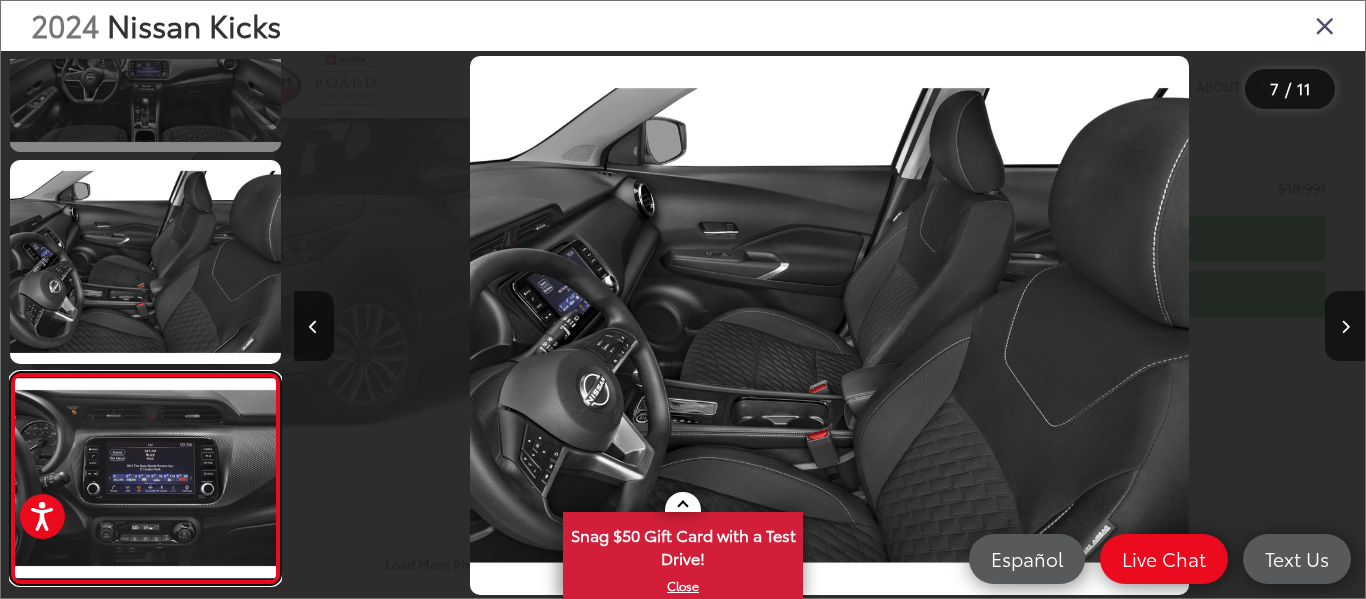 scroll, scrollTop: 0, scrollLeft: 5522, axis: horizontal 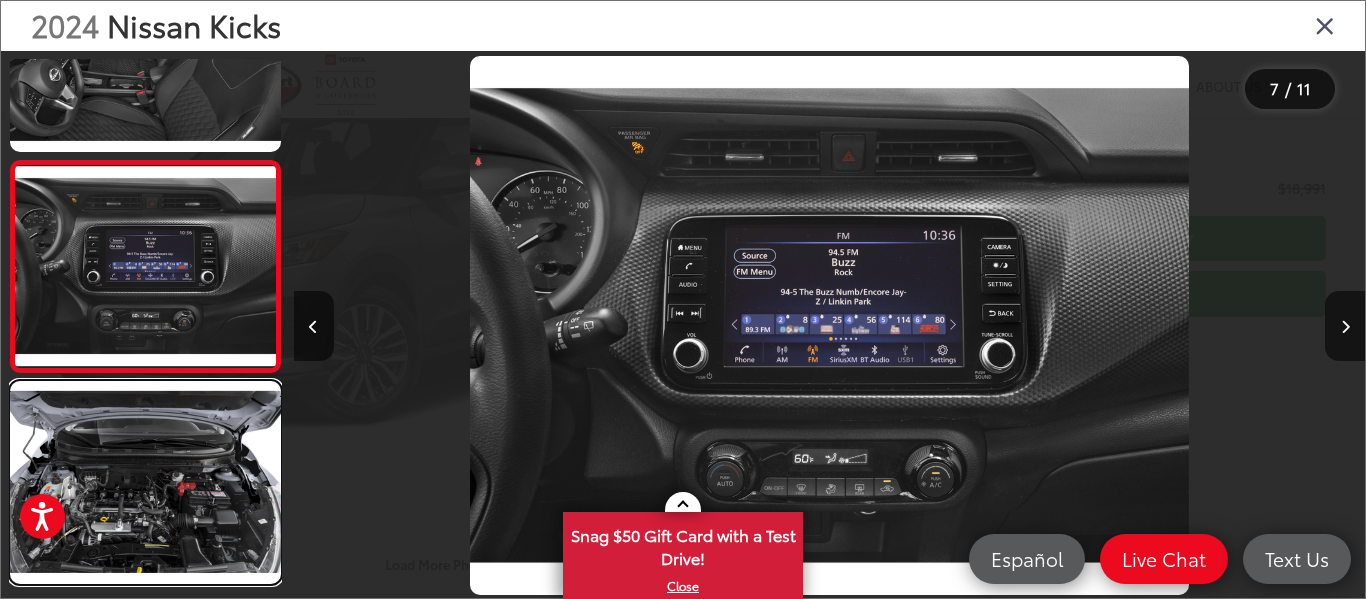 click at bounding box center [145, 482] 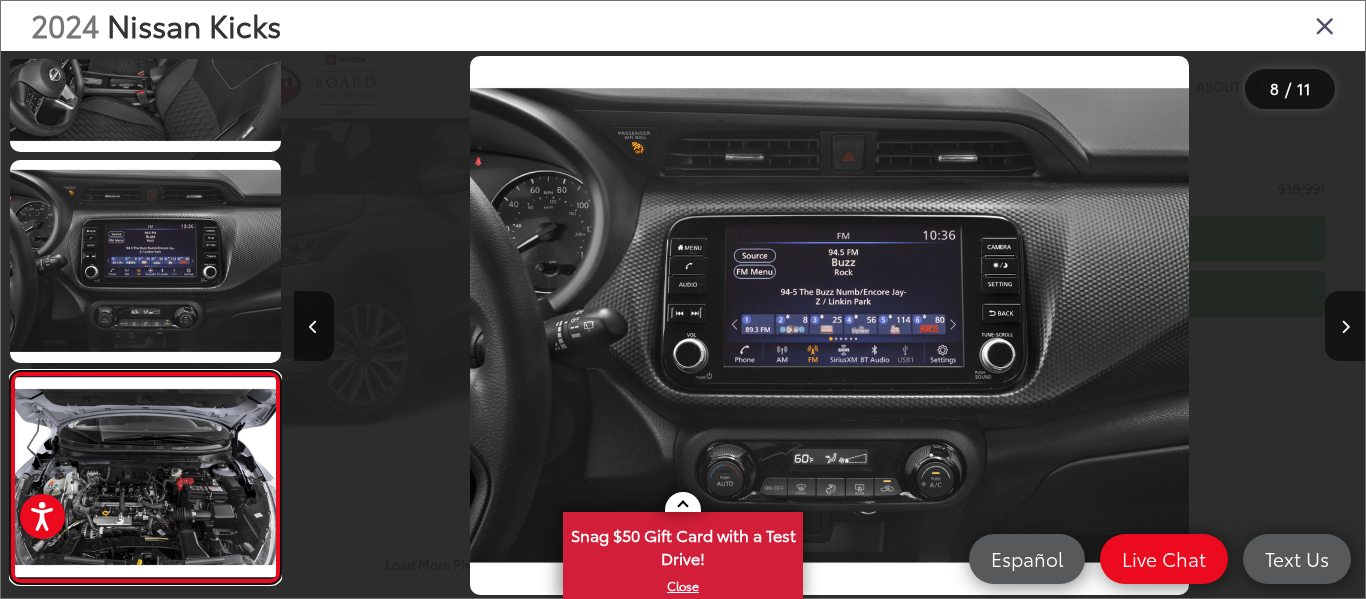 scroll, scrollTop: 0, scrollLeft: 6774, axis: horizontal 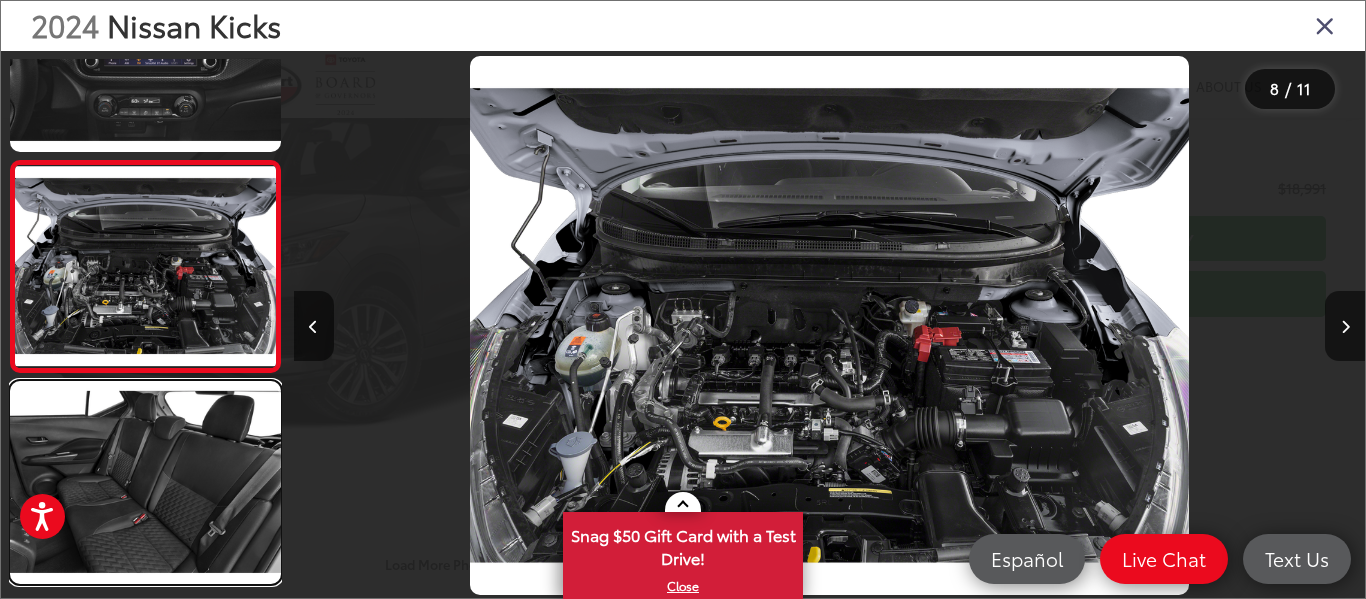 click at bounding box center (145, 482) 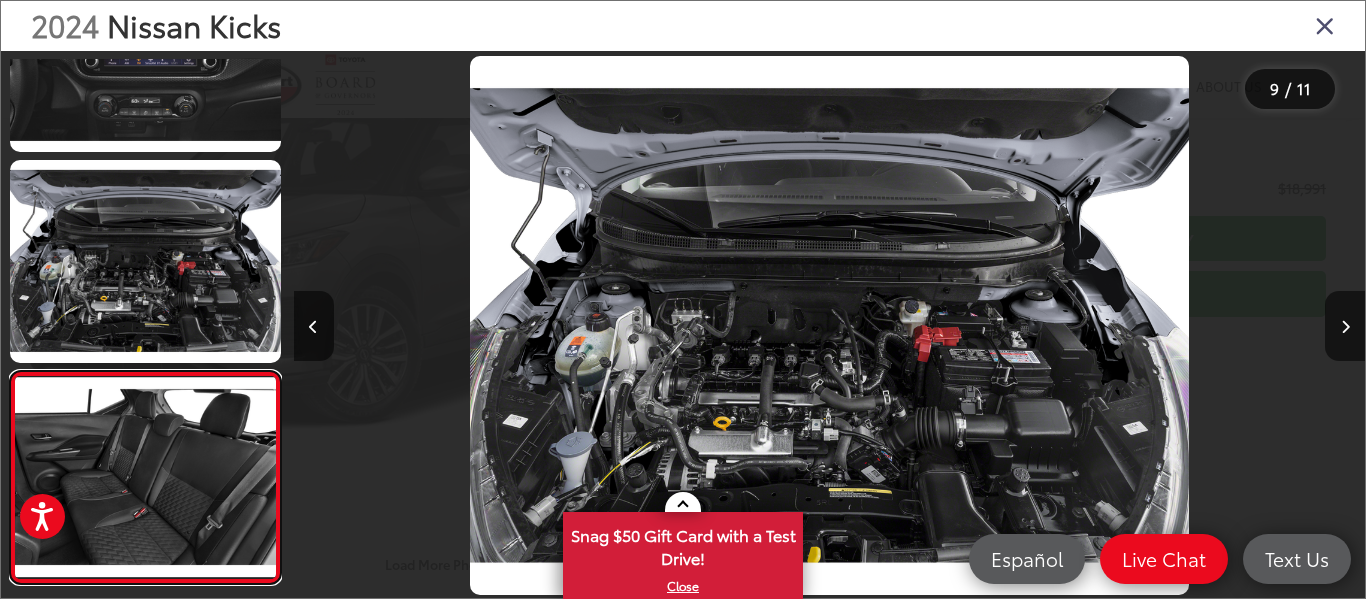 scroll, scrollTop: 0, scrollLeft: 7749, axis: horizontal 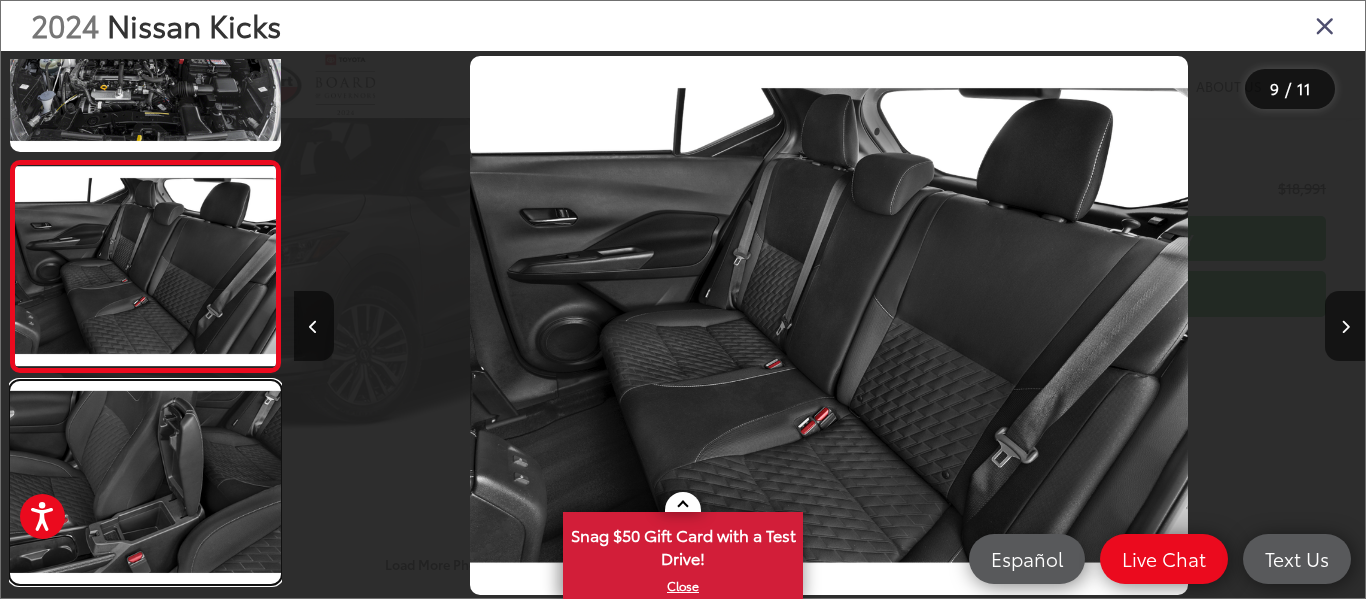 click at bounding box center (145, 482) 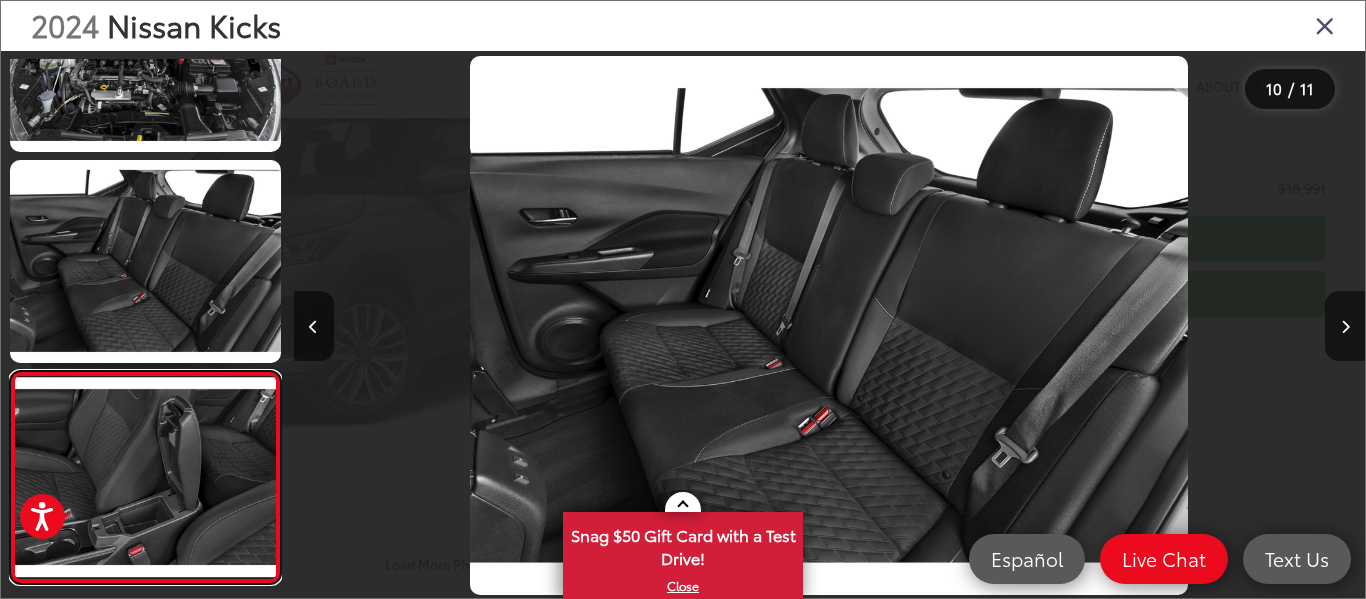scroll 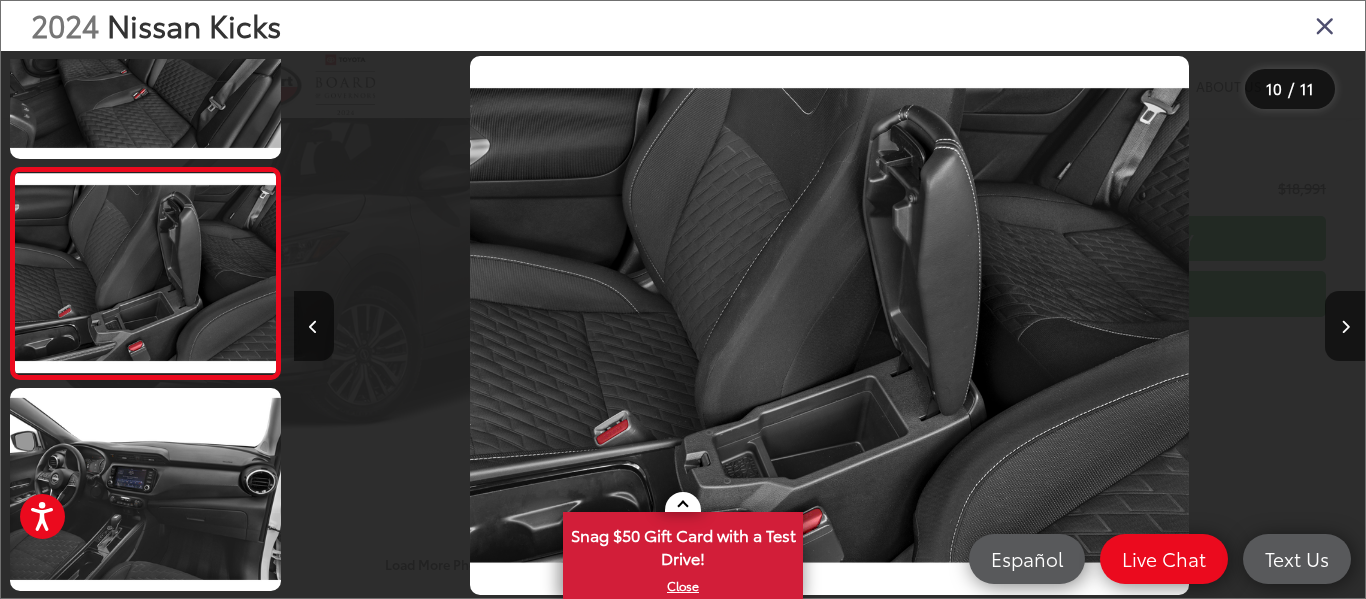 click at bounding box center [1325, 25] 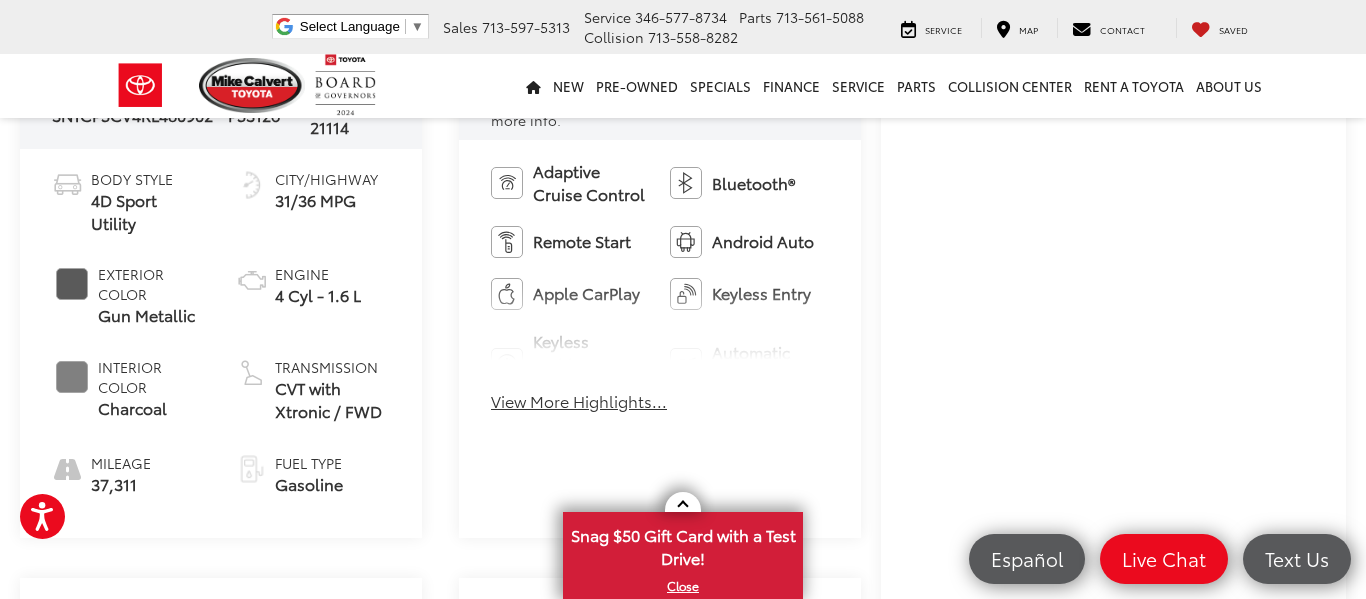 click on "Mike Calvert Toyota
Used Vehicles
2024
Nissan
Kicks
SV
Confirm Availability
Photos
1
/
11
Load More Photos
2024   Nissan Kicks
10
/
11
2024
Nissan Kicks
SV
Copy Link
Share
Print" at bounding box center (683, 720) 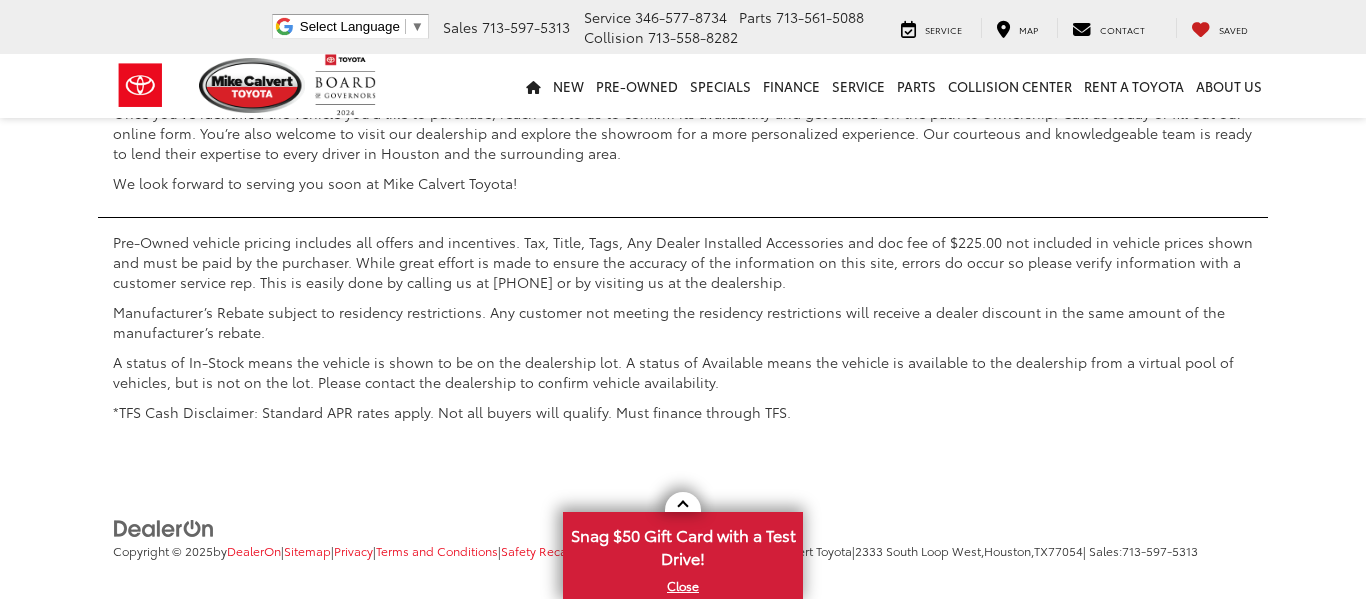 scroll, scrollTop: 3891, scrollLeft: 0, axis: vertical 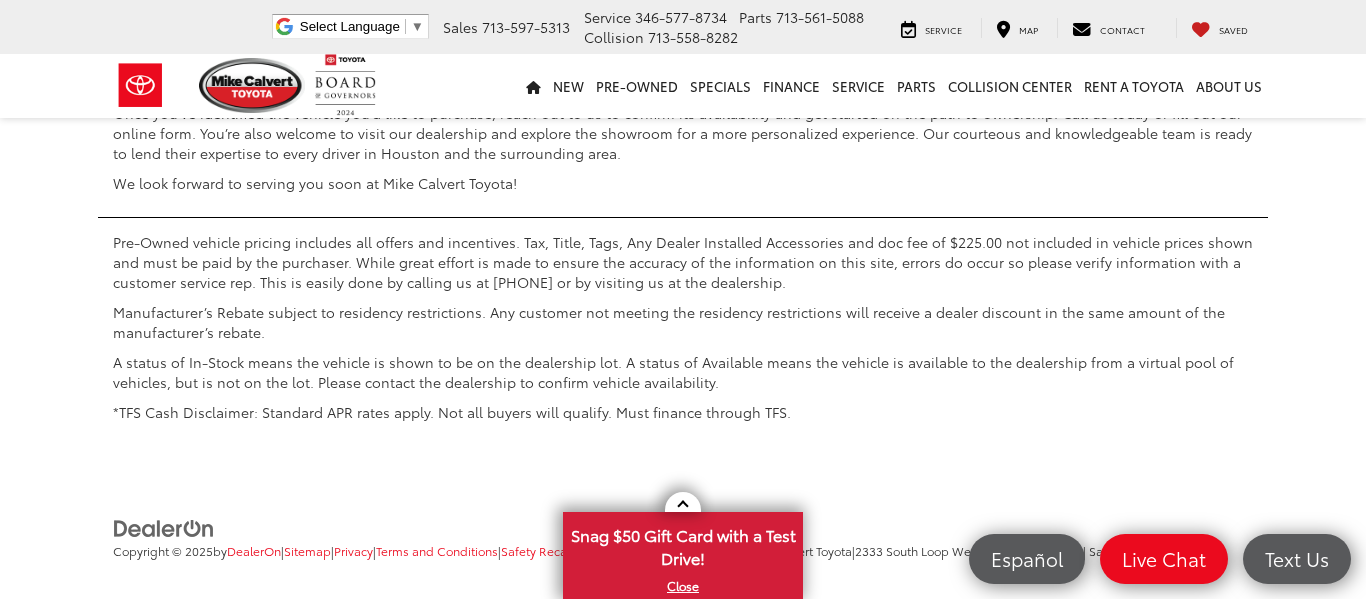 click on "******" at bounding box center (654, -465) 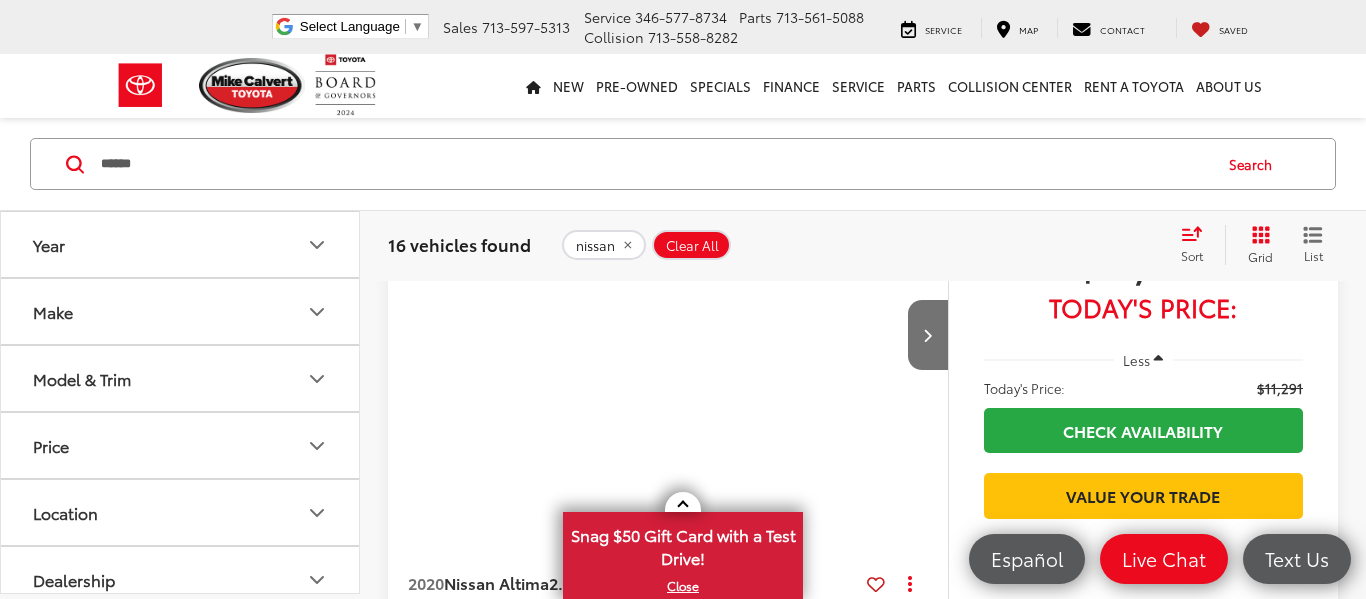 click on "******" at bounding box center [654, 164] 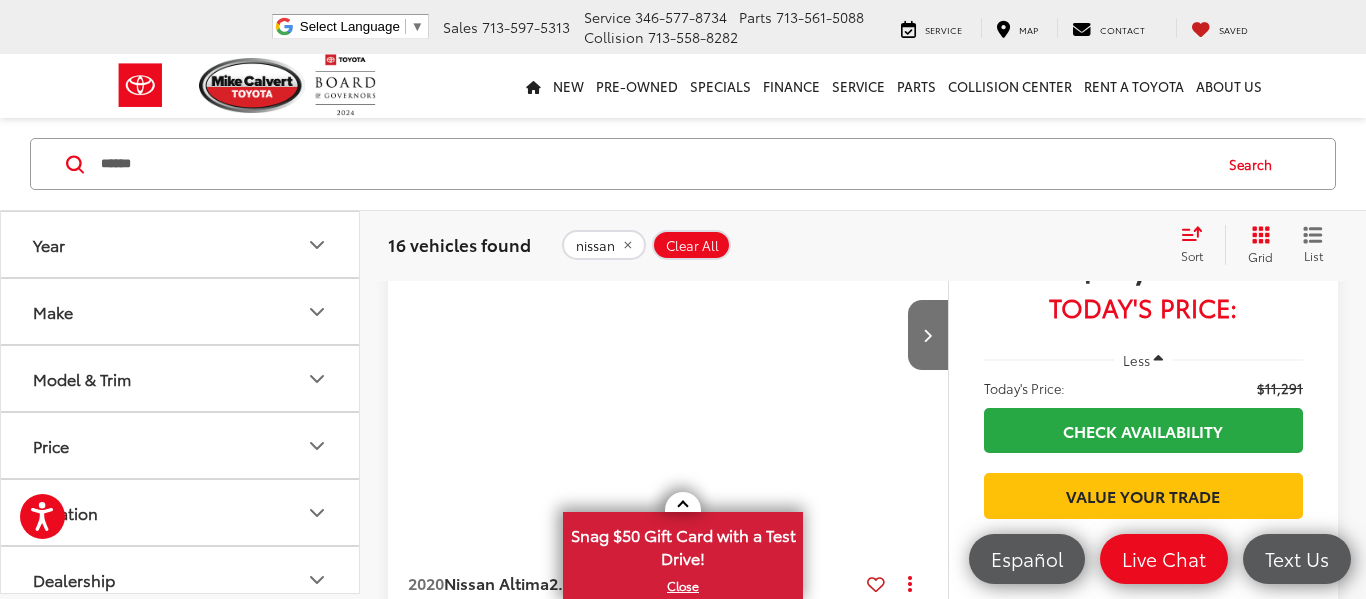 scroll, scrollTop: 0, scrollLeft: 0, axis: both 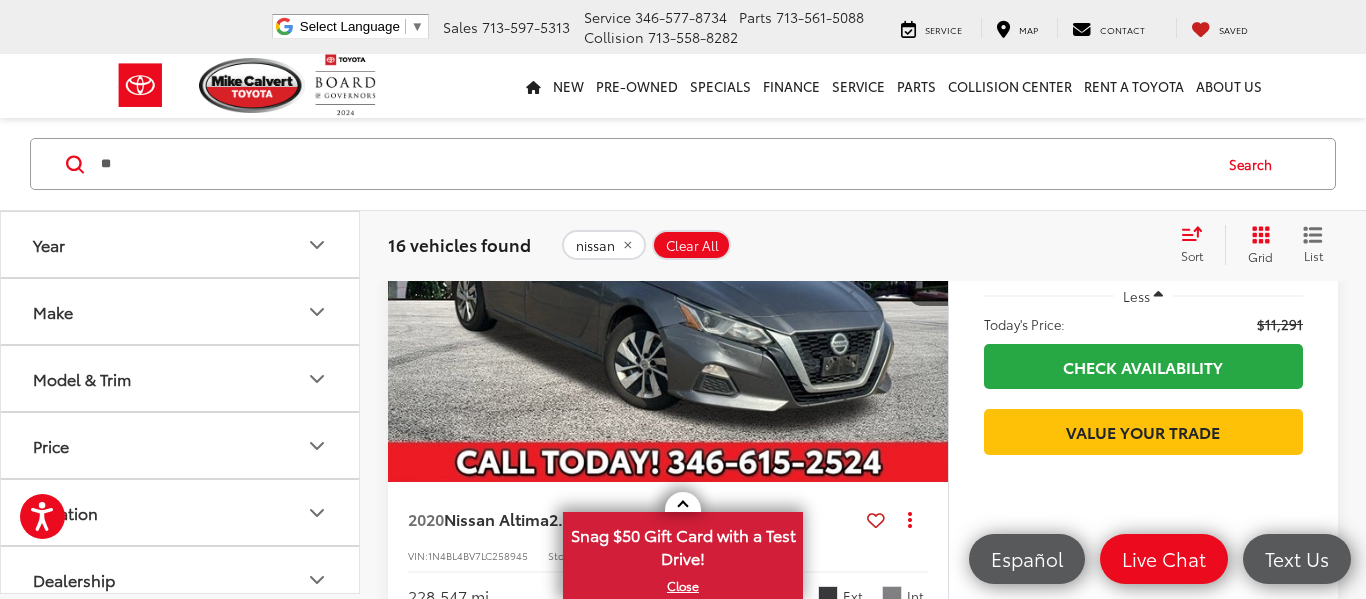 type on "*" 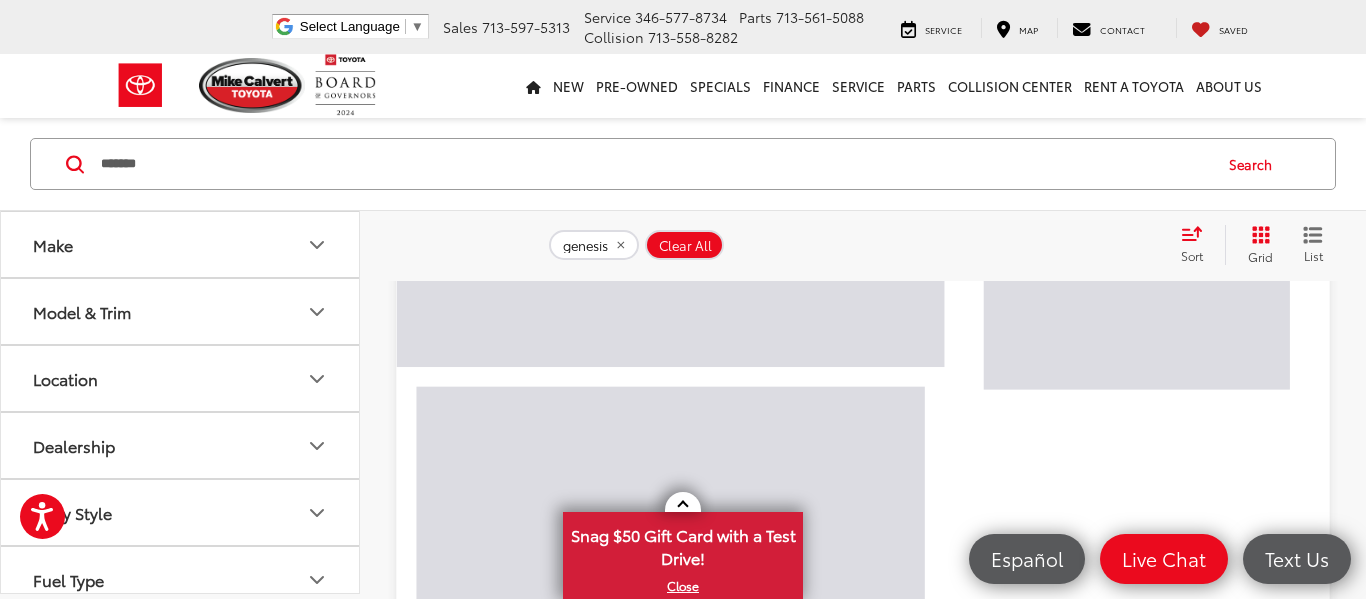 scroll, scrollTop: 129, scrollLeft: 0, axis: vertical 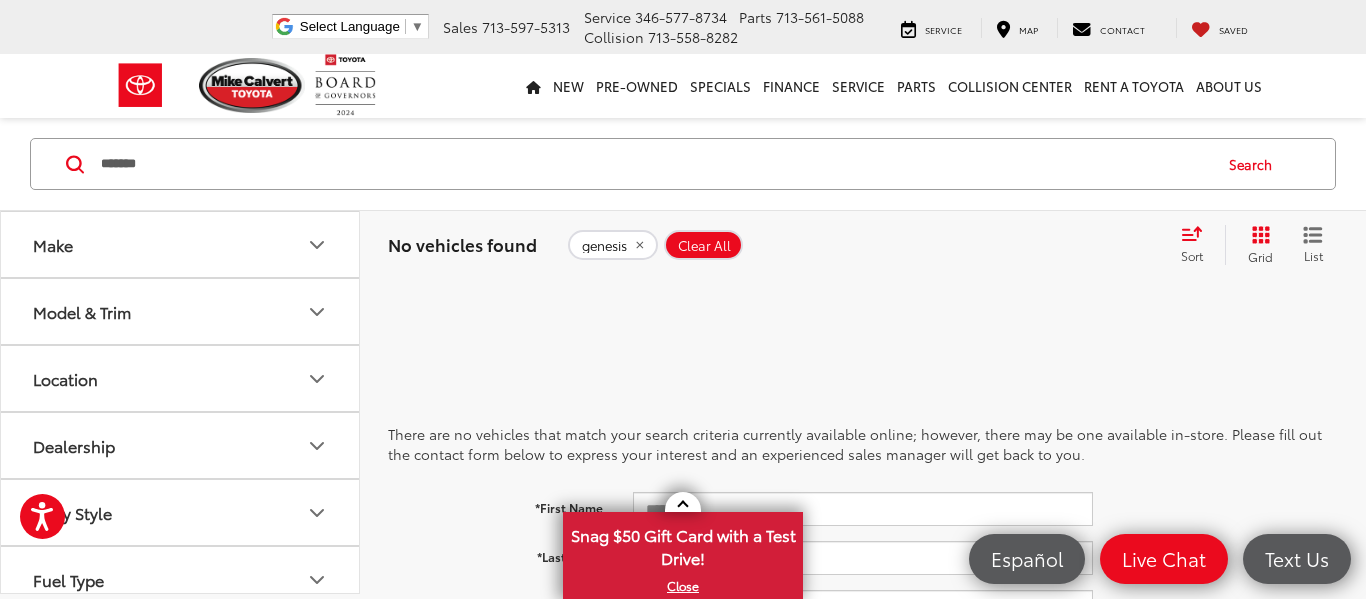 click on "*******" at bounding box center (654, 164) 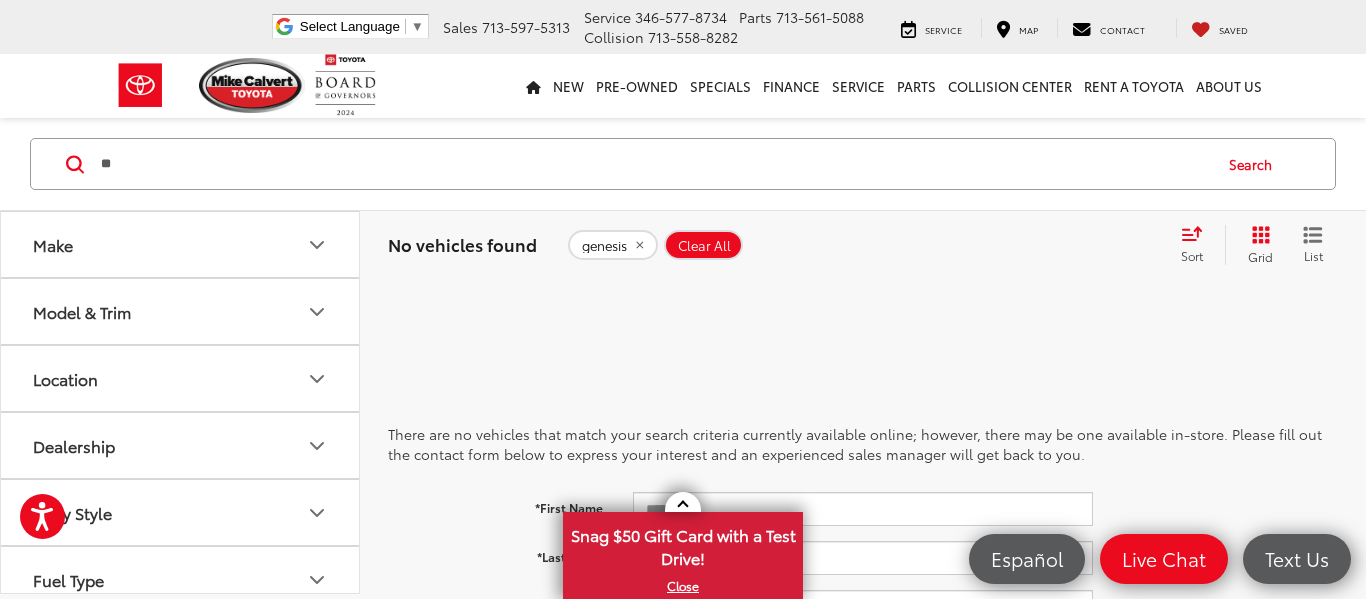 type on "*" 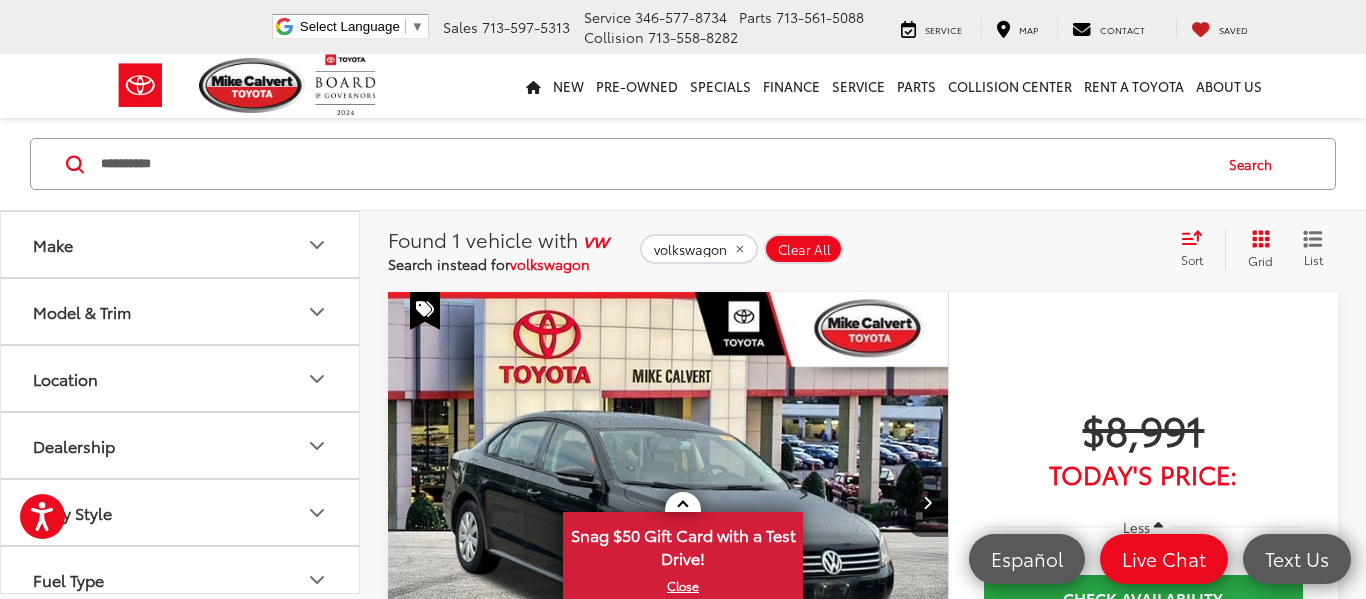 click on "**********" at bounding box center [654, 164] 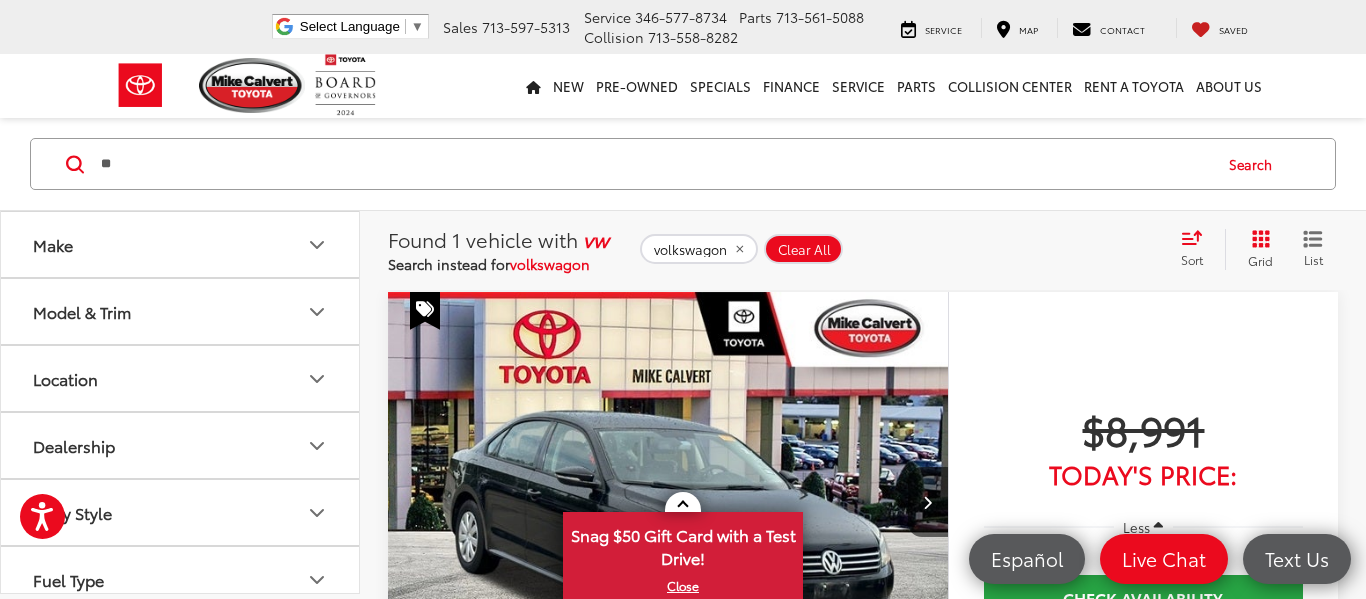 type on "*" 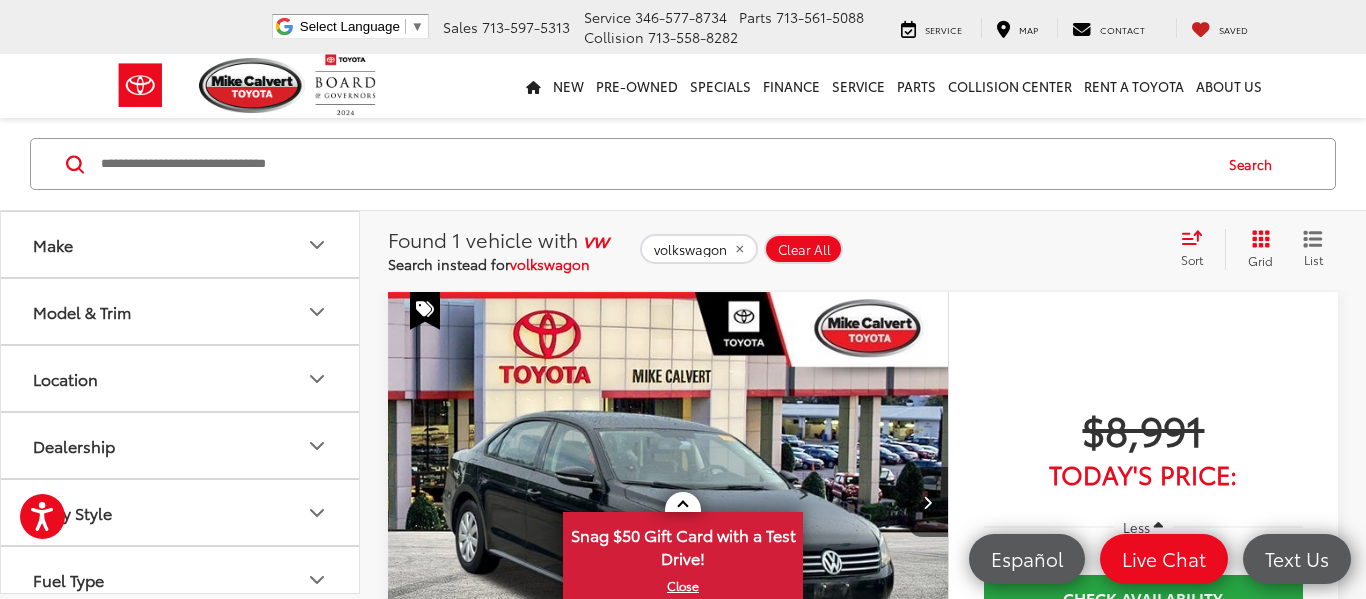 type 